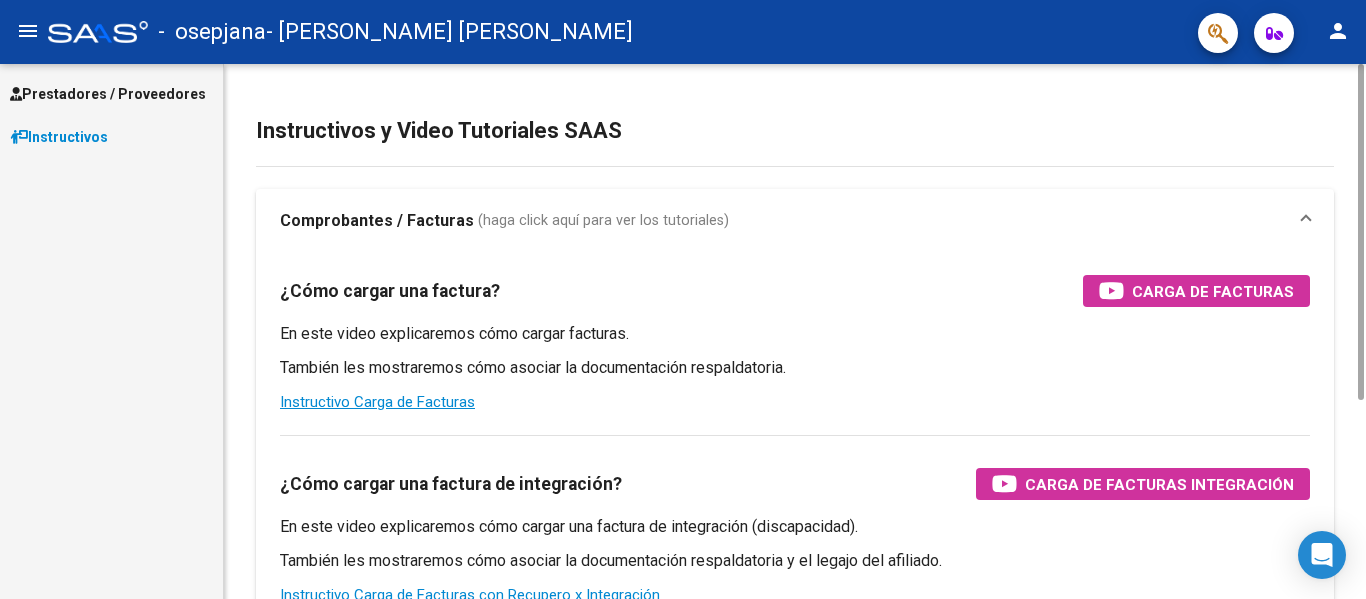 scroll, scrollTop: 0, scrollLeft: 0, axis: both 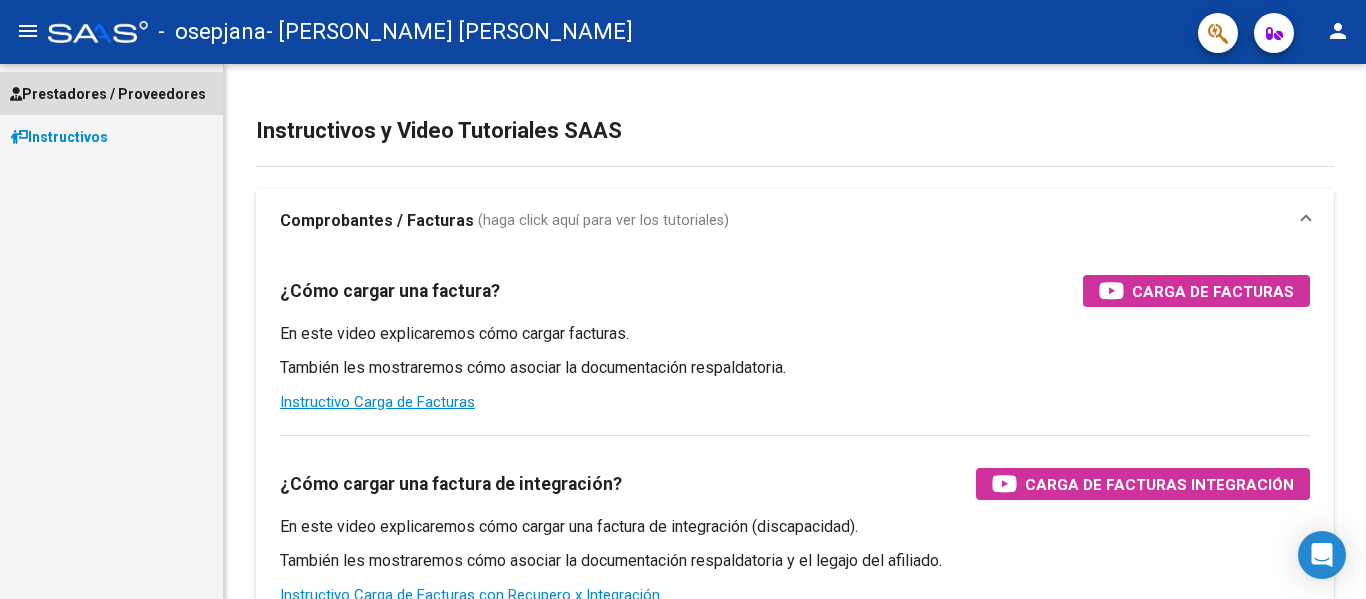 click on "Prestadores / Proveedores" at bounding box center (108, 94) 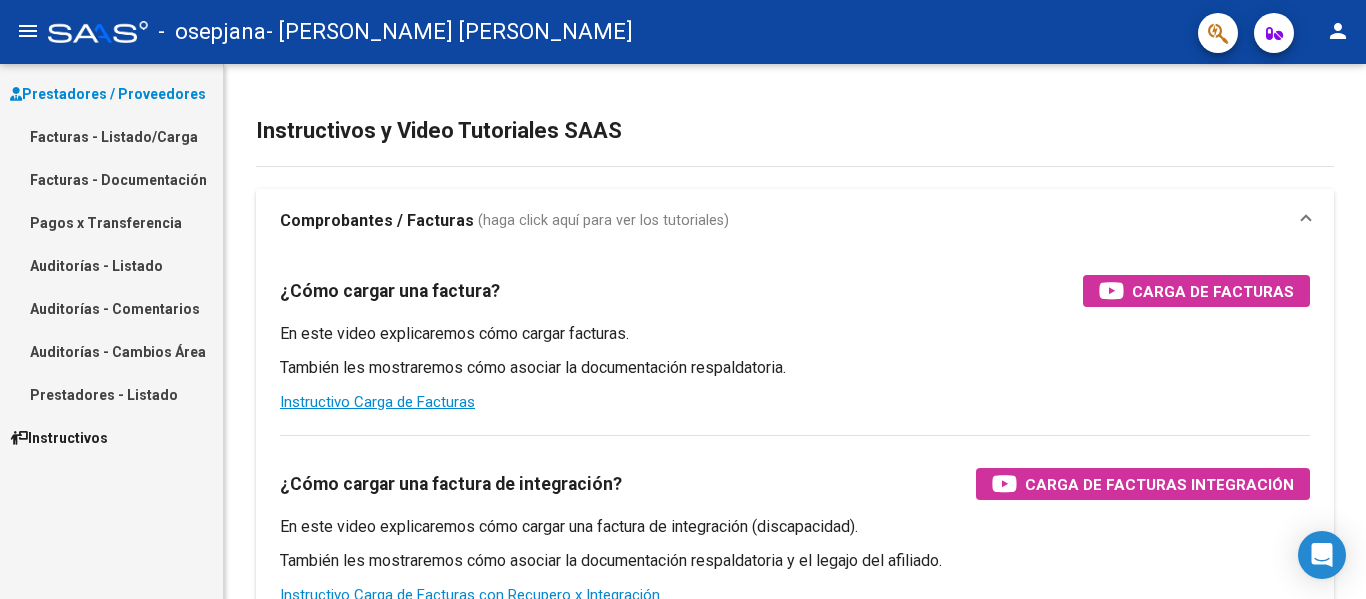 click on "Facturas - Listado/Carga" at bounding box center [111, 136] 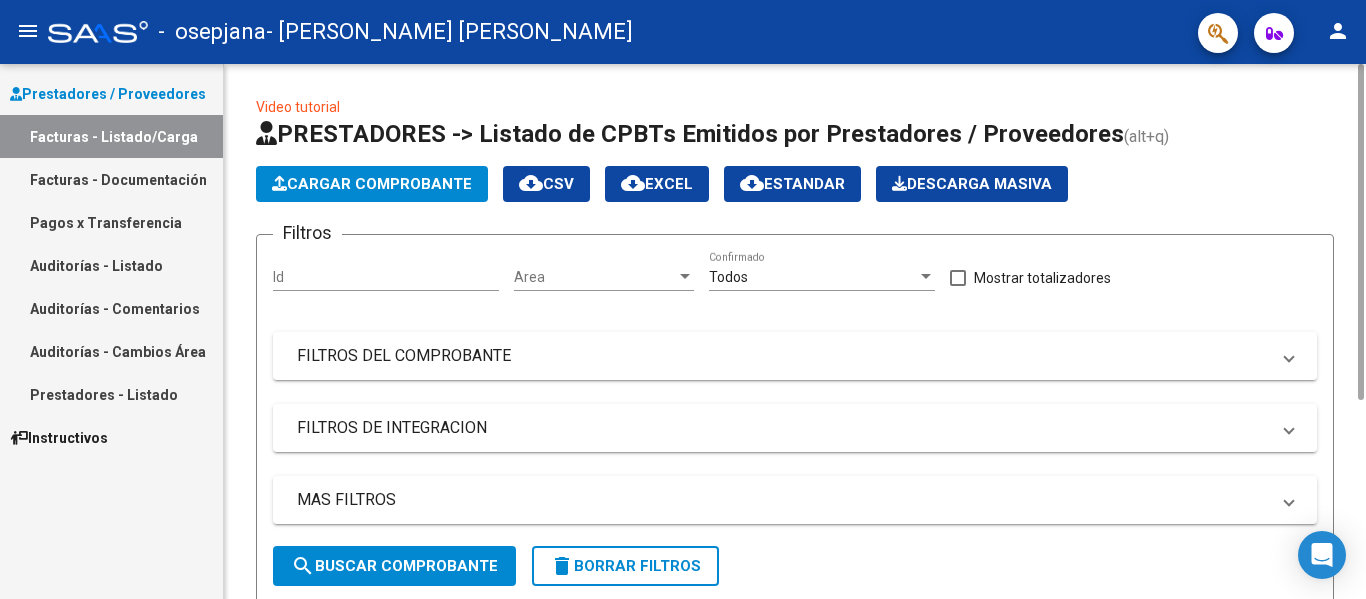 click on "Cargar Comprobante" 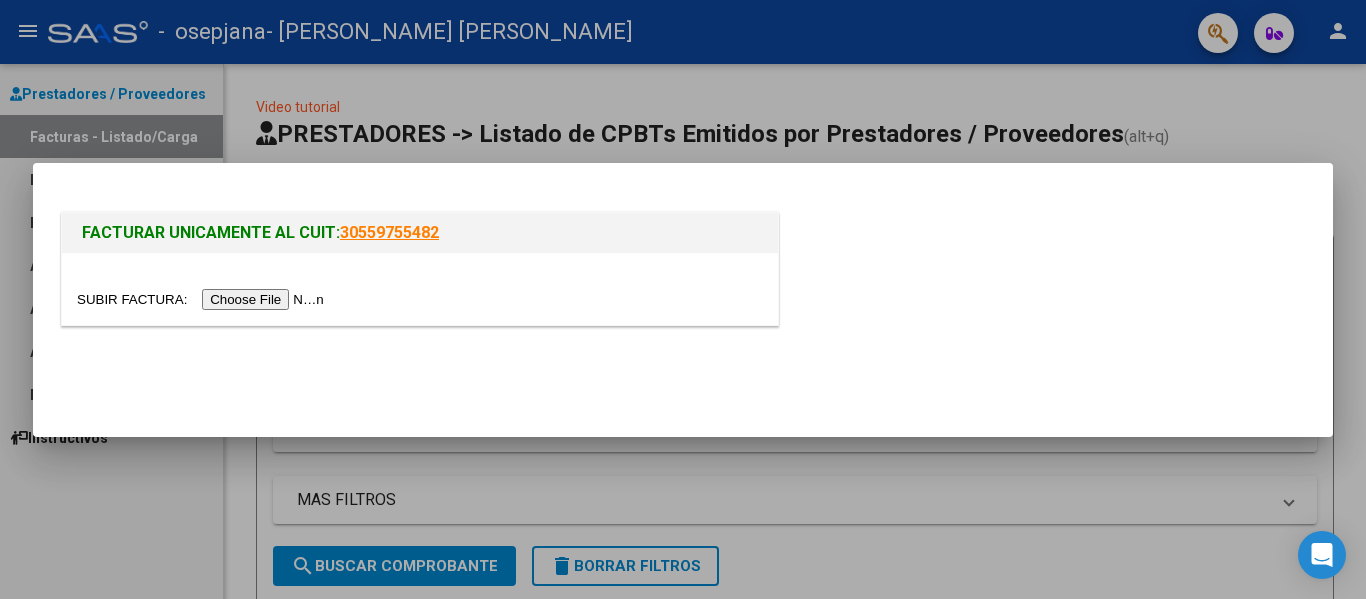 click at bounding box center [203, 299] 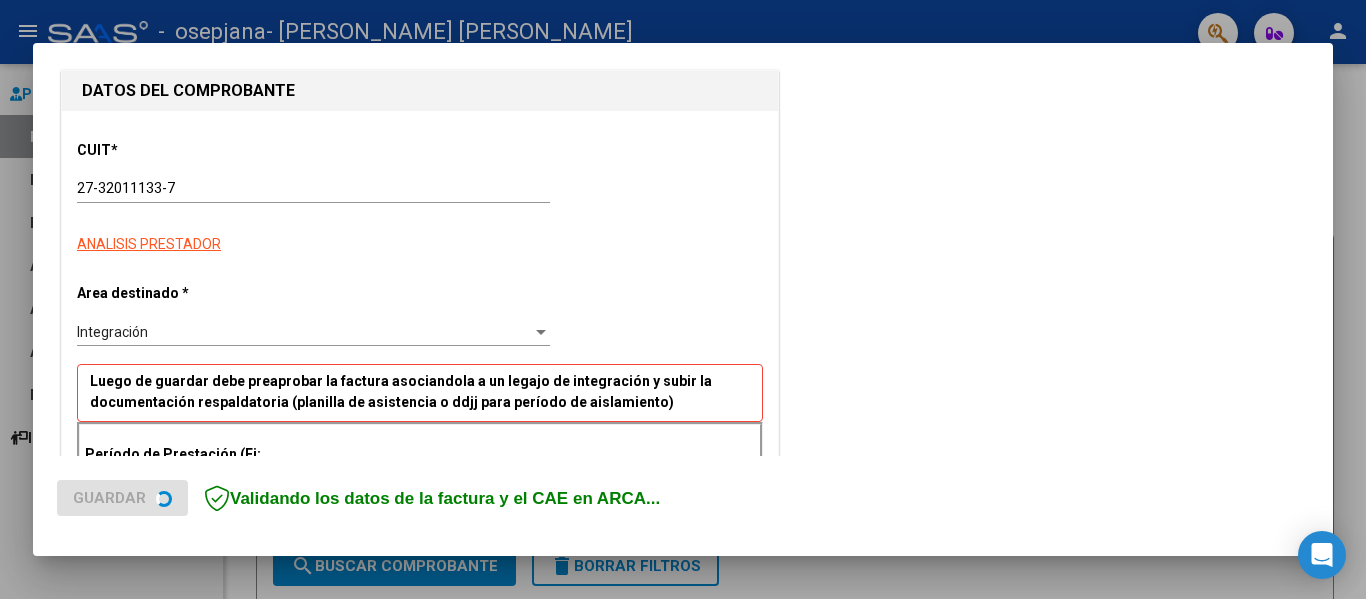 scroll, scrollTop: 300, scrollLeft: 0, axis: vertical 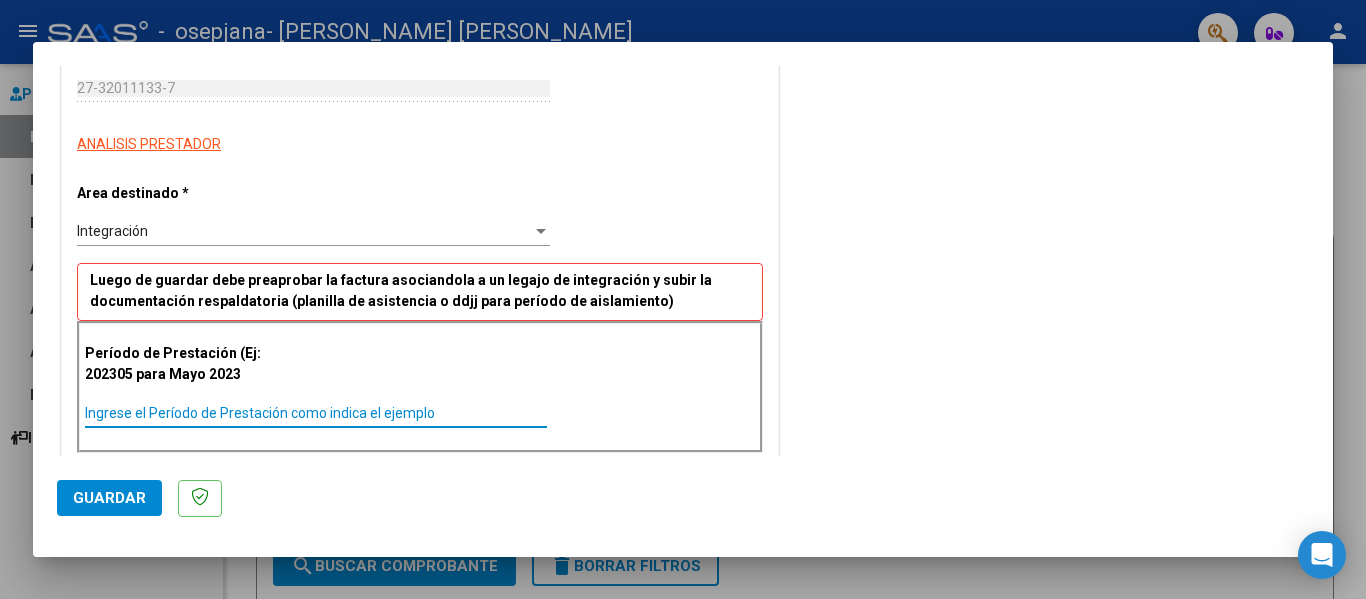 click on "Ingrese el Período de Prestación como indica el ejemplo" at bounding box center (316, 413) 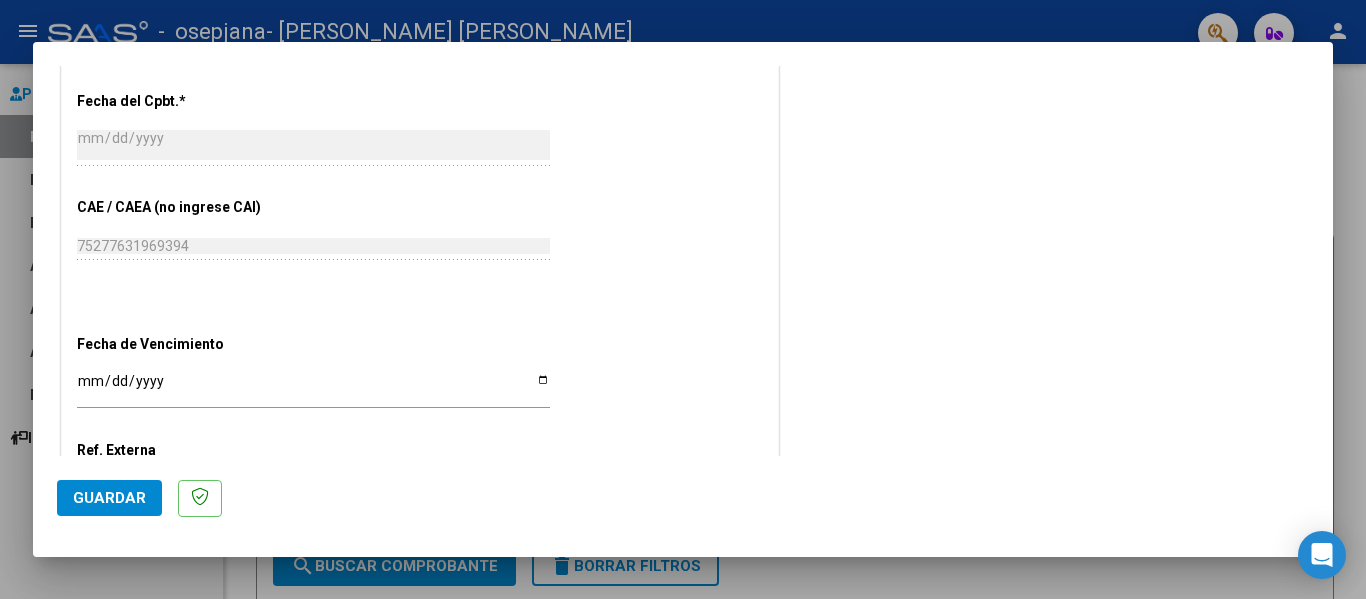 scroll, scrollTop: 1100, scrollLeft: 0, axis: vertical 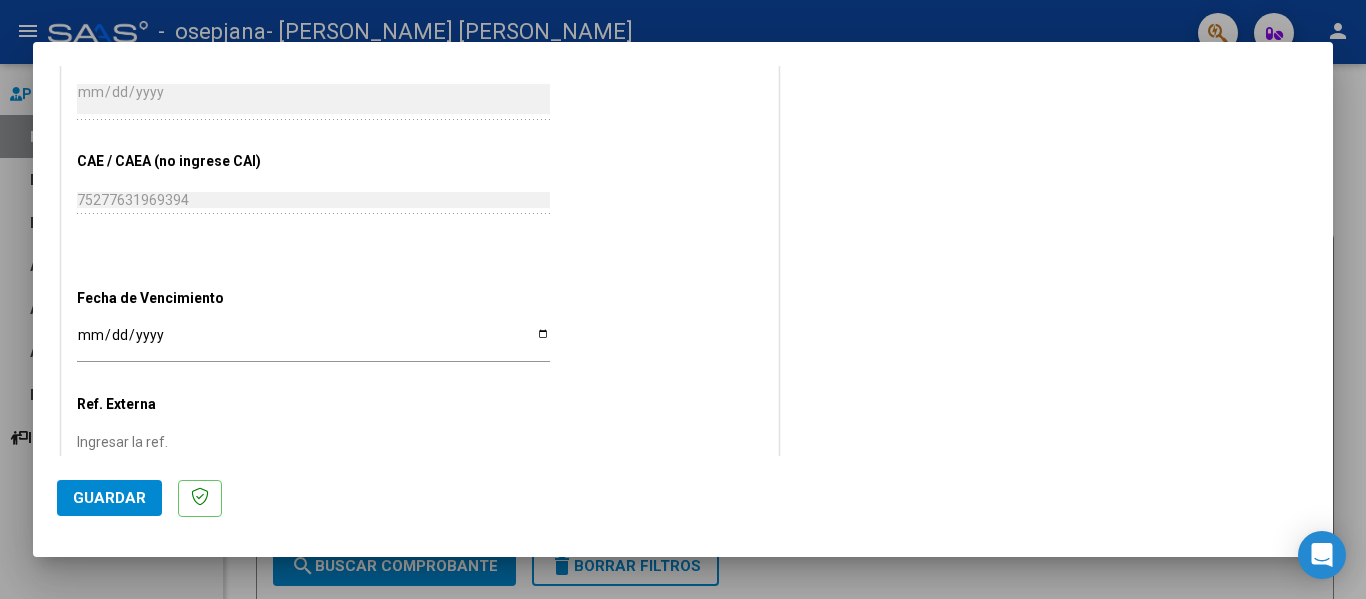 type on "202506" 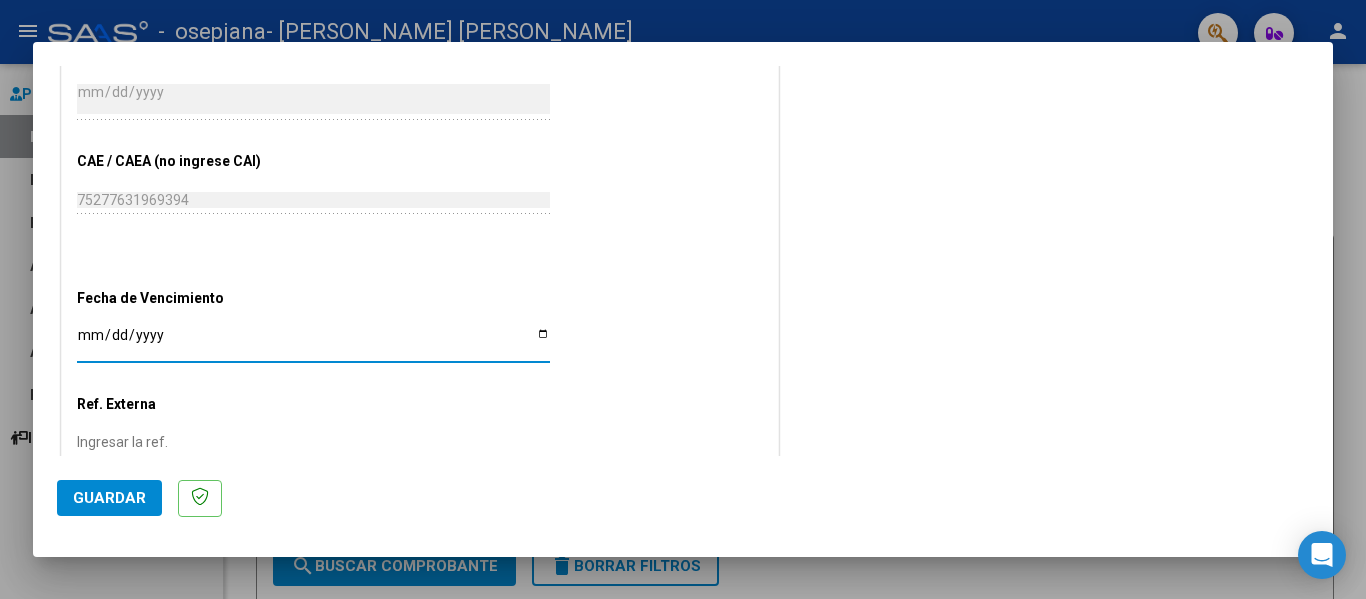 type on "[DATE]" 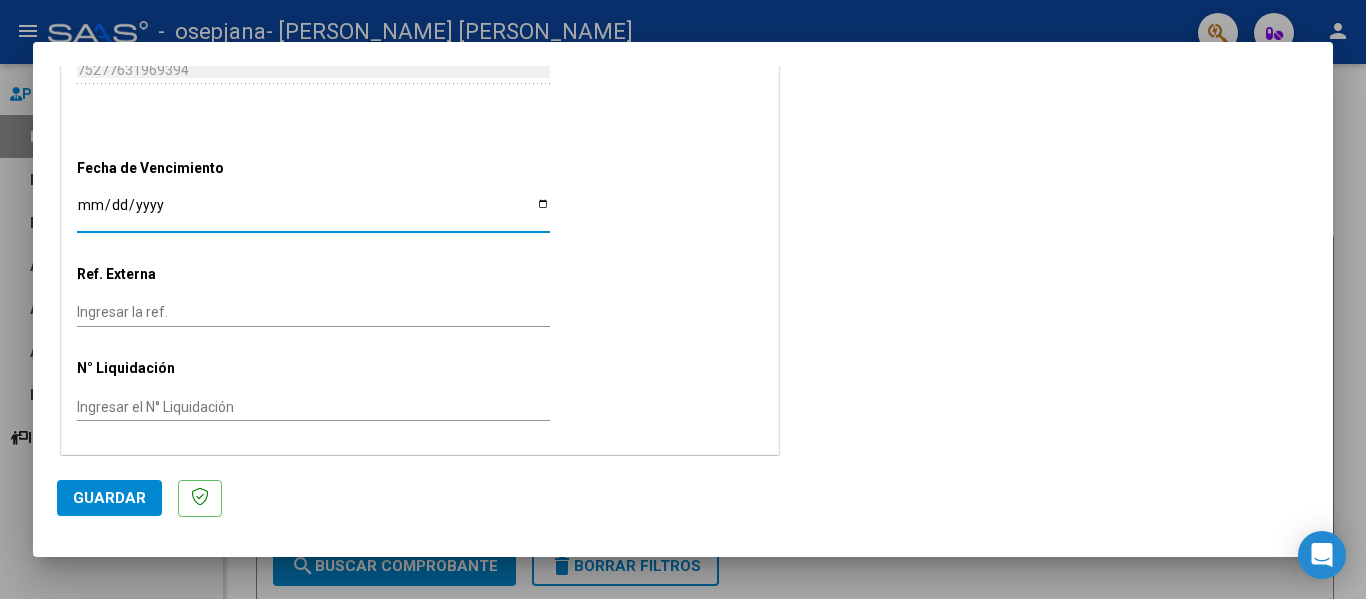 scroll, scrollTop: 1233, scrollLeft: 0, axis: vertical 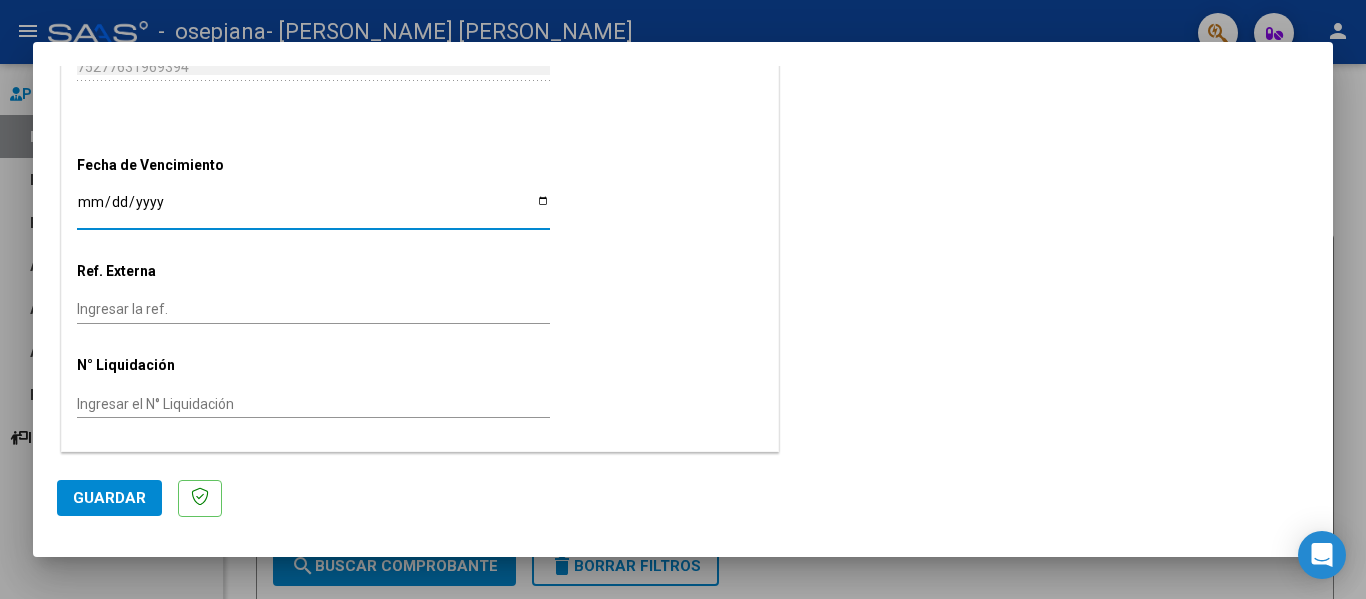 click on "Guardar" 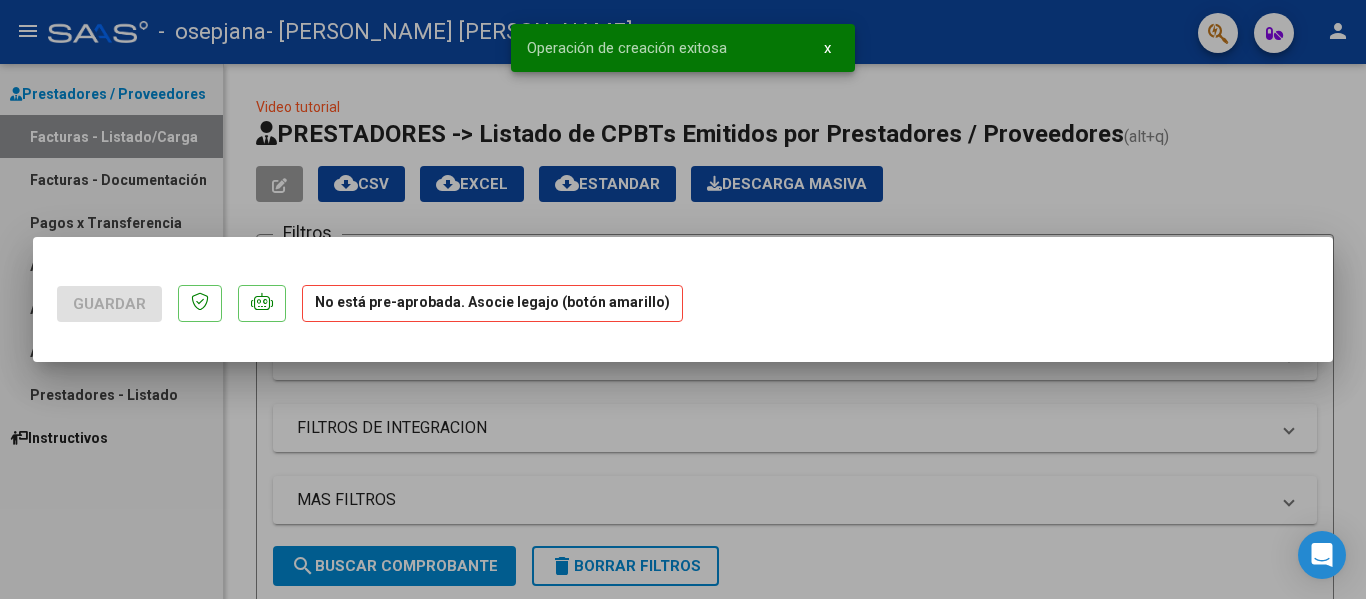 scroll, scrollTop: 0, scrollLeft: 0, axis: both 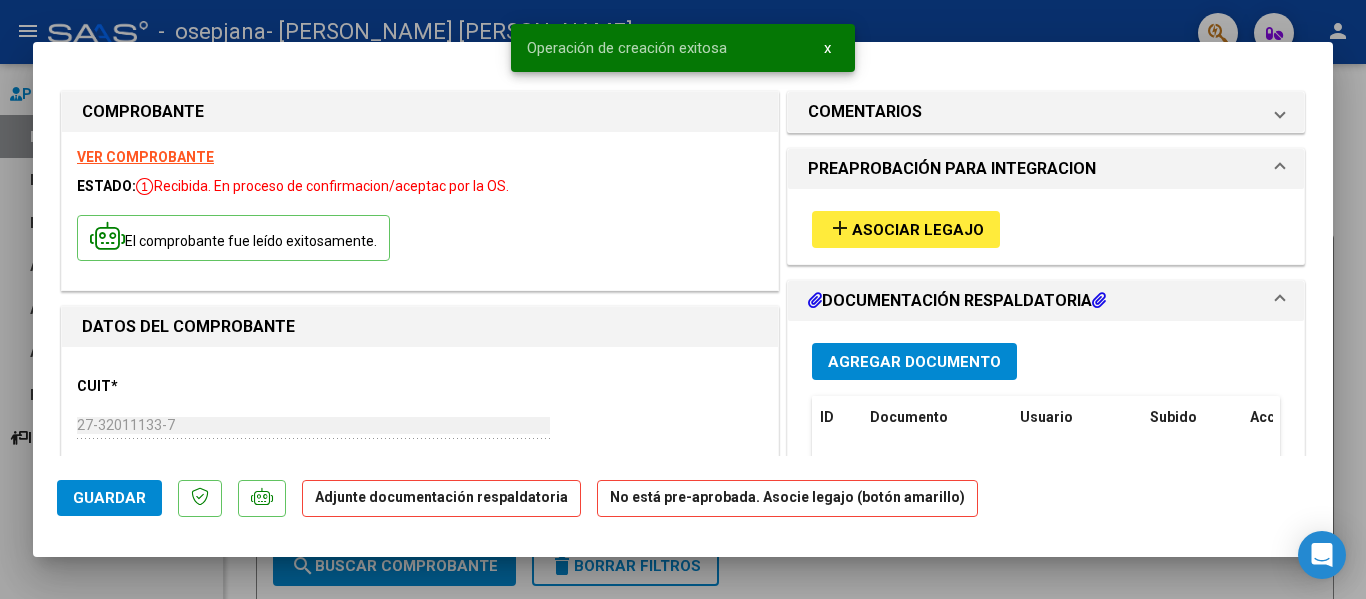 click on "Asociar Legajo" at bounding box center (918, 230) 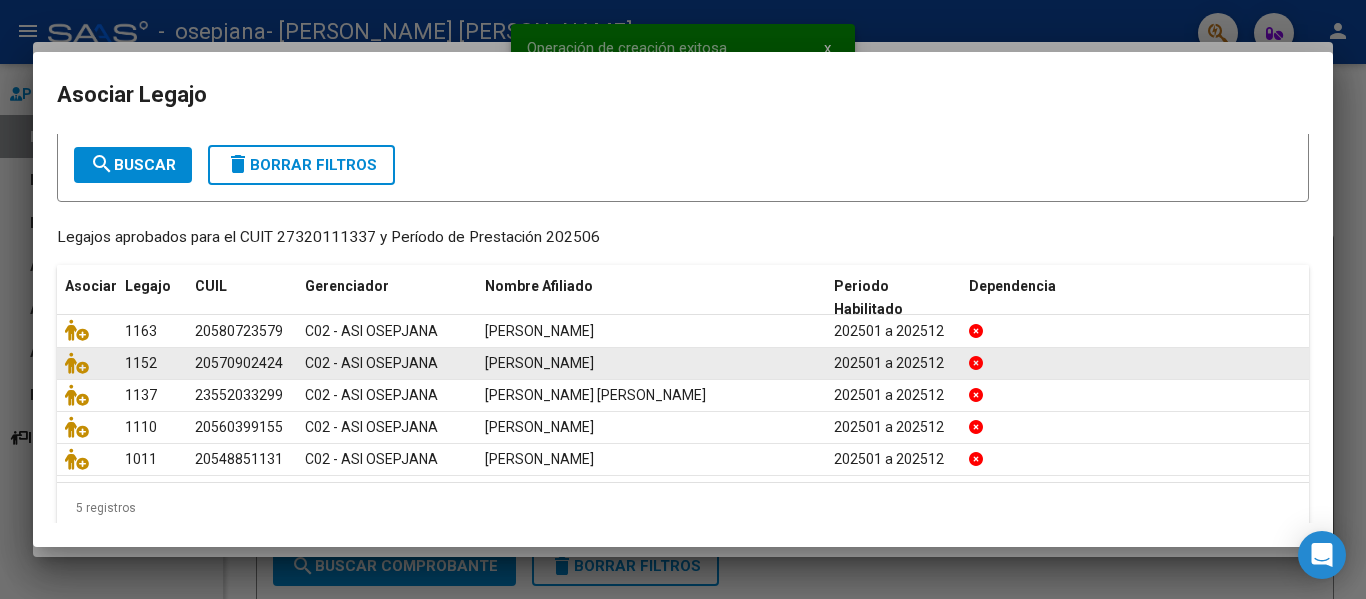 scroll, scrollTop: 131, scrollLeft: 0, axis: vertical 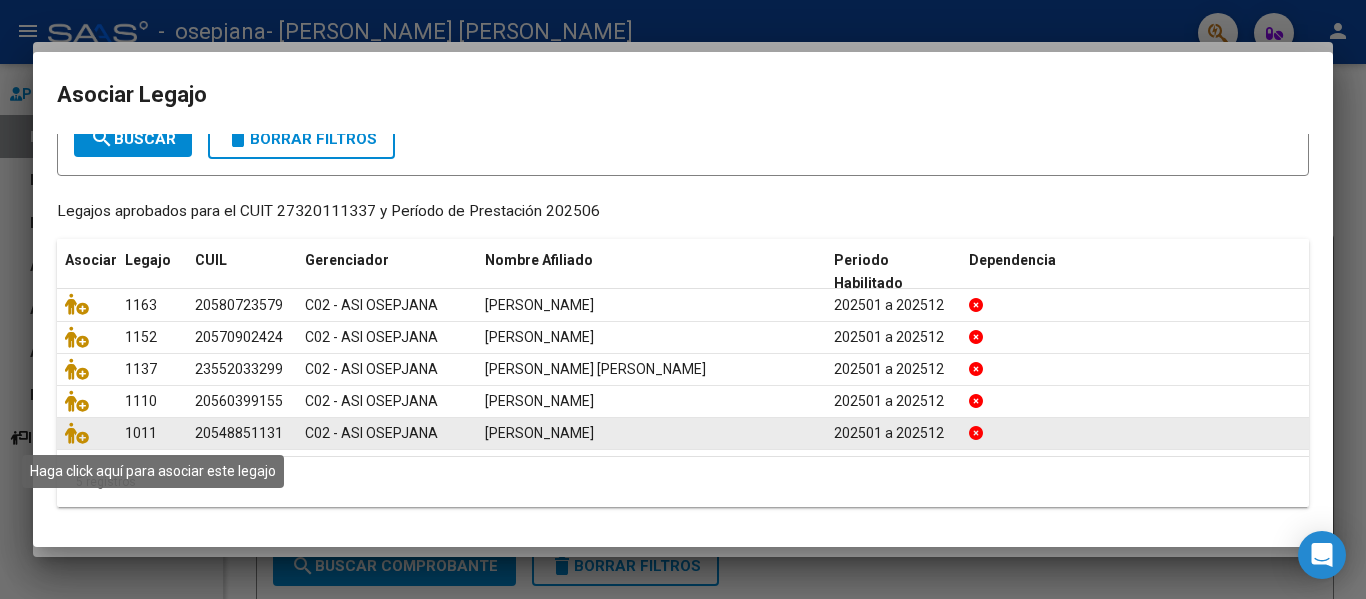 drag, startPoint x: 82, startPoint y: 442, endPoint x: 114, endPoint y: 444, distance: 32.06244 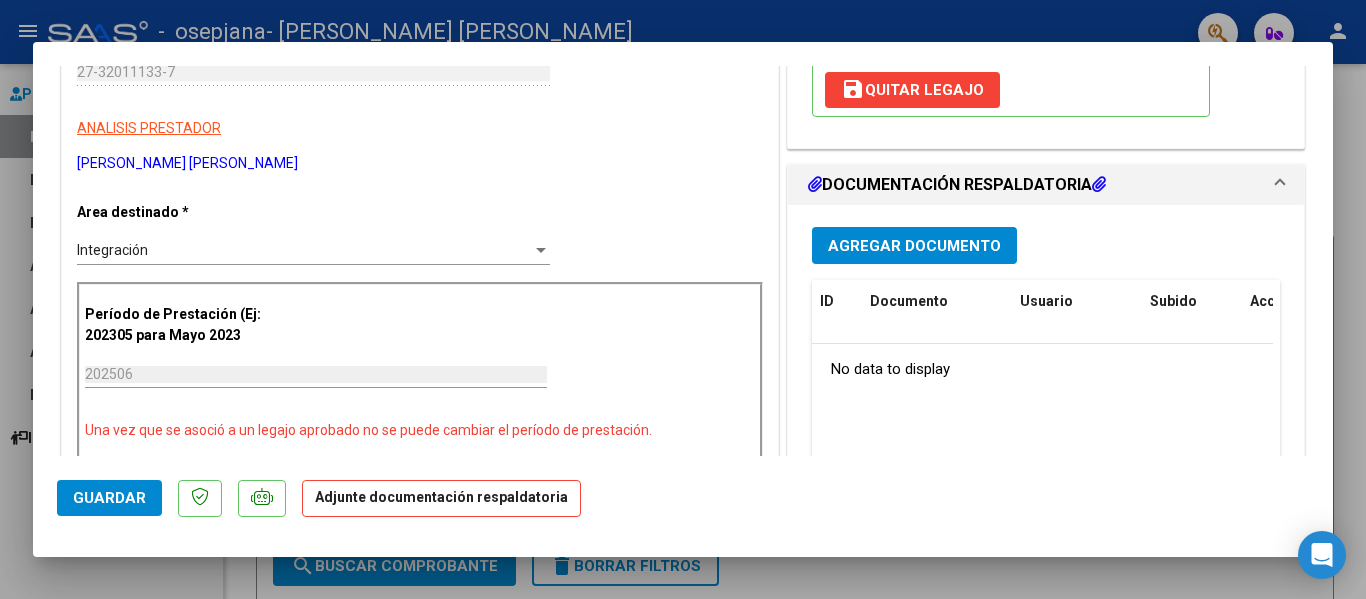 scroll, scrollTop: 400, scrollLeft: 0, axis: vertical 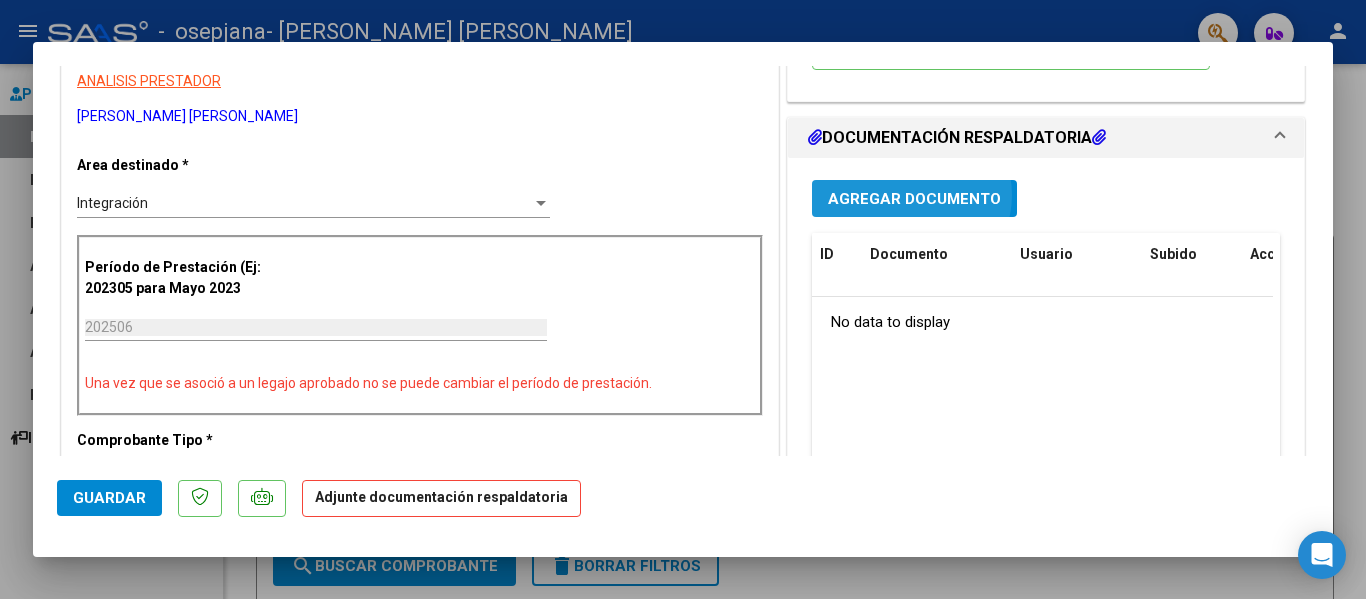 click on "Agregar Documento" at bounding box center [914, 199] 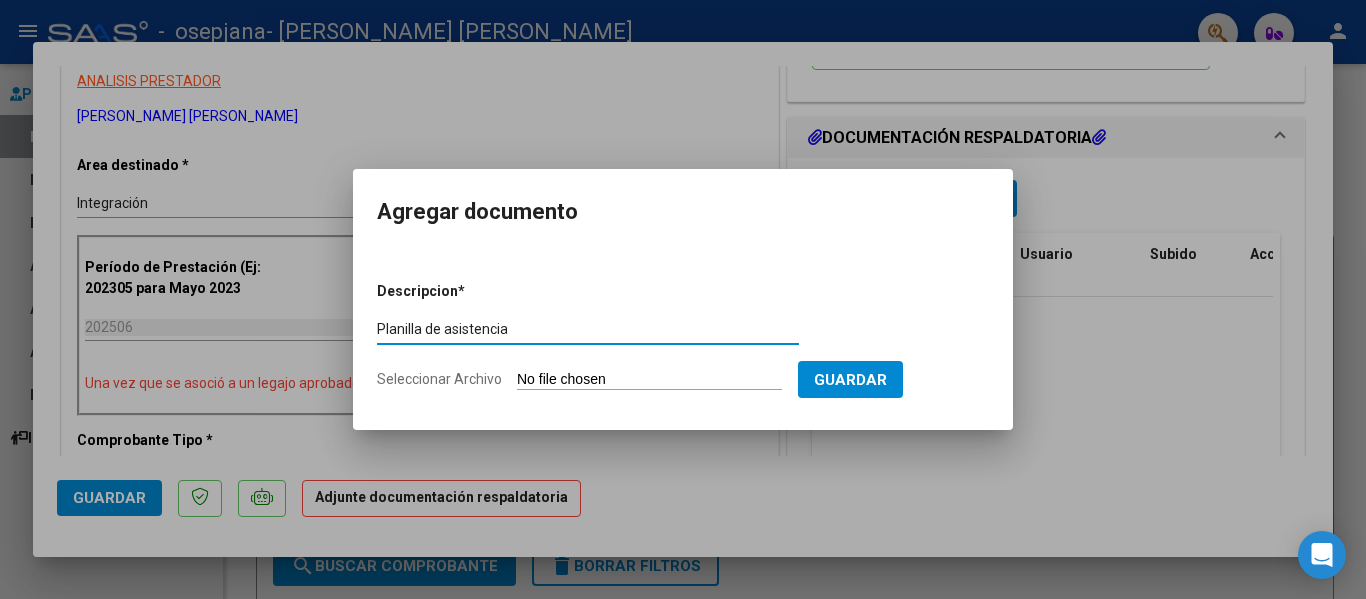 type on "Planilla de asistencia" 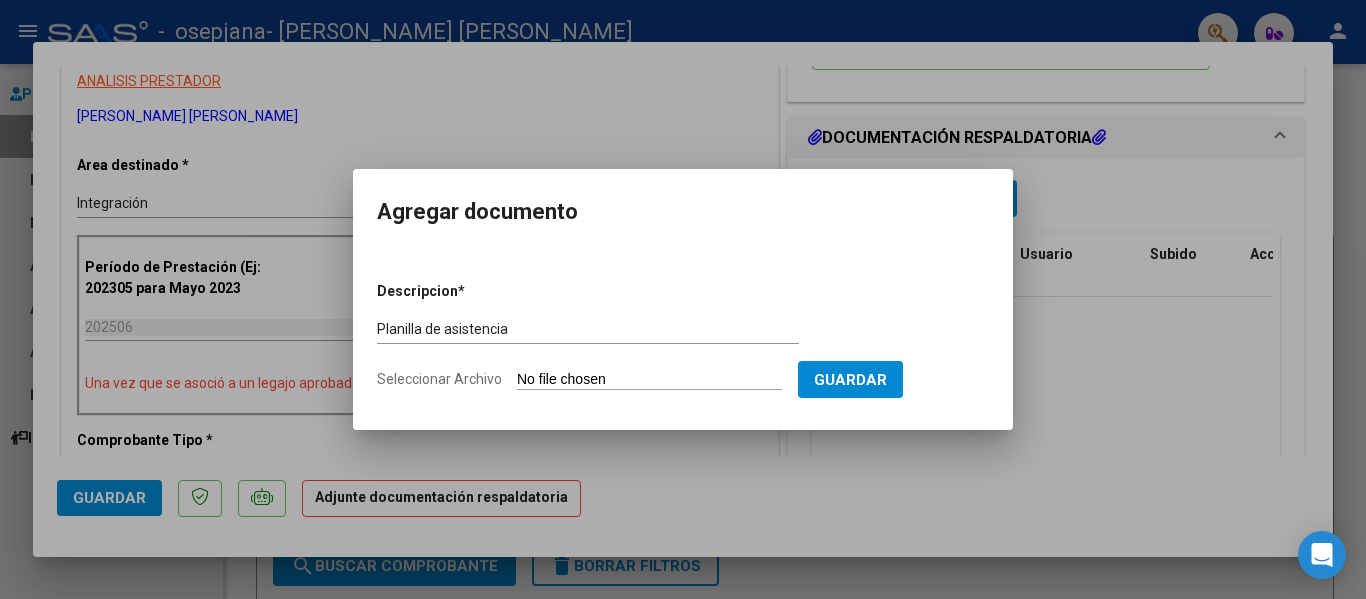 type on "C:\fakepath\[PERSON_NAME].pdf" 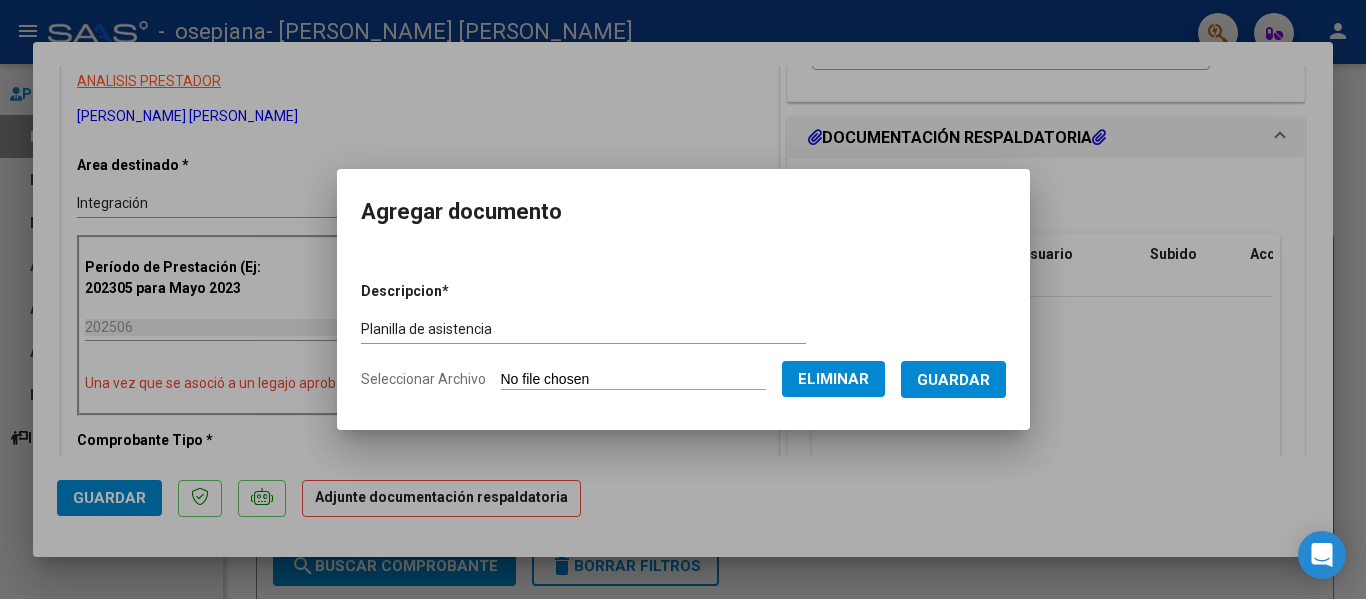 click on "Guardar" at bounding box center (953, 380) 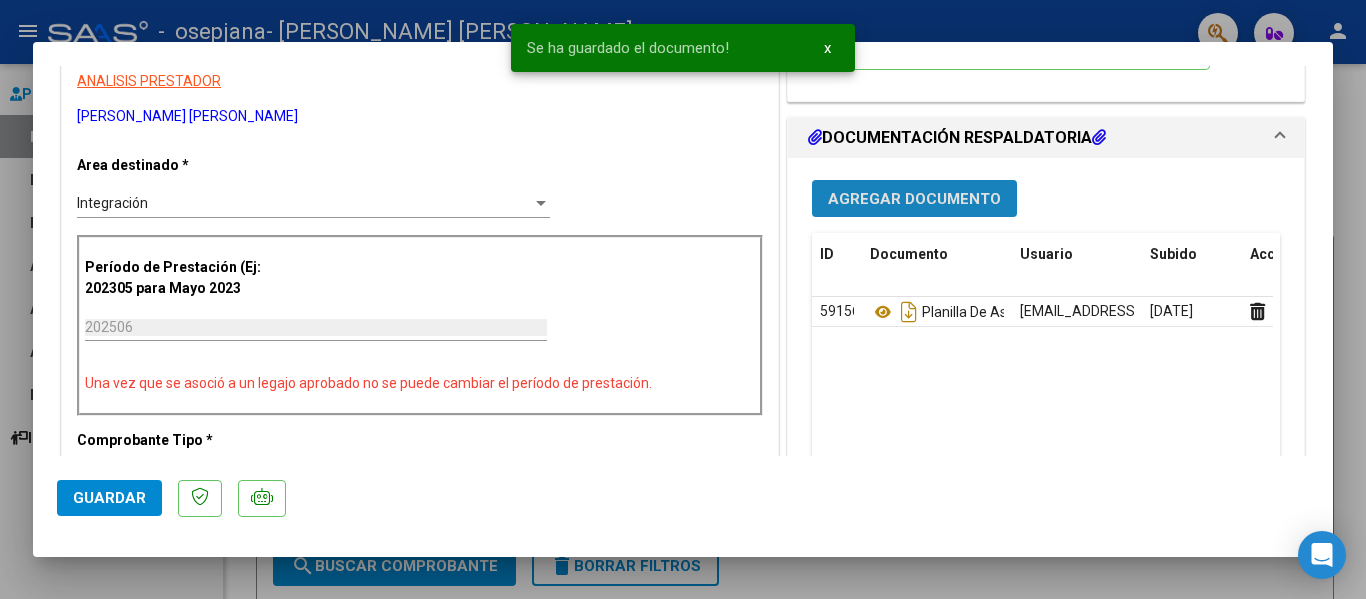 click on "Agregar Documento" at bounding box center [914, 199] 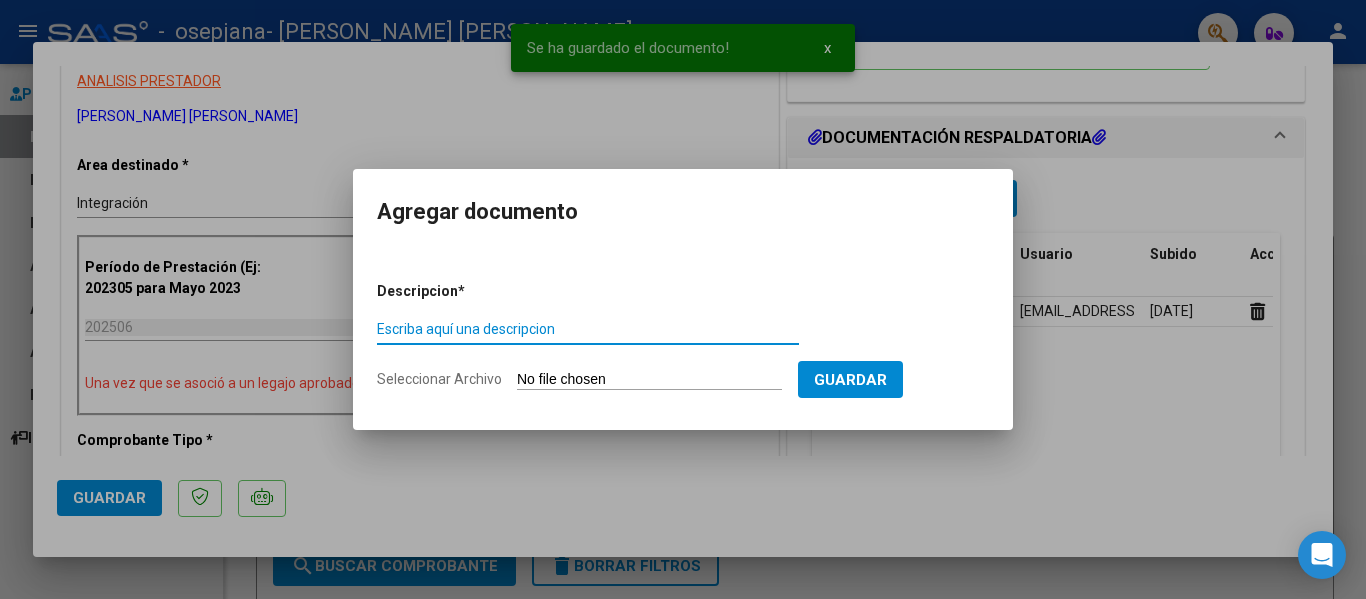 type on "i" 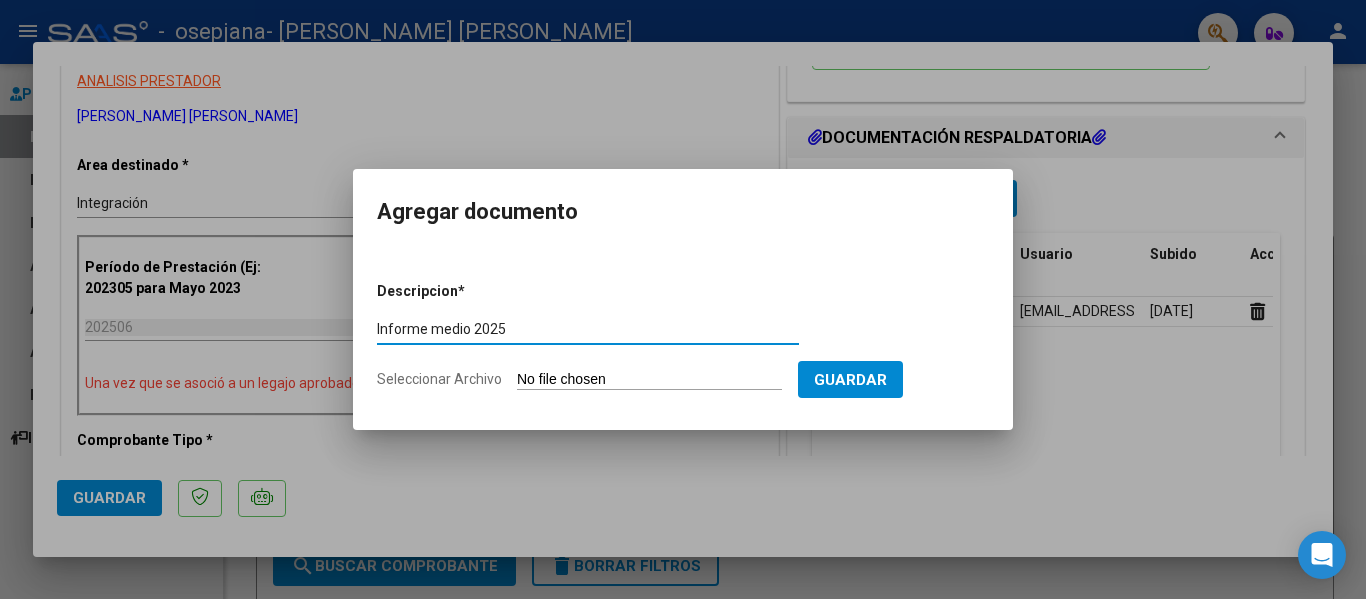 type on "Informe medio 2025" 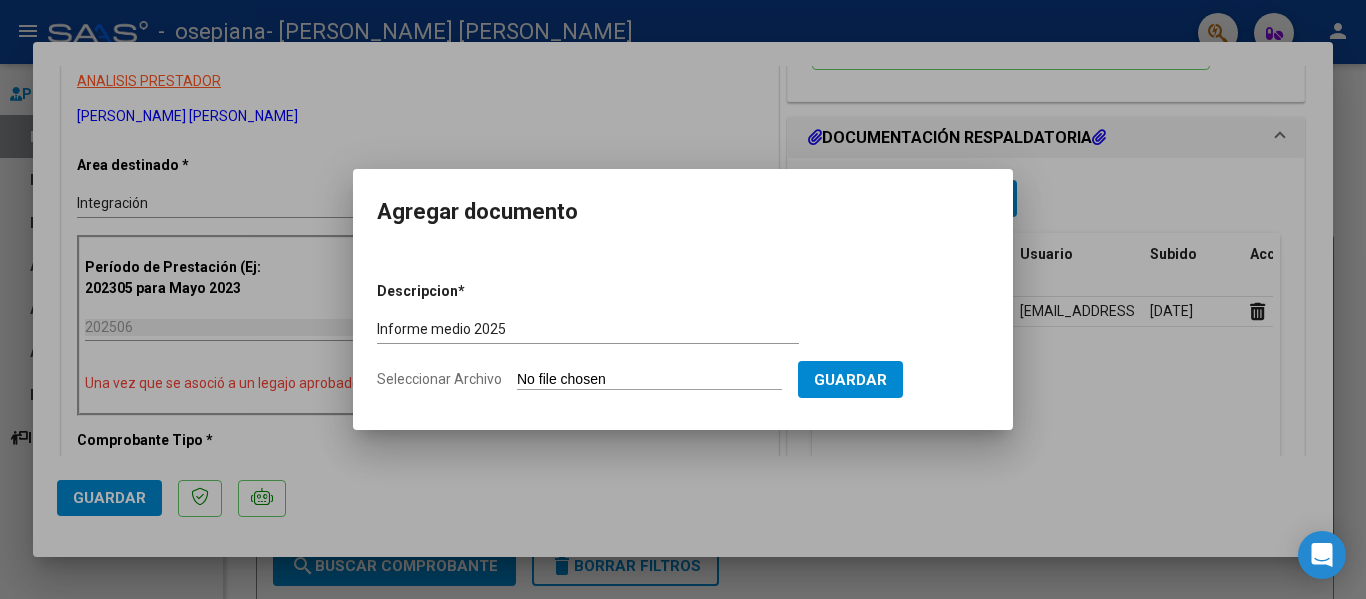 type on "C:\fakepath\[PERSON_NAME].pdf" 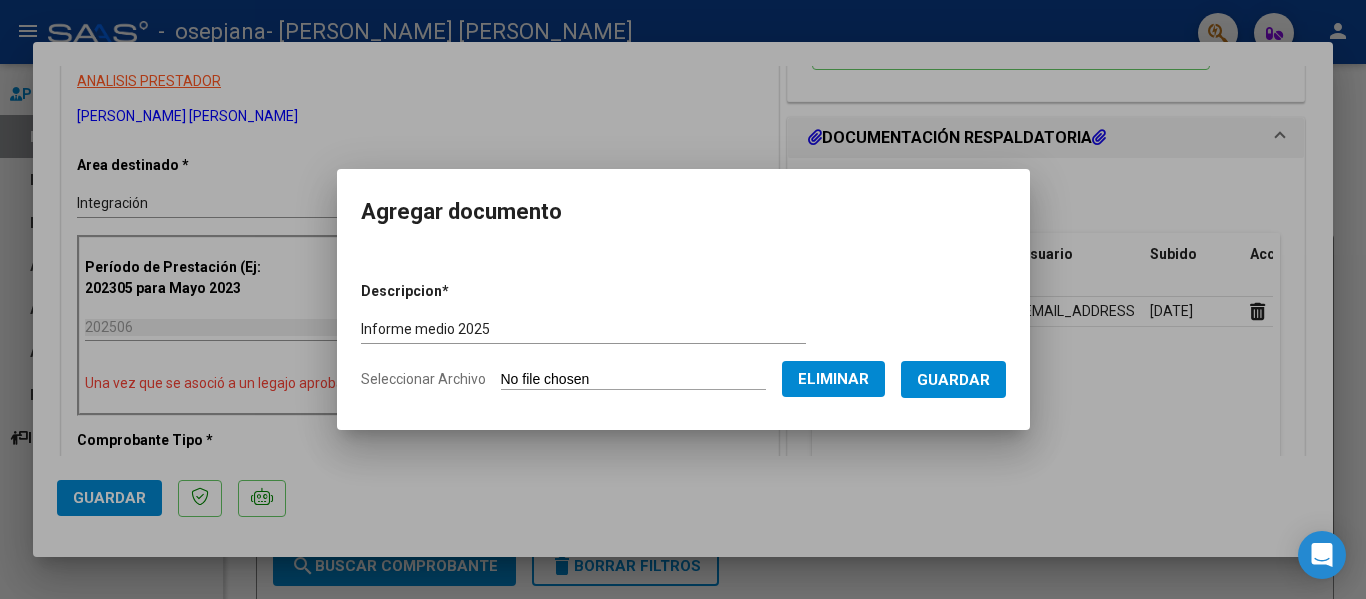 click on "Guardar" at bounding box center (953, 379) 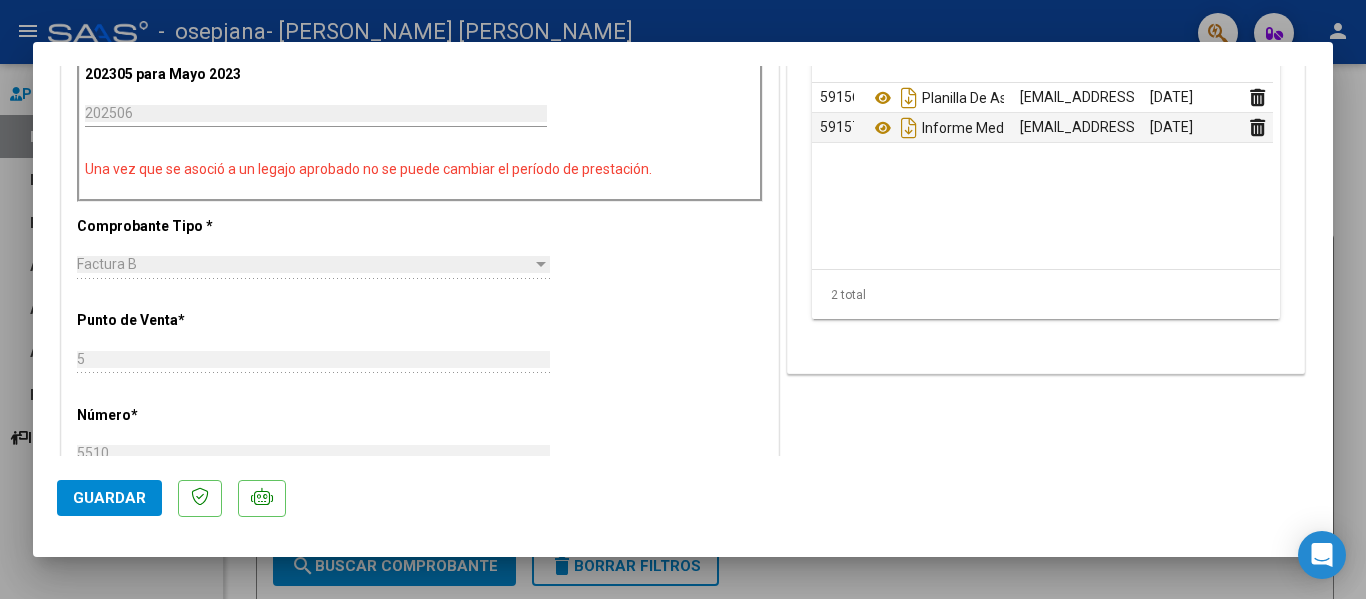 scroll, scrollTop: 900, scrollLeft: 0, axis: vertical 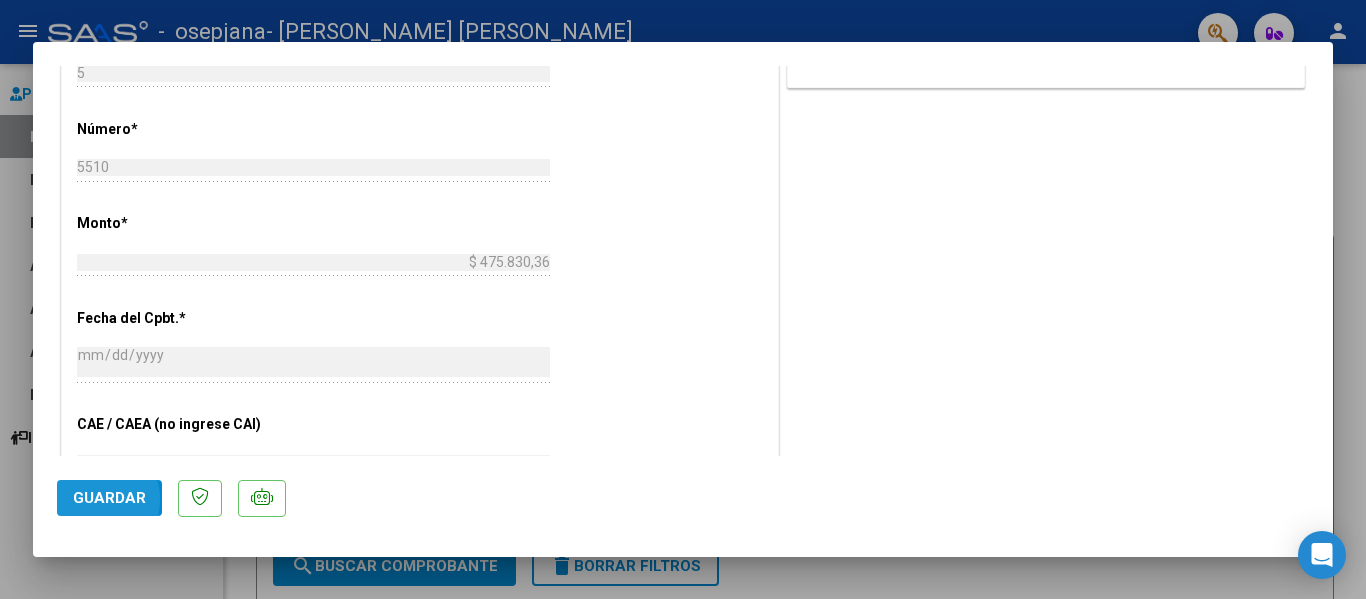 click on "Guardar" 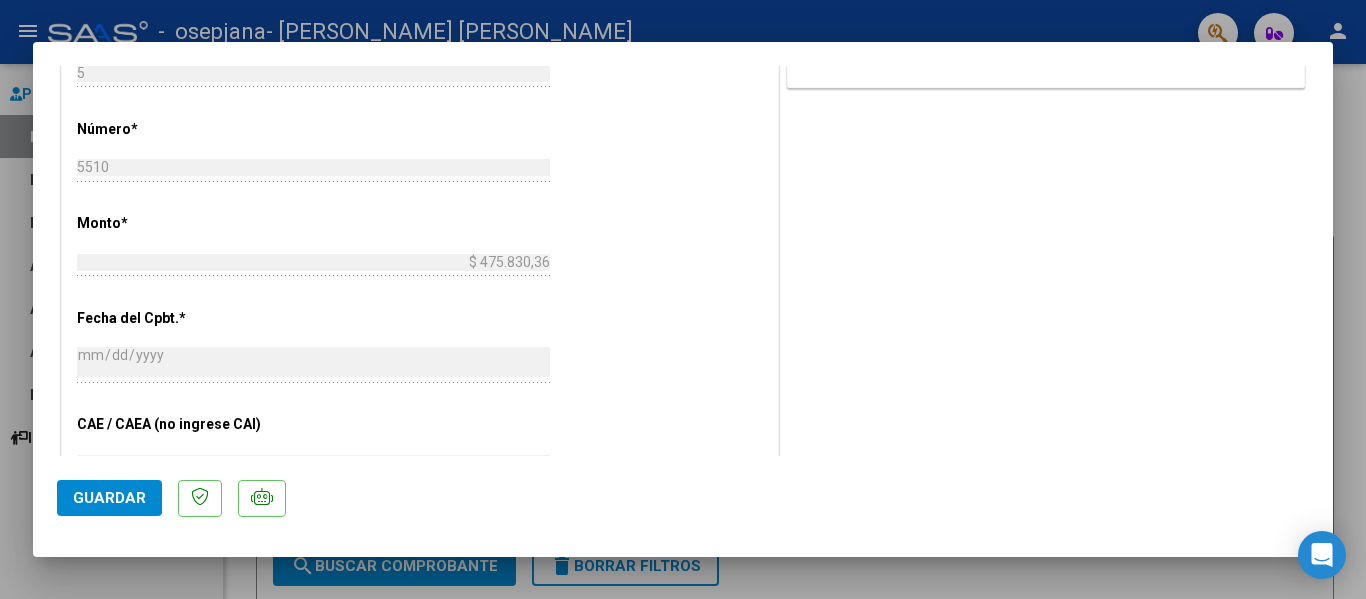 click at bounding box center (683, 299) 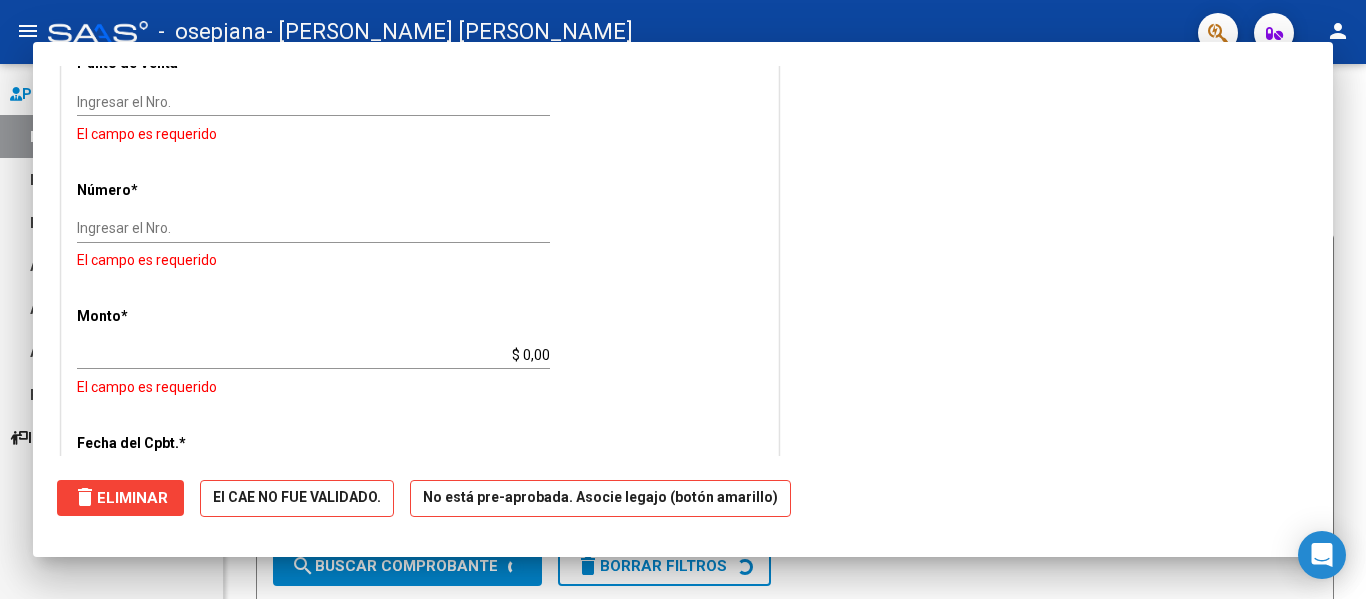 scroll, scrollTop: 0, scrollLeft: 0, axis: both 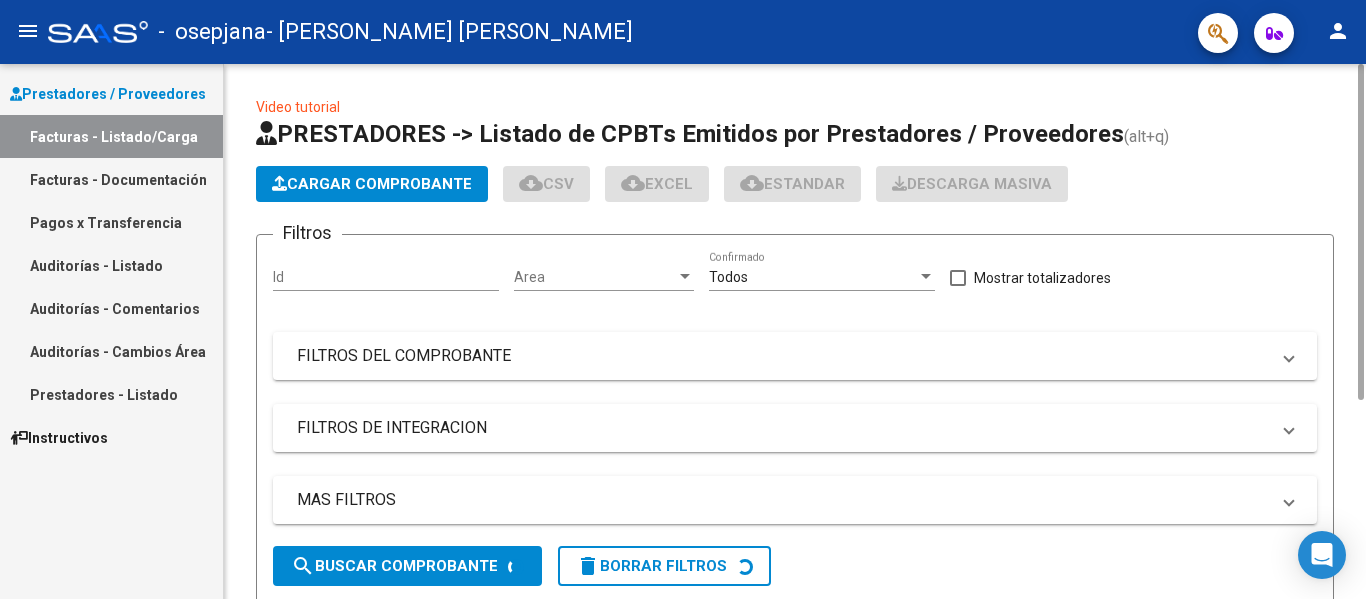 click on "Cargar Comprobante" 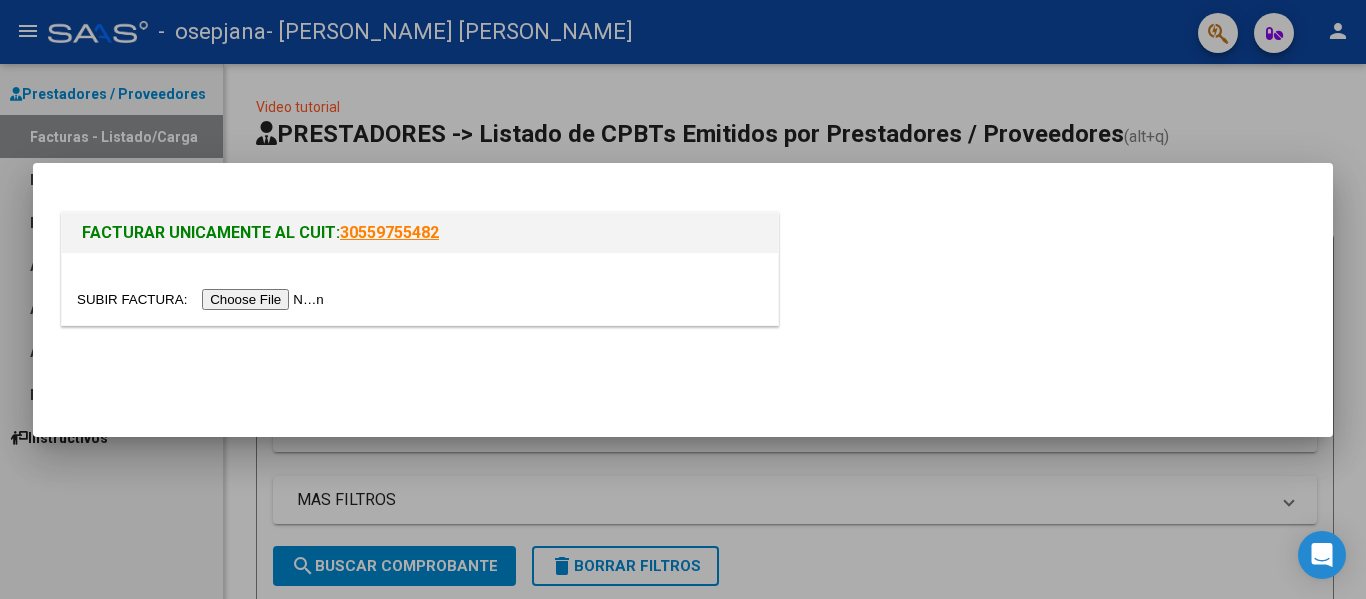 click at bounding box center [420, 289] 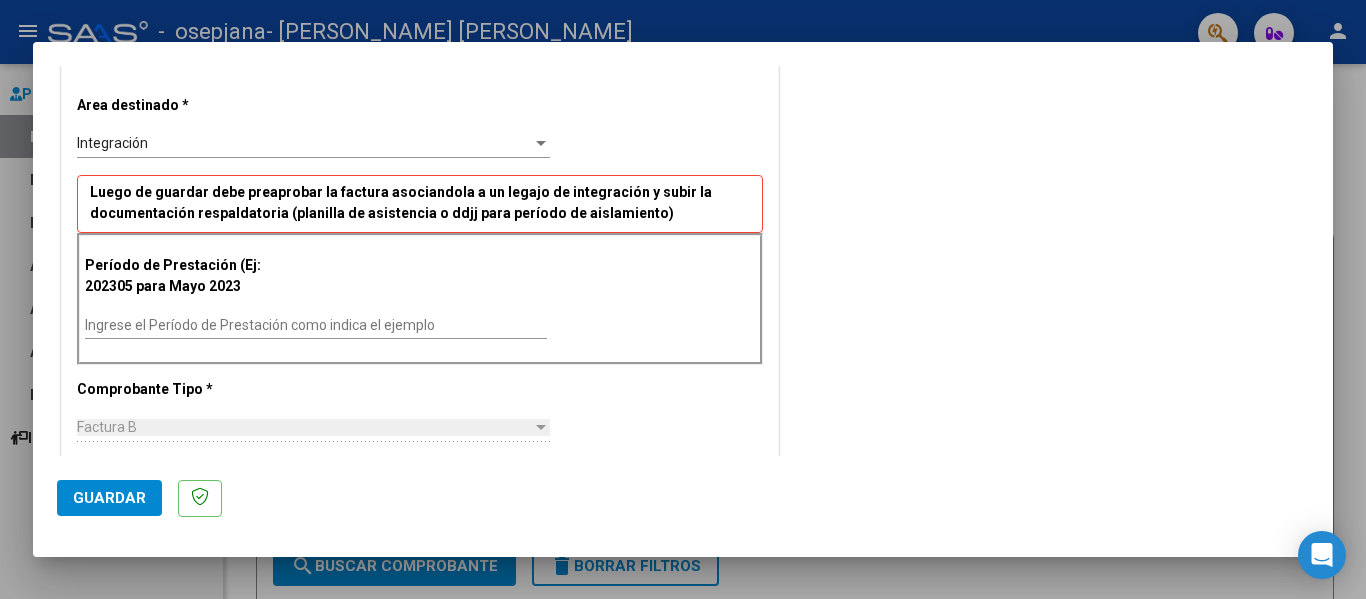 scroll, scrollTop: 500, scrollLeft: 0, axis: vertical 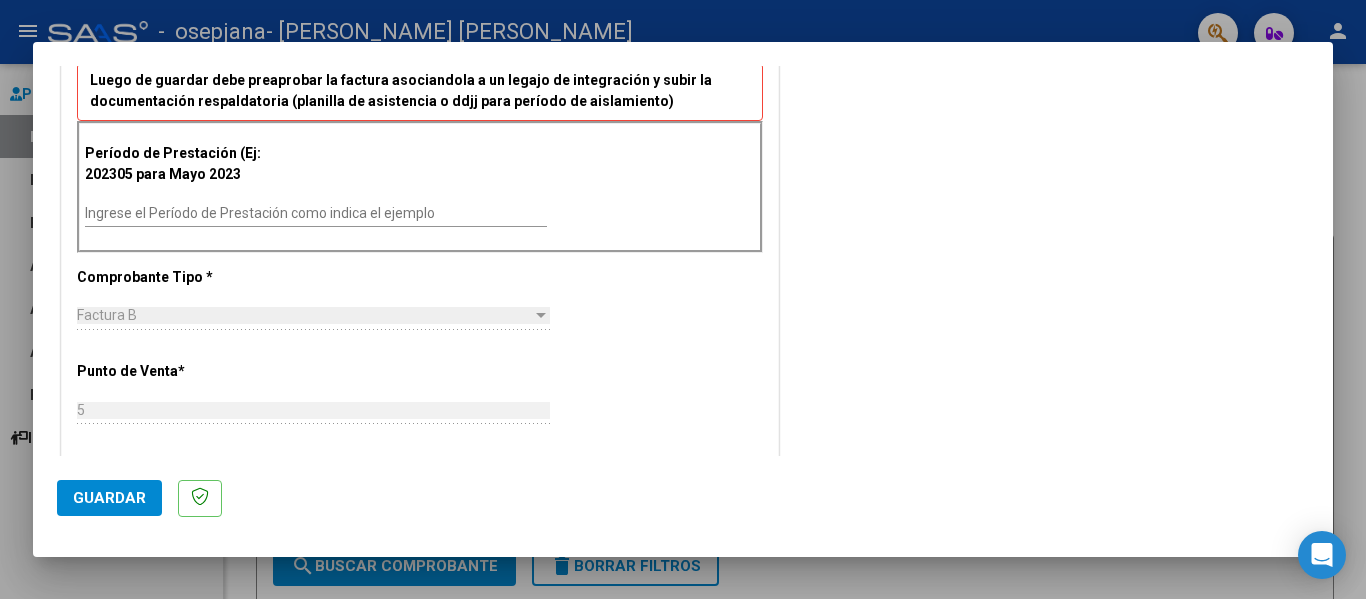 click on "Ingrese el Período de Prestación como indica el ejemplo" at bounding box center (316, 213) 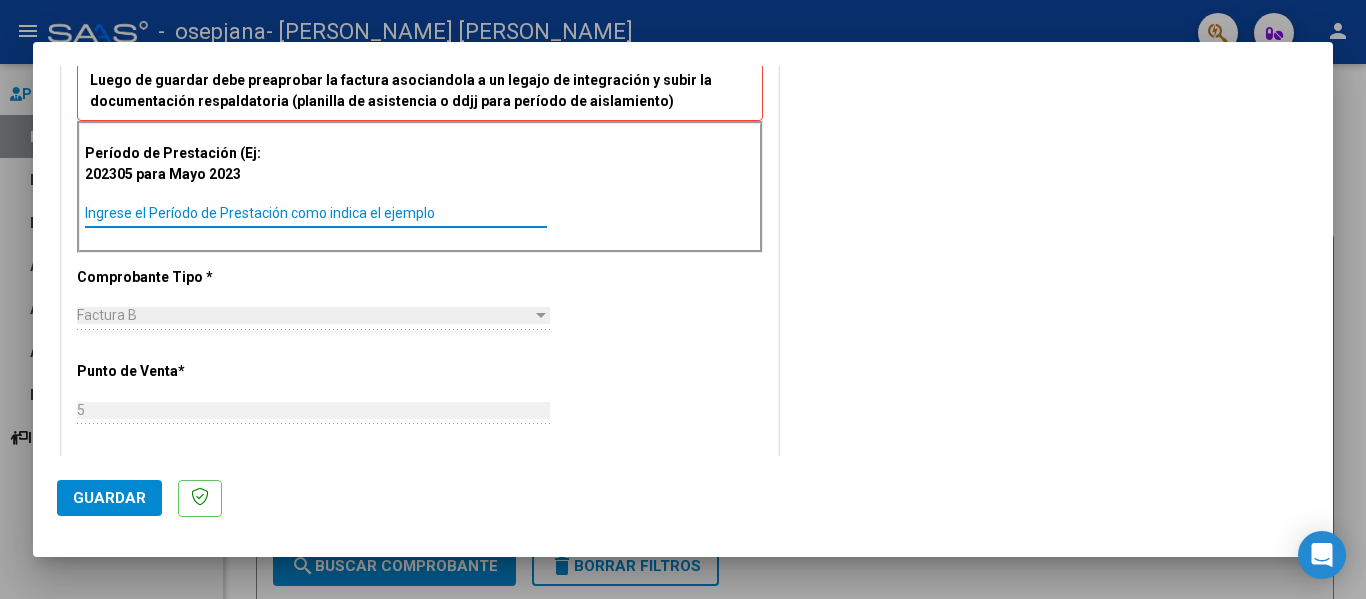 click on "Ingrese el Período de Prestación como indica el ejemplo" at bounding box center [316, 213] 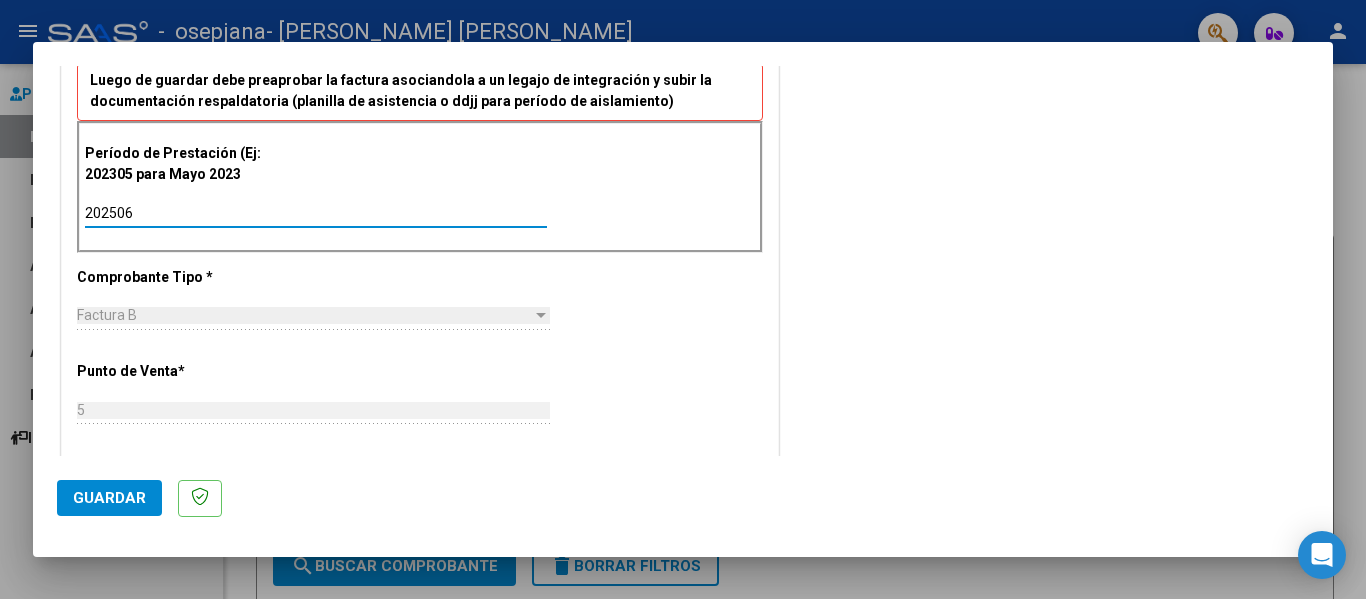 type on "202506" 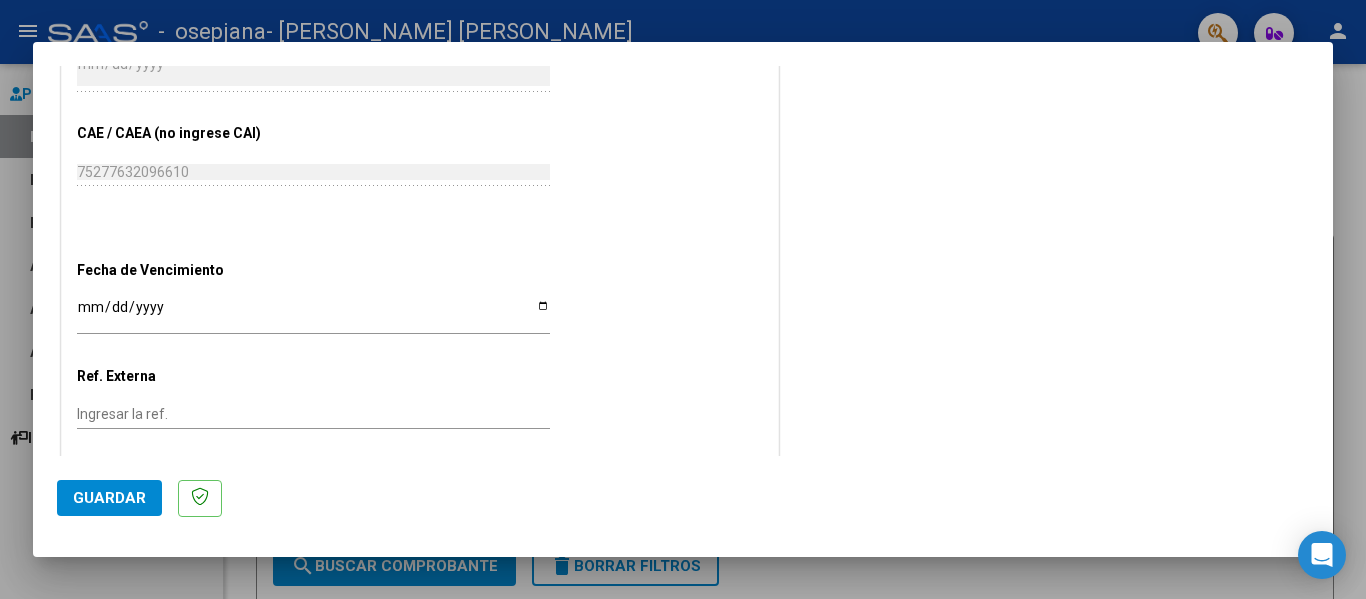 scroll, scrollTop: 1233, scrollLeft: 0, axis: vertical 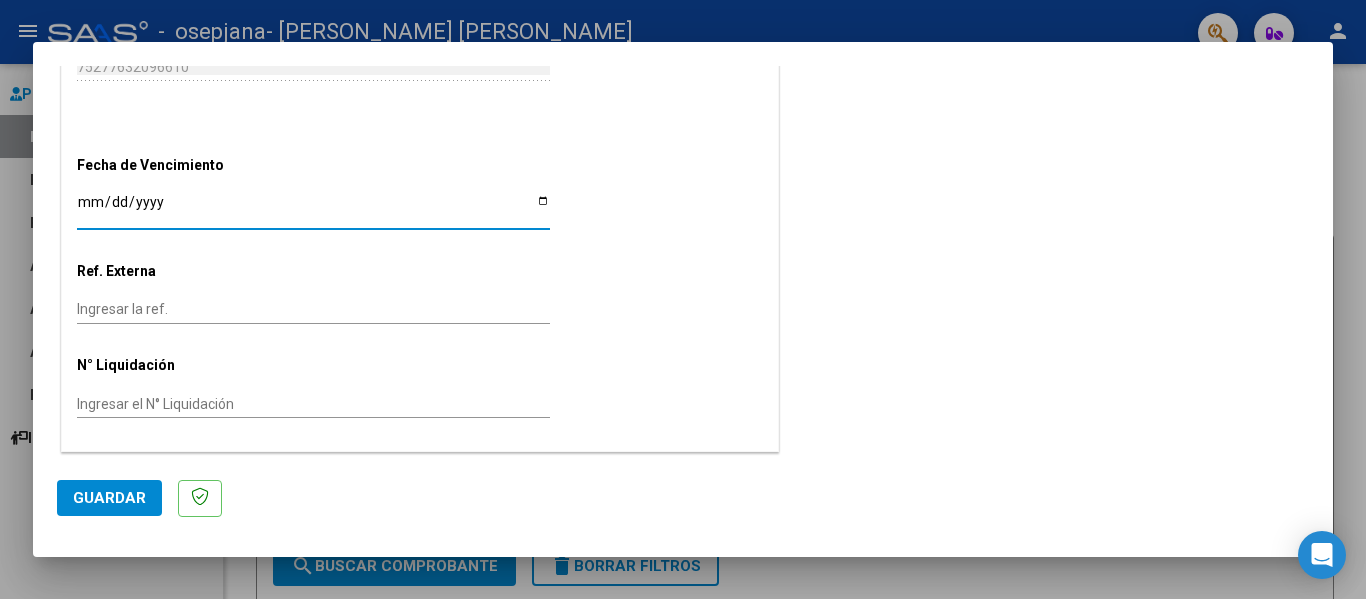 click on "Ingresar la fecha" at bounding box center (313, 209) 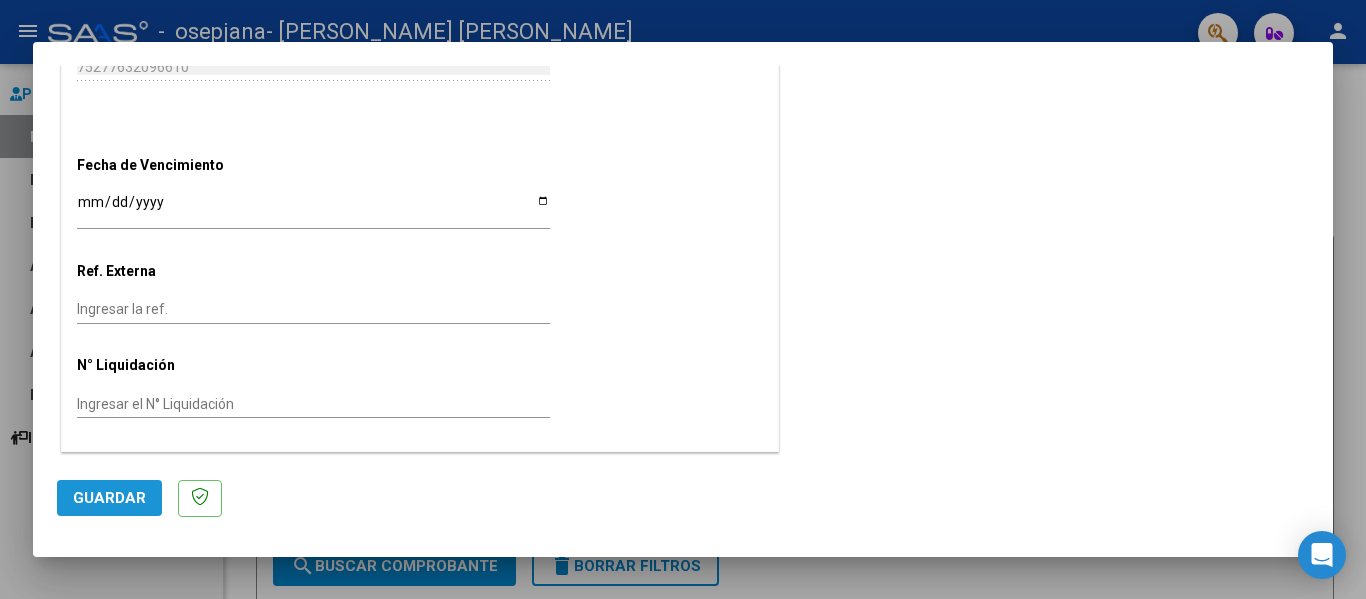 click on "Guardar" 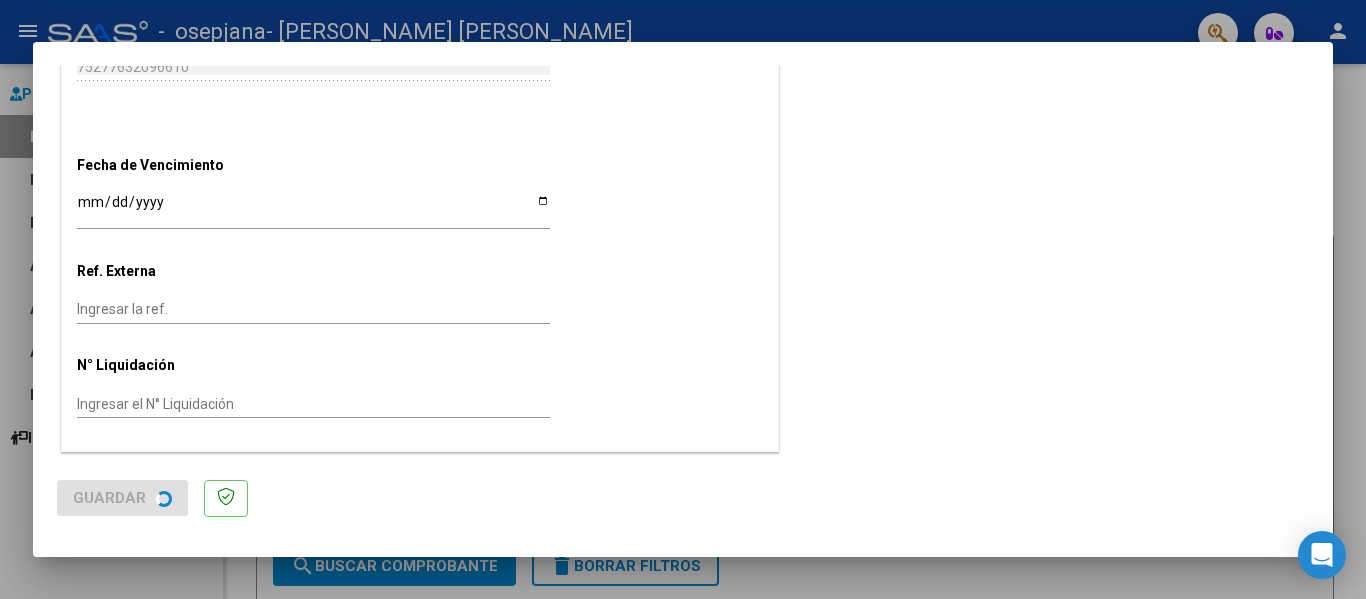 scroll, scrollTop: 0, scrollLeft: 0, axis: both 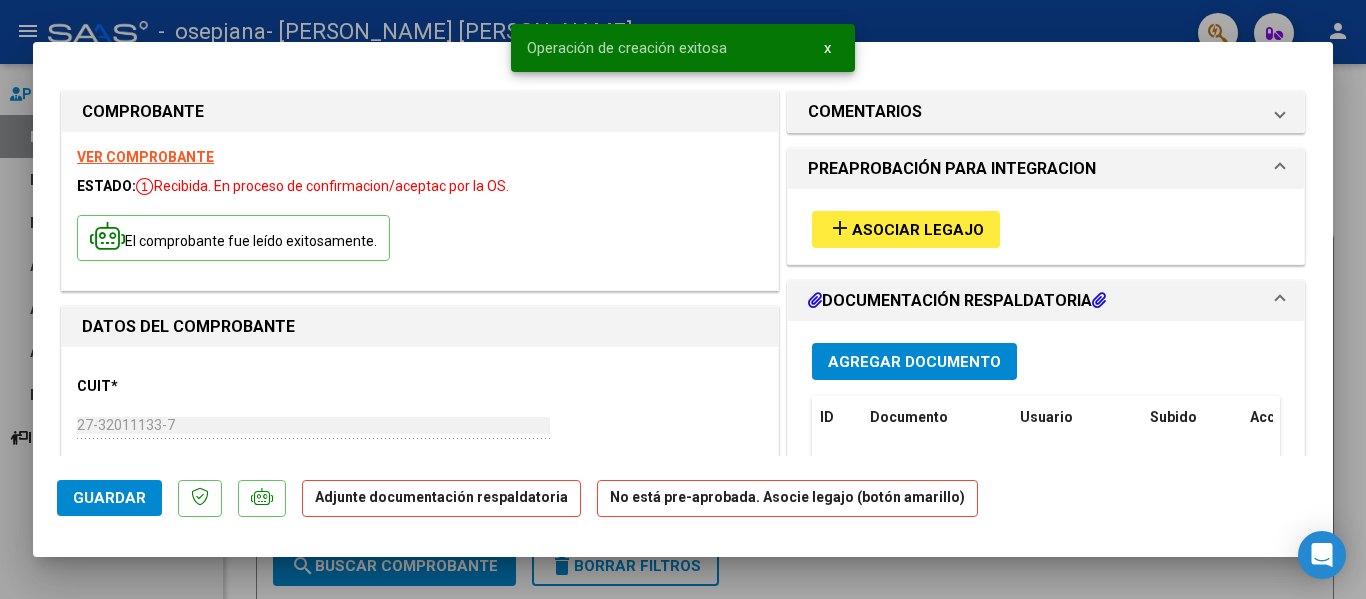click on "add Asociar Legajo" at bounding box center (921, 214) 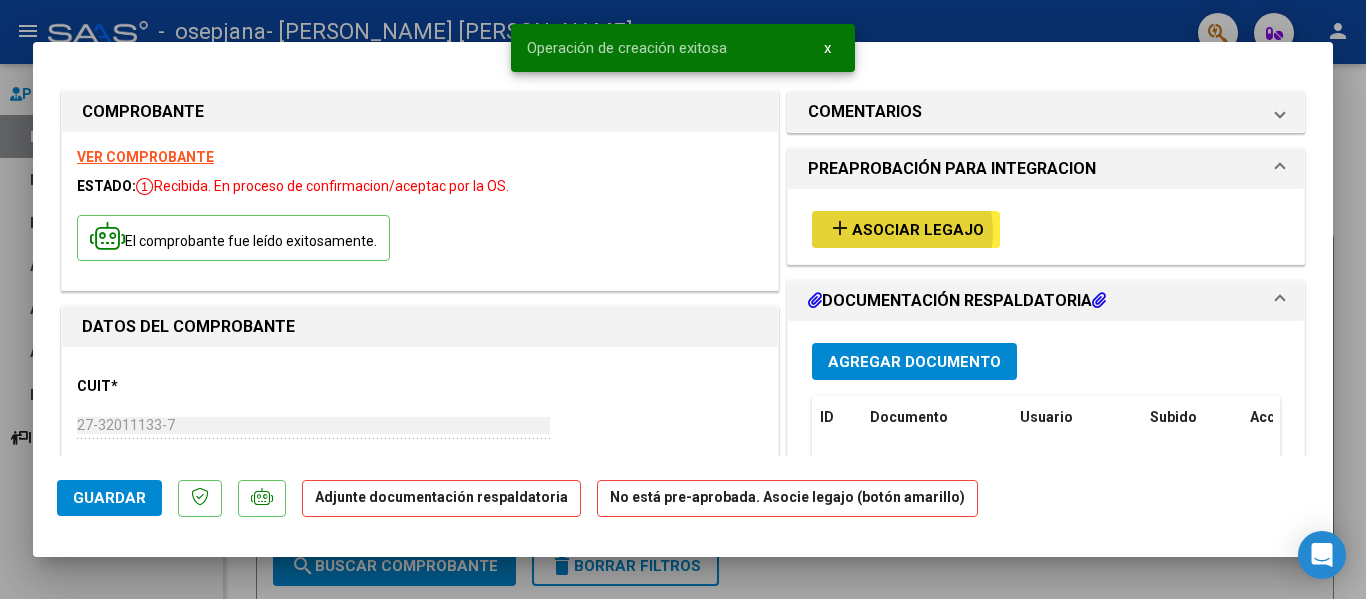 click on "Asociar Legajo" at bounding box center [918, 230] 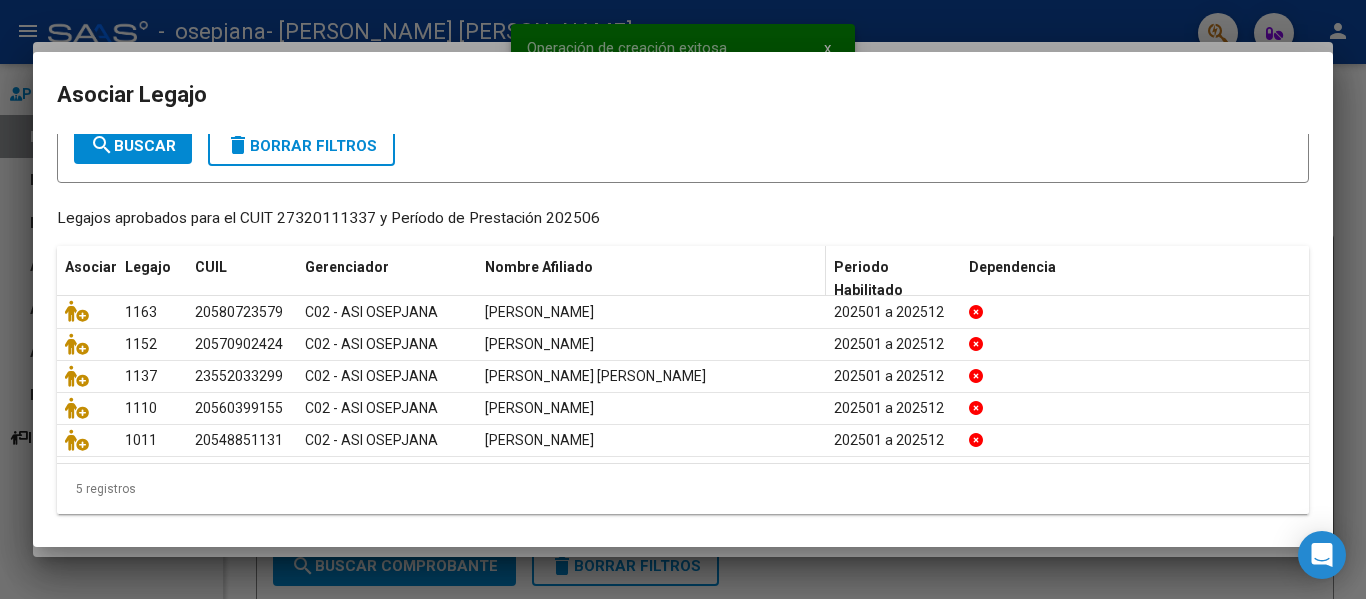 scroll, scrollTop: 131, scrollLeft: 0, axis: vertical 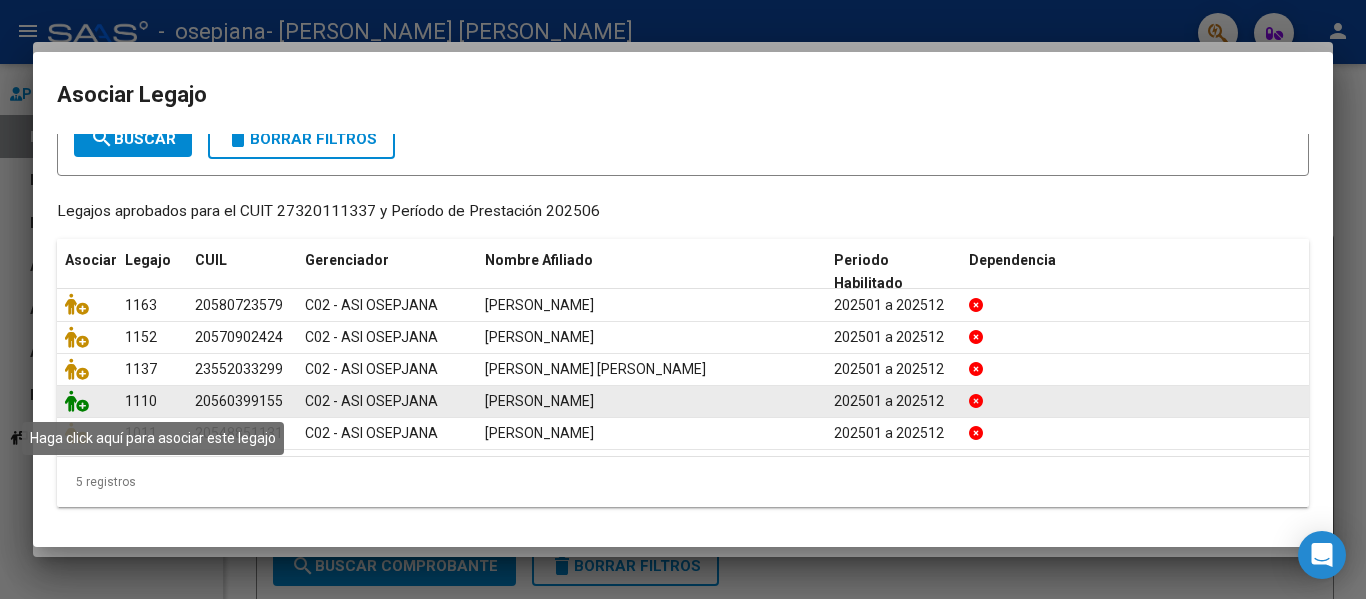 click 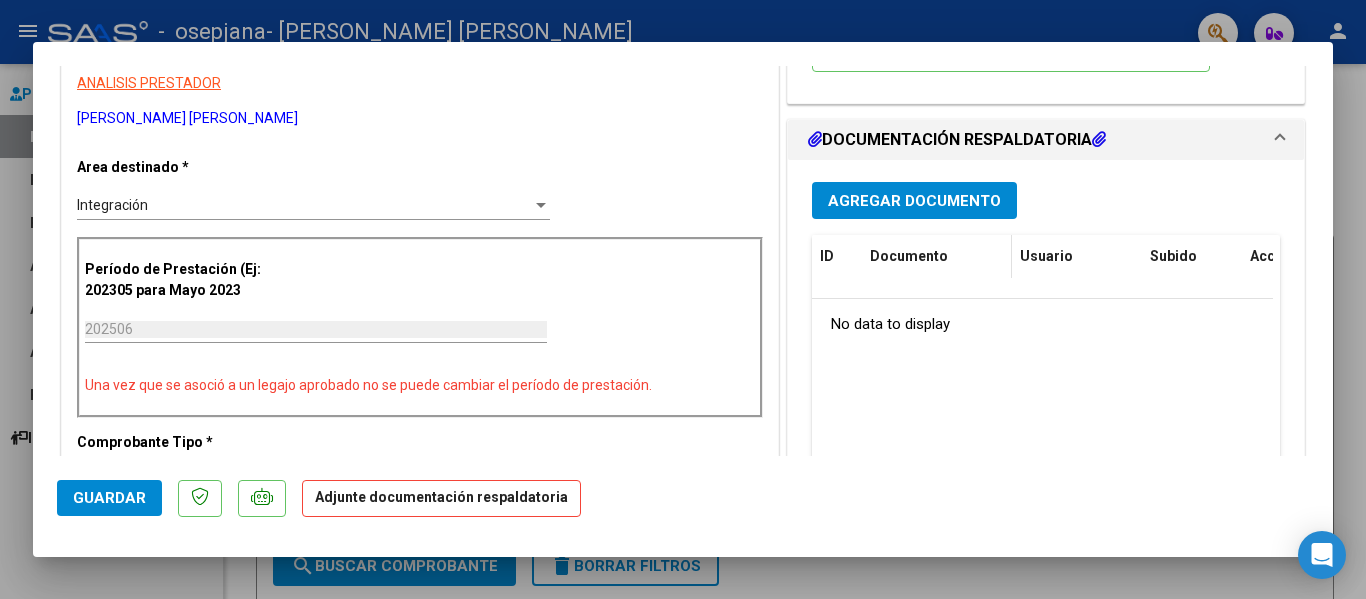 scroll, scrollTop: 400, scrollLeft: 0, axis: vertical 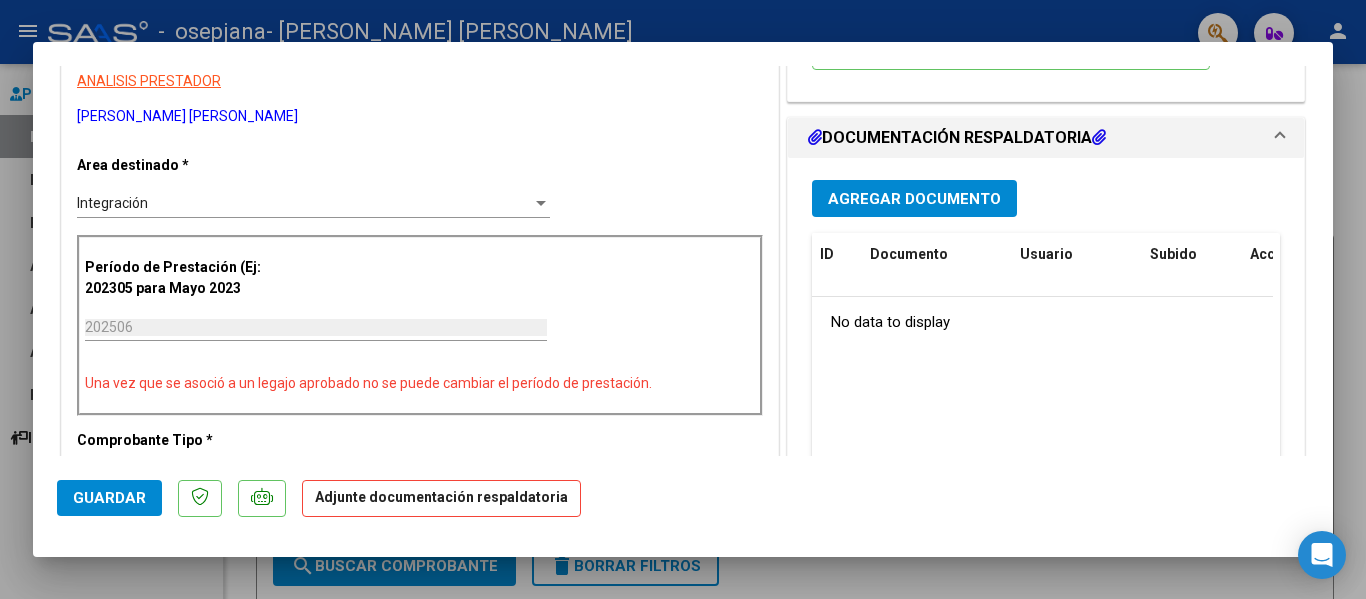 click on "Agregar Documento" at bounding box center [914, 199] 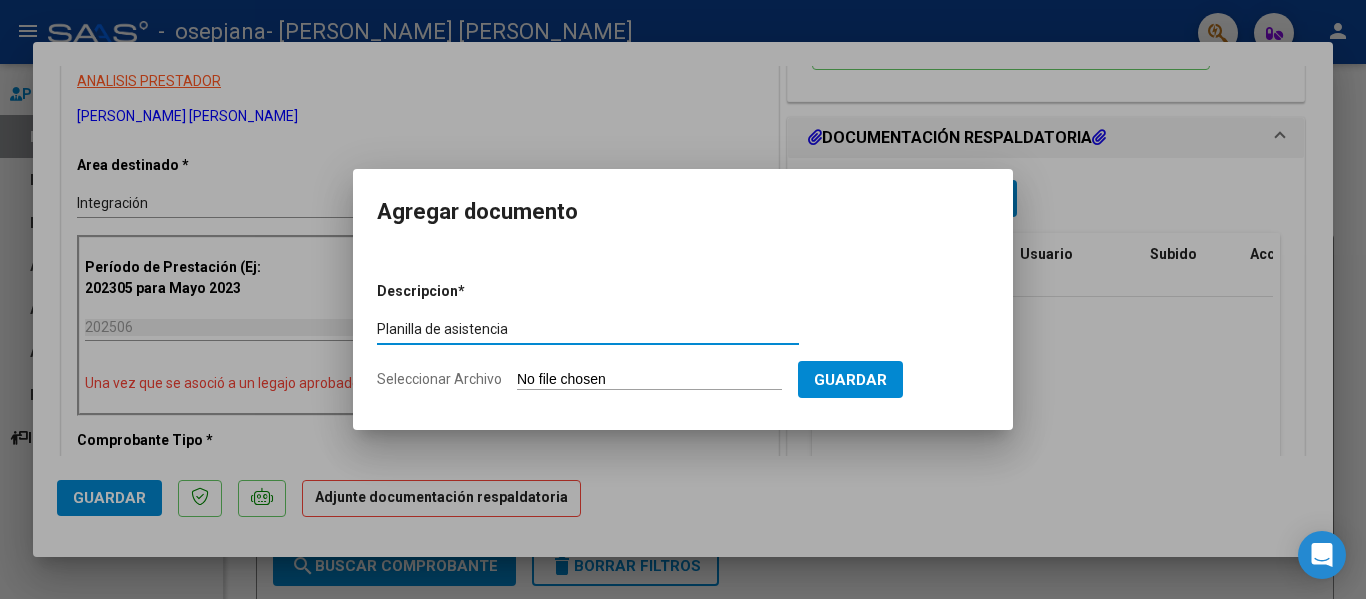 type on "Planilla de asistencia" 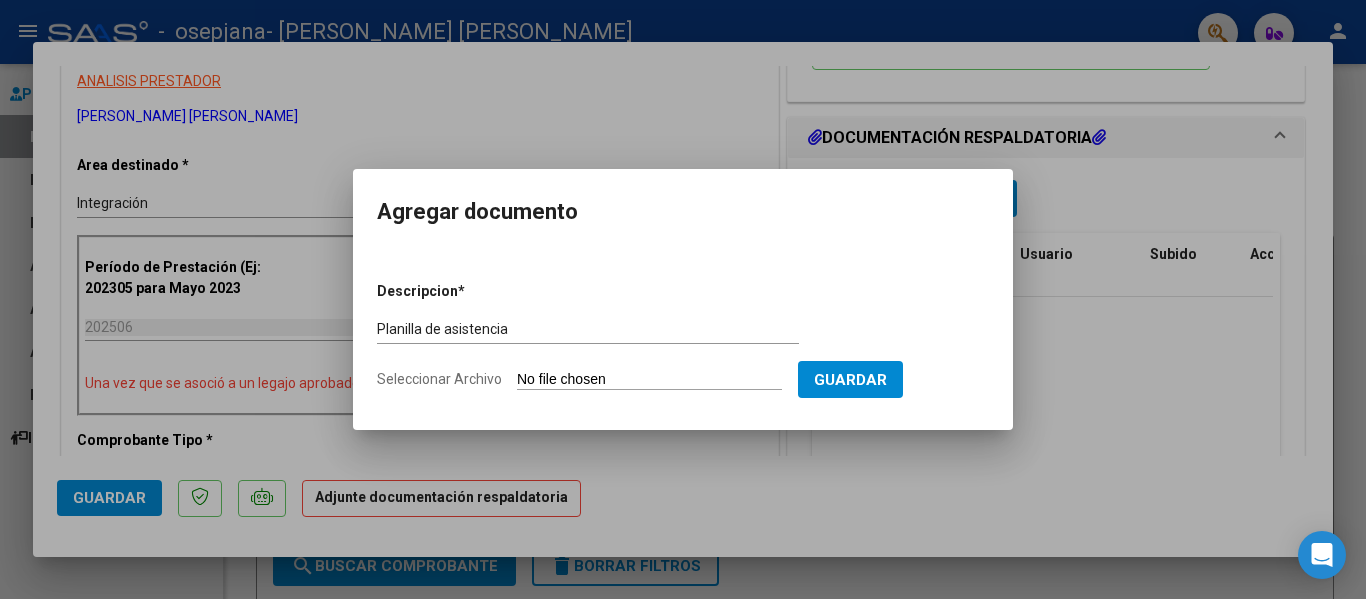 type on "C:\fakepath\[PERSON_NAME].pdf" 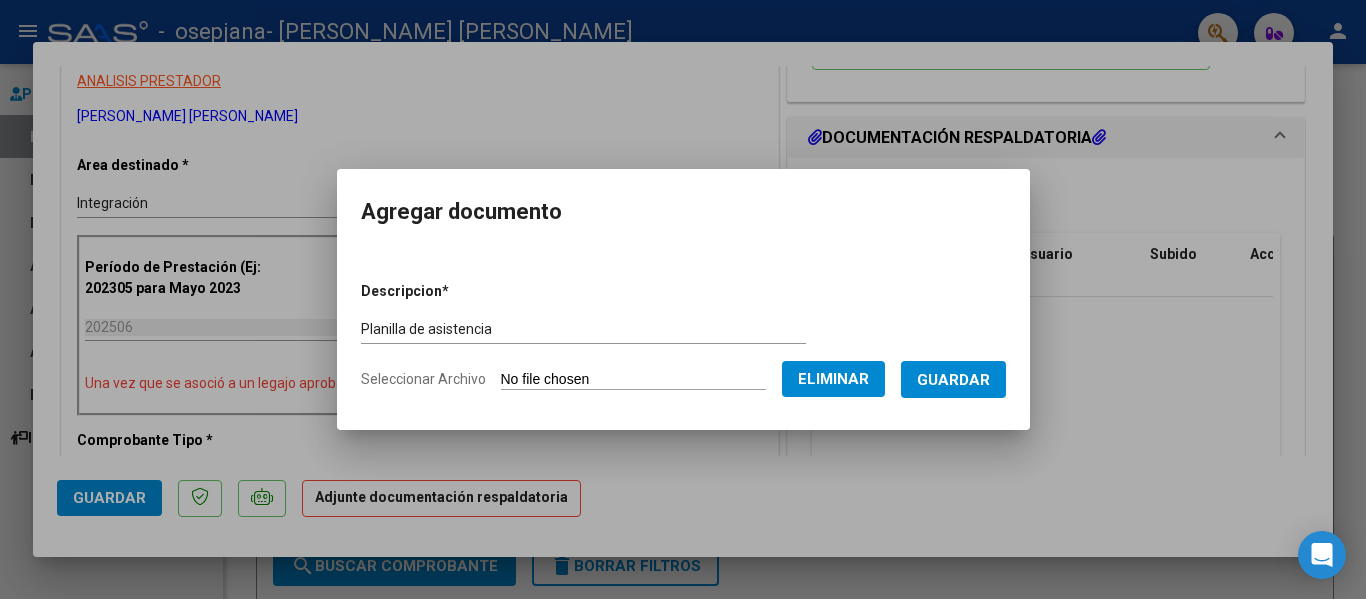 click on "Guardar" at bounding box center (953, 380) 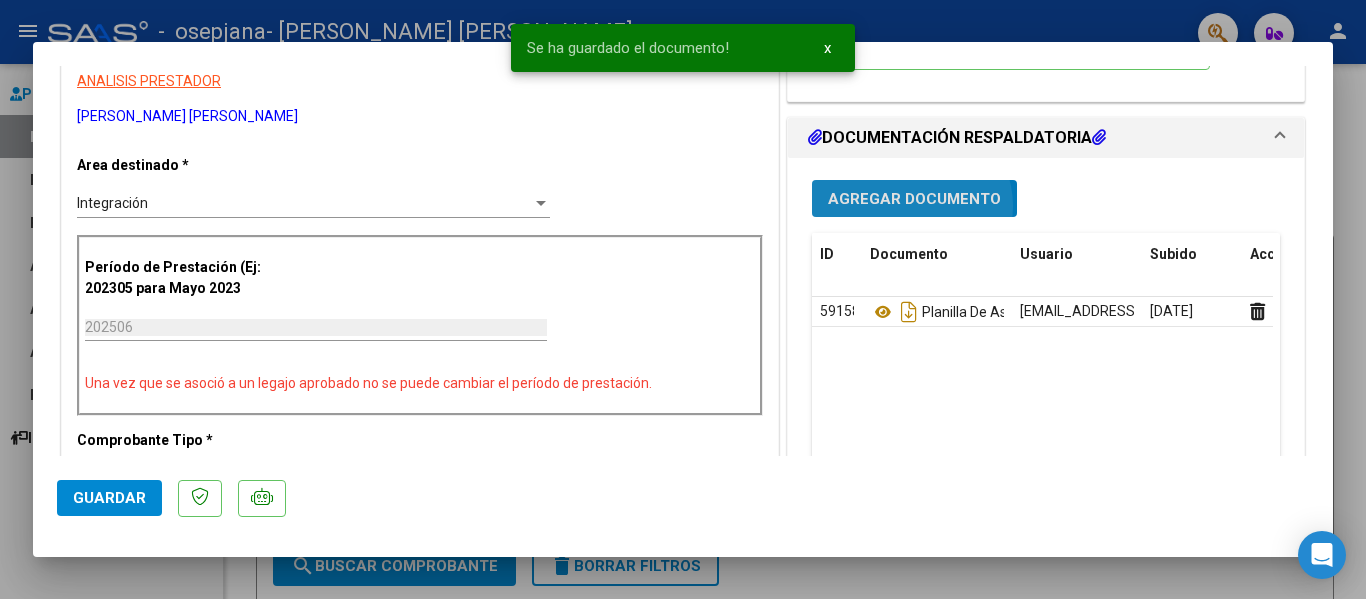 click on "Agregar Documento" at bounding box center [914, 199] 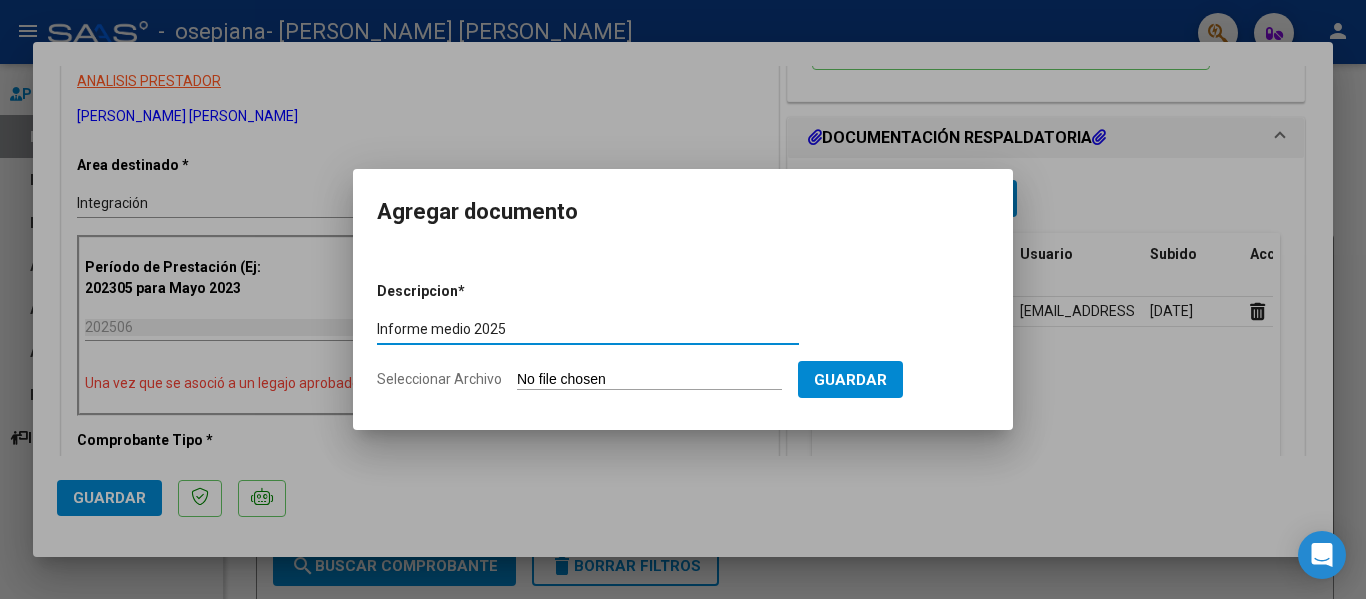 type on "Informe medio 2025" 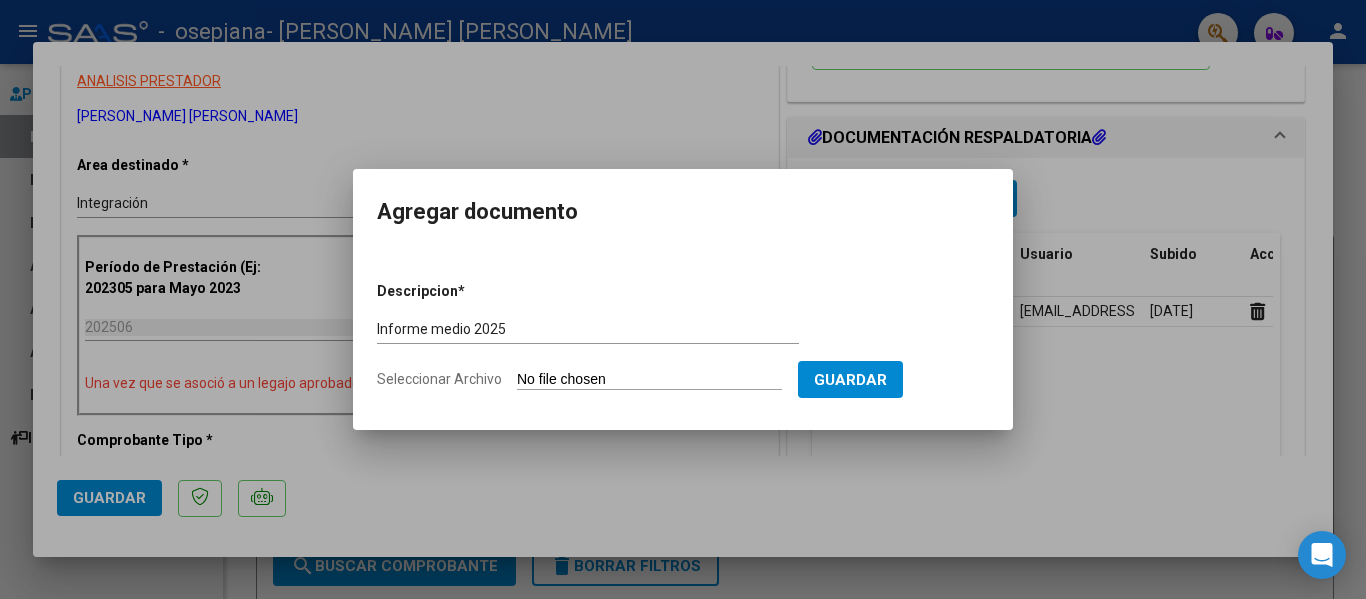 click on "Informe medio 2025 Escriba aquí una descripcion" at bounding box center [588, 338] 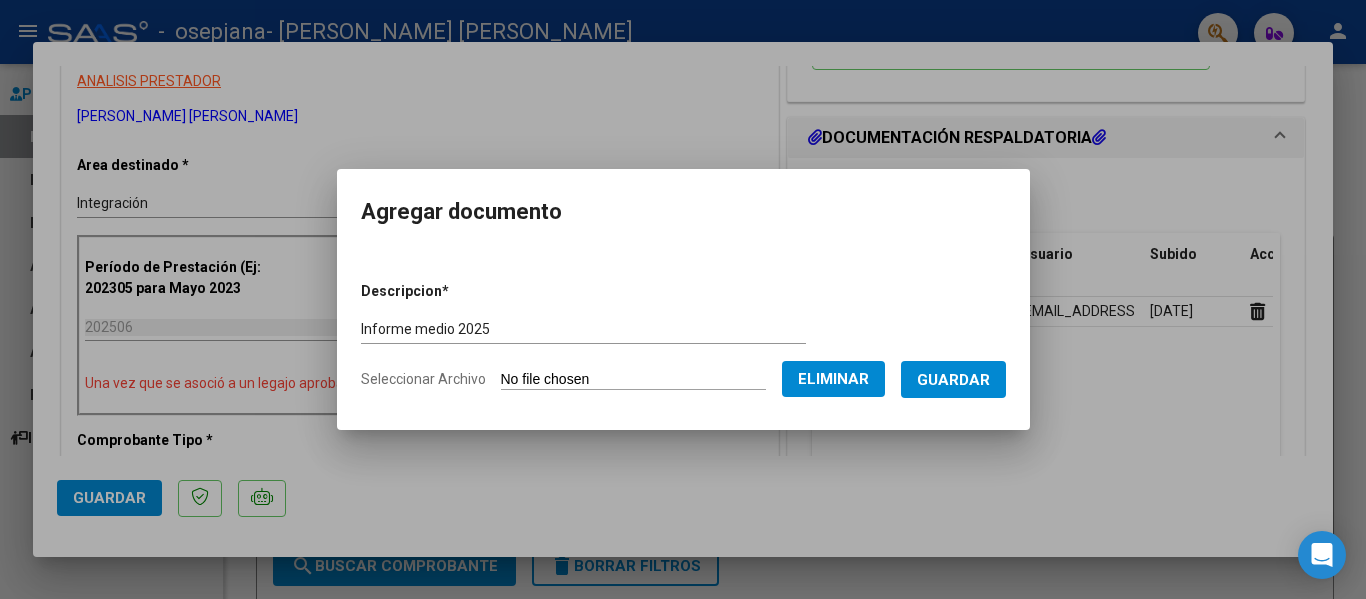 click on "Guardar" at bounding box center [953, 380] 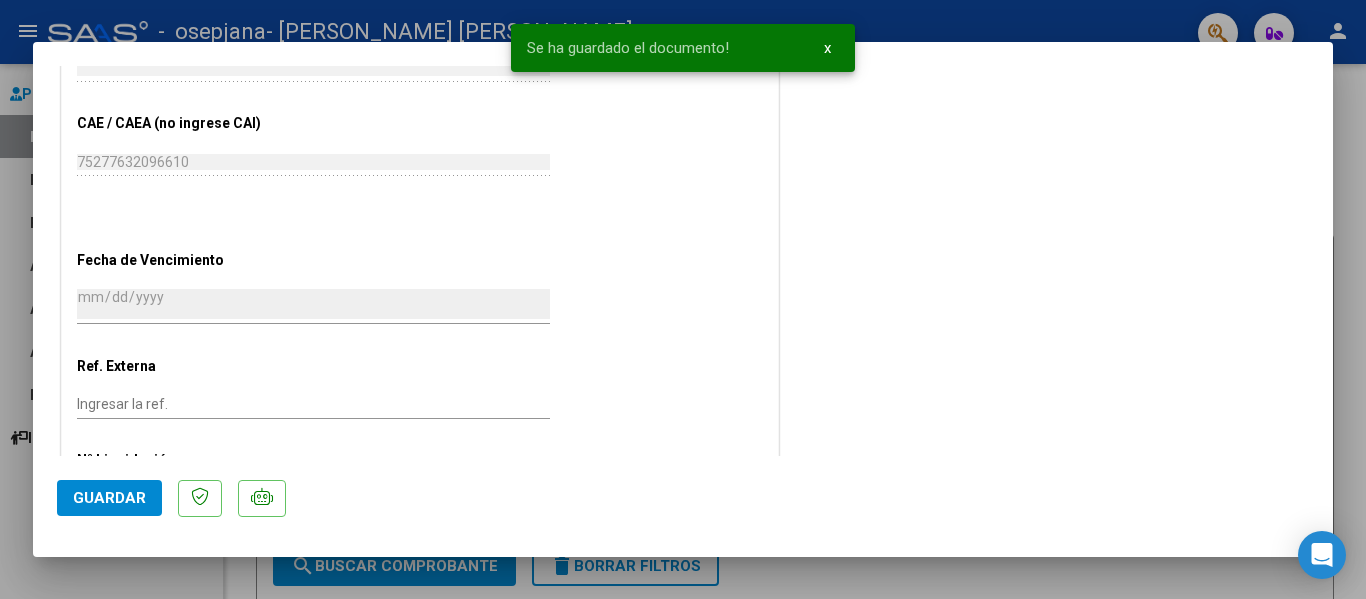 scroll, scrollTop: 1296, scrollLeft: 0, axis: vertical 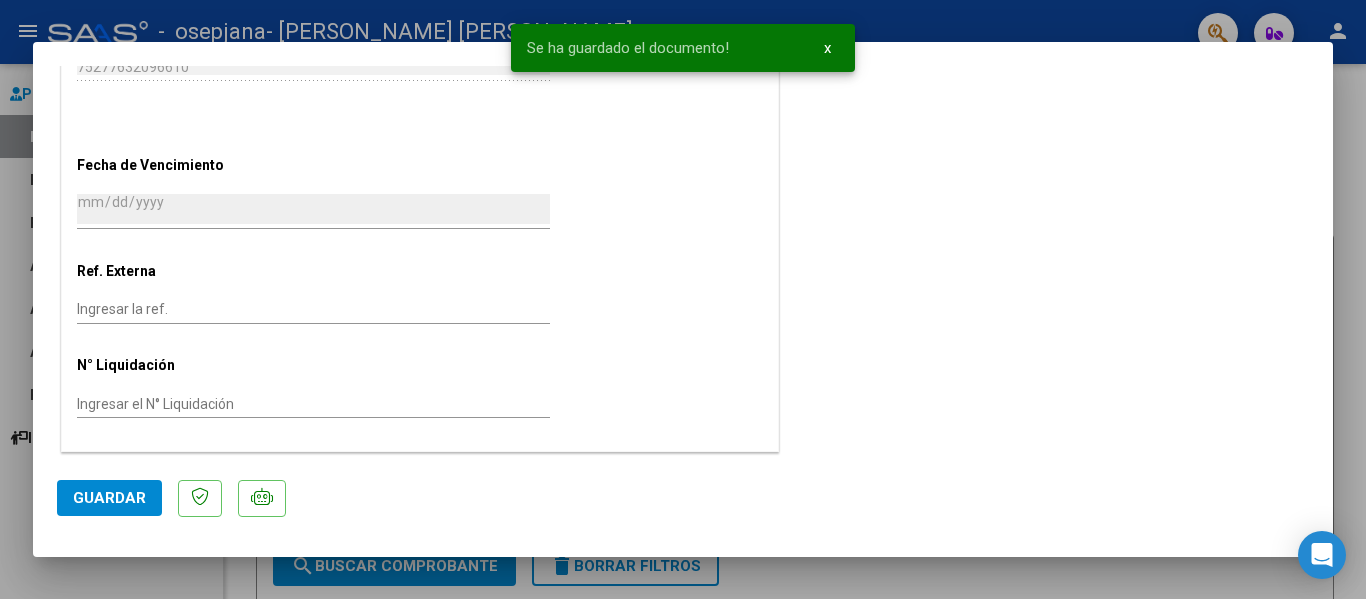 click on "Guardar" 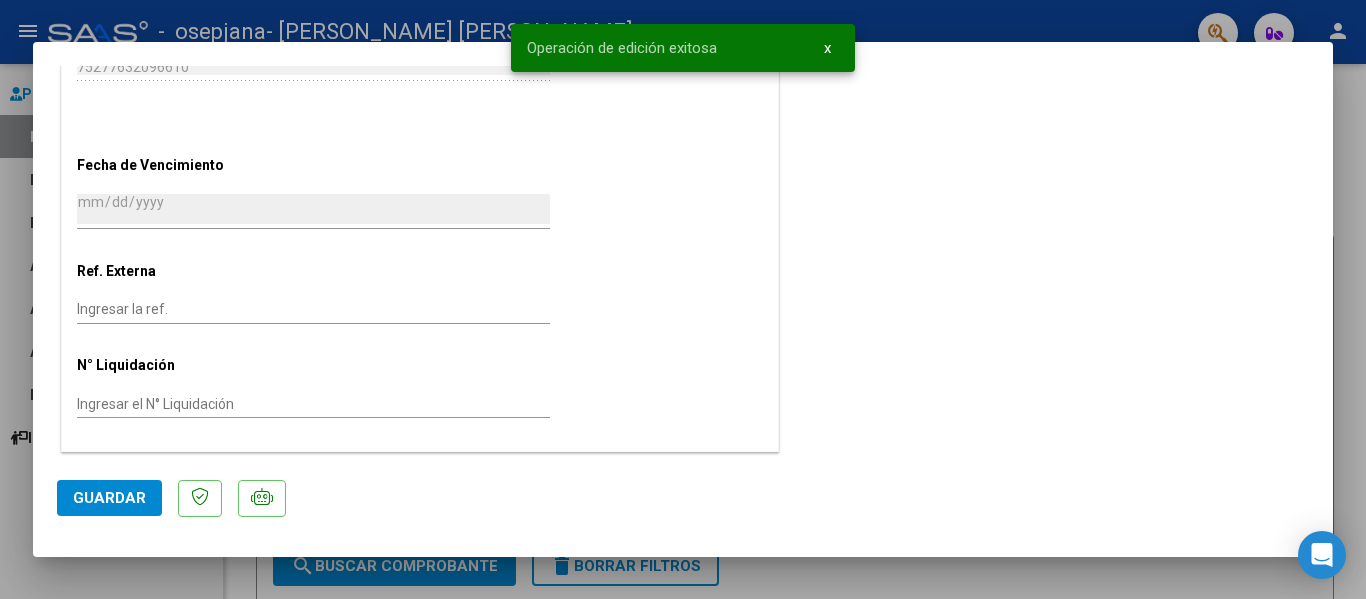 click at bounding box center (683, 299) 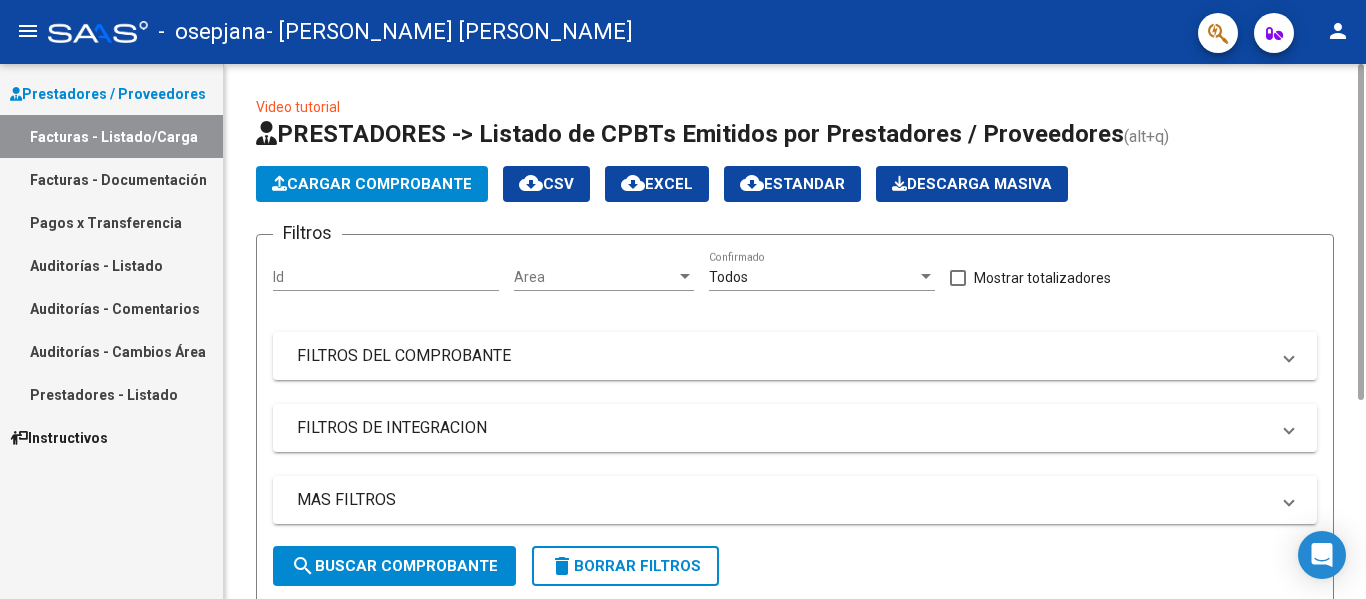click on "Cargar Comprobante" 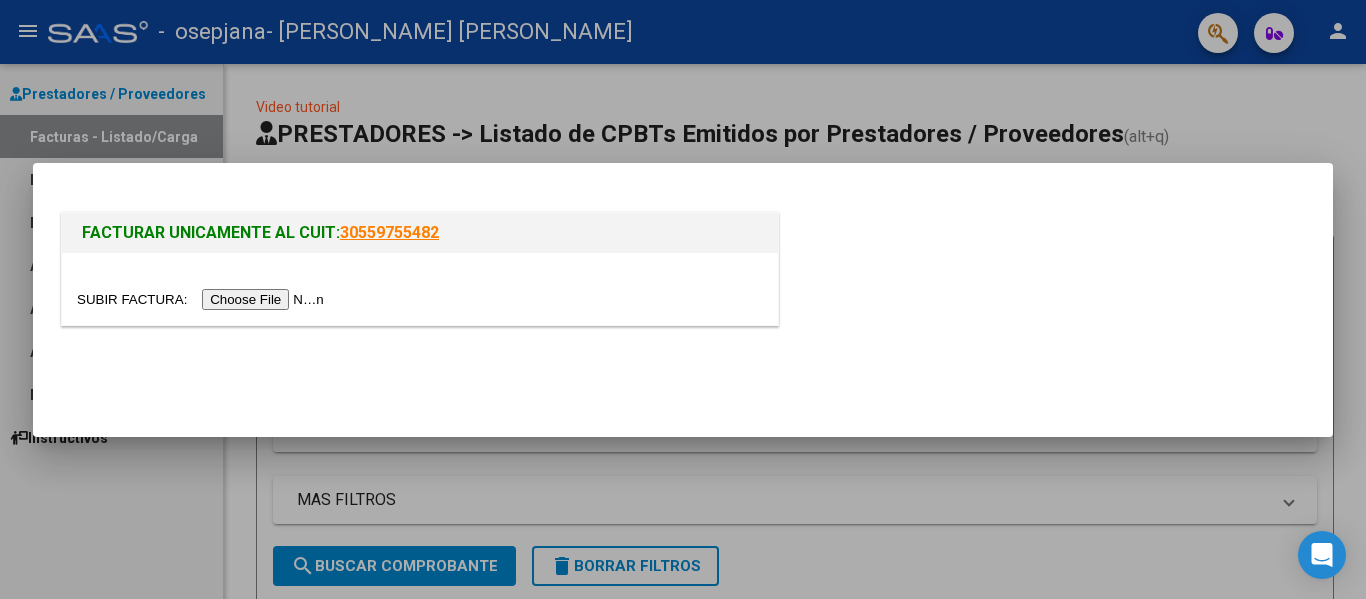 click at bounding box center (203, 299) 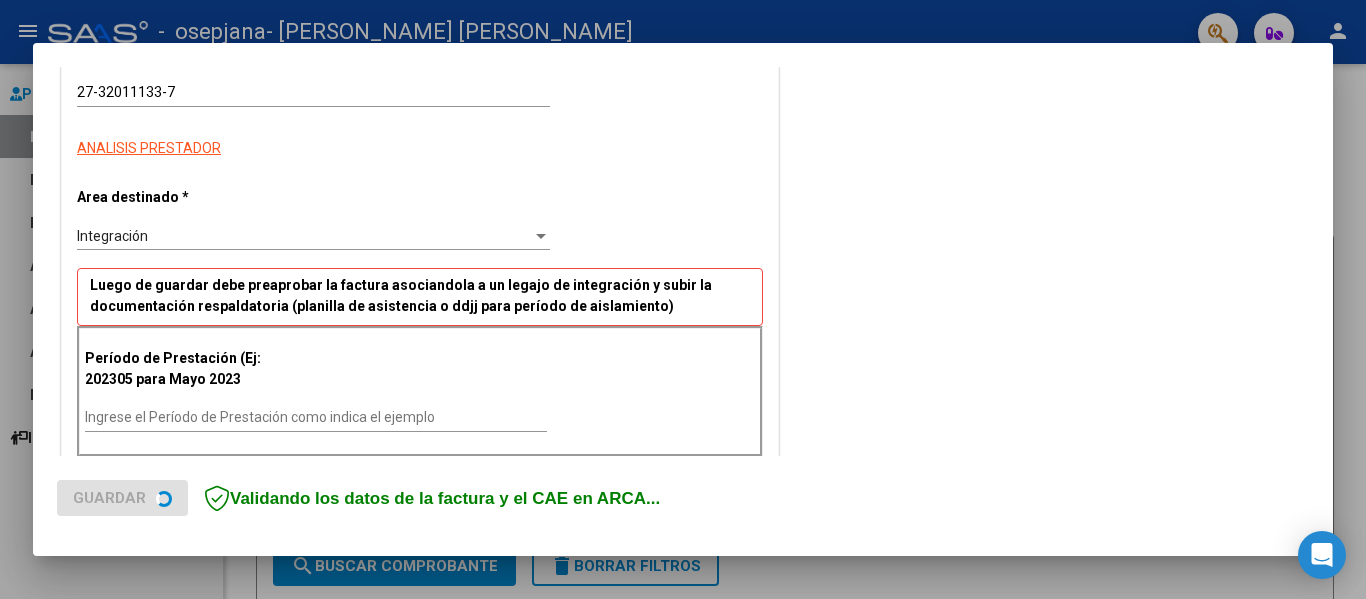 scroll, scrollTop: 300, scrollLeft: 0, axis: vertical 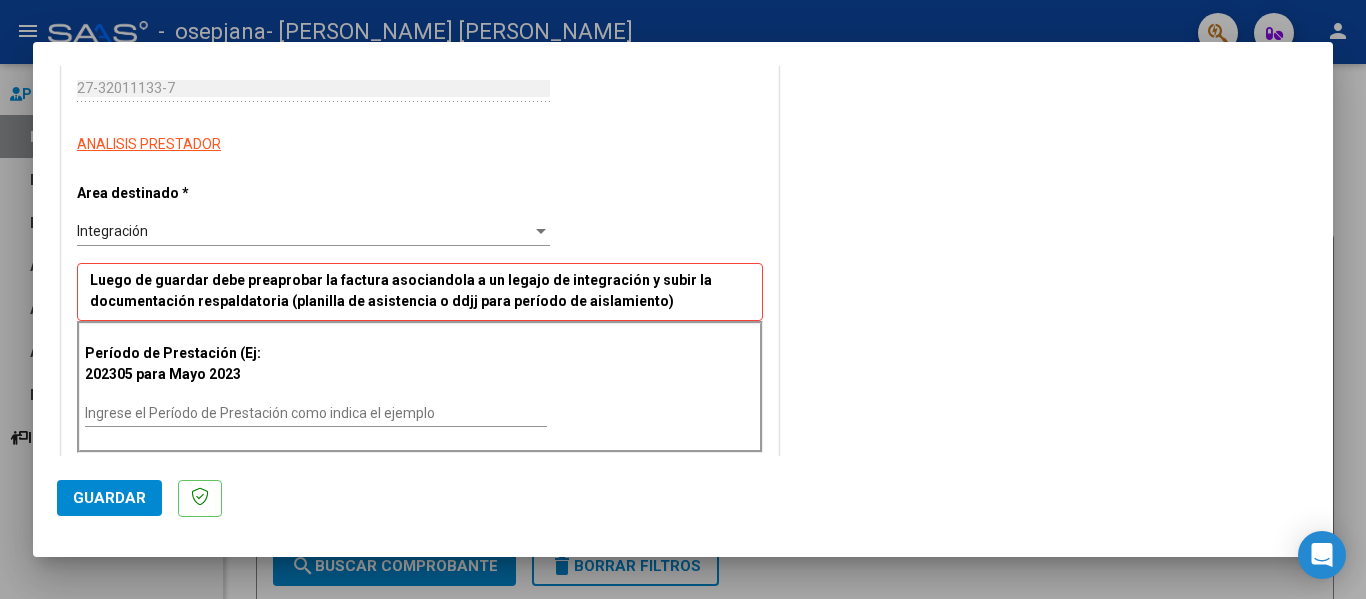 click on "Ingrese el Período de Prestación como indica el ejemplo" at bounding box center [316, 413] 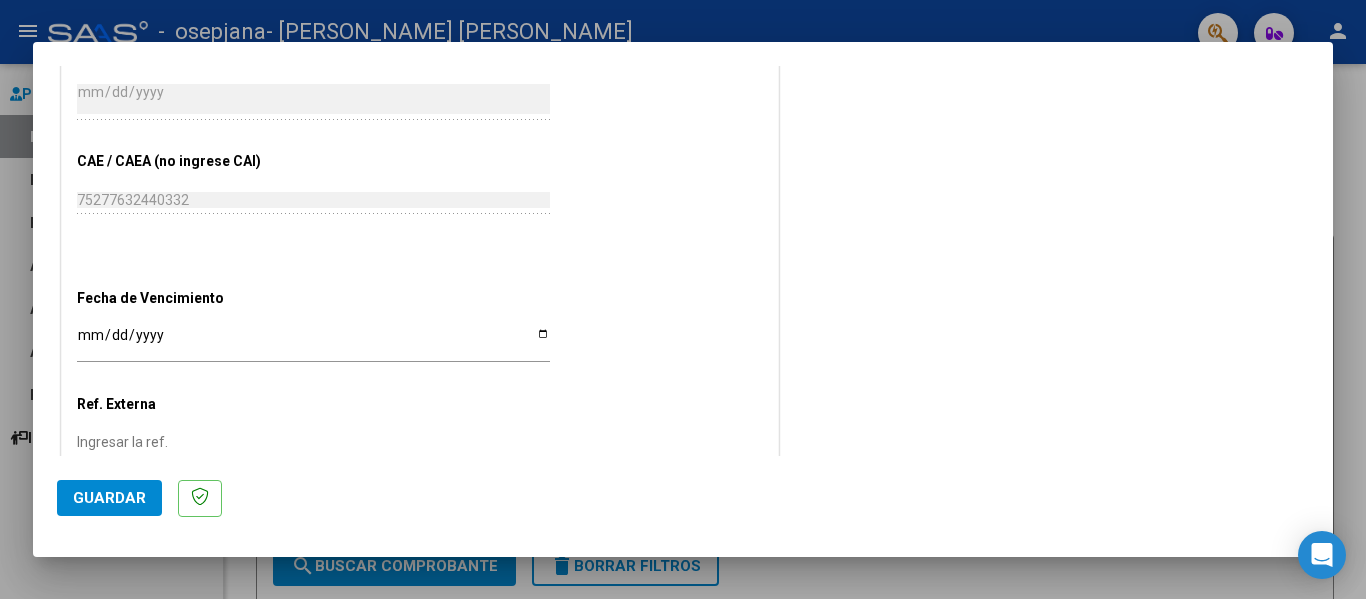 scroll, scrollTop: 1200, scrollLeft: 0, axis: vertical 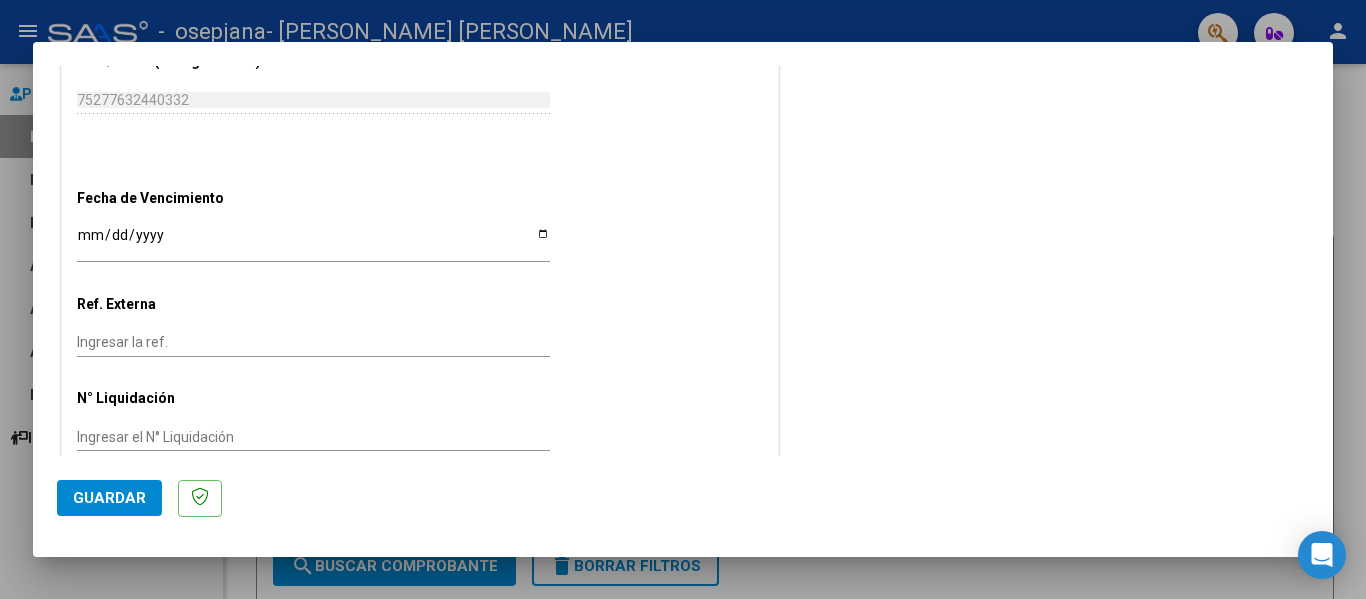 type on "202506" 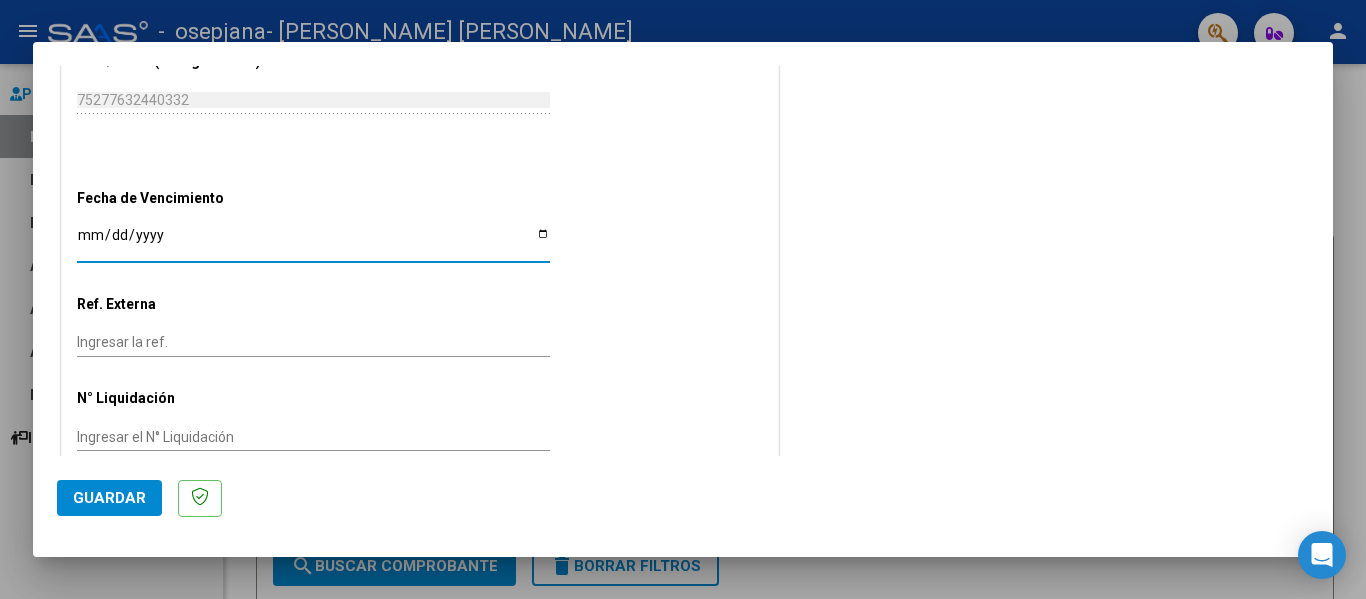 type on "[DATE]" 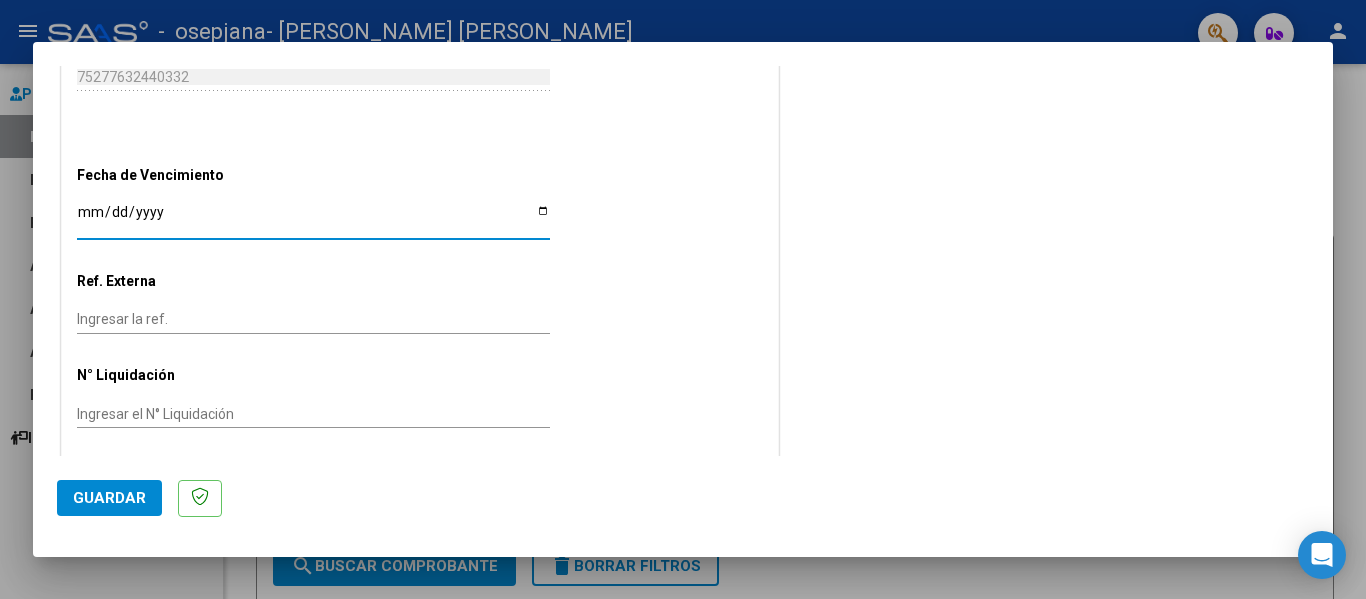 scroll, scrollTop: 1233, scrollLeft: 0, axis: vertical 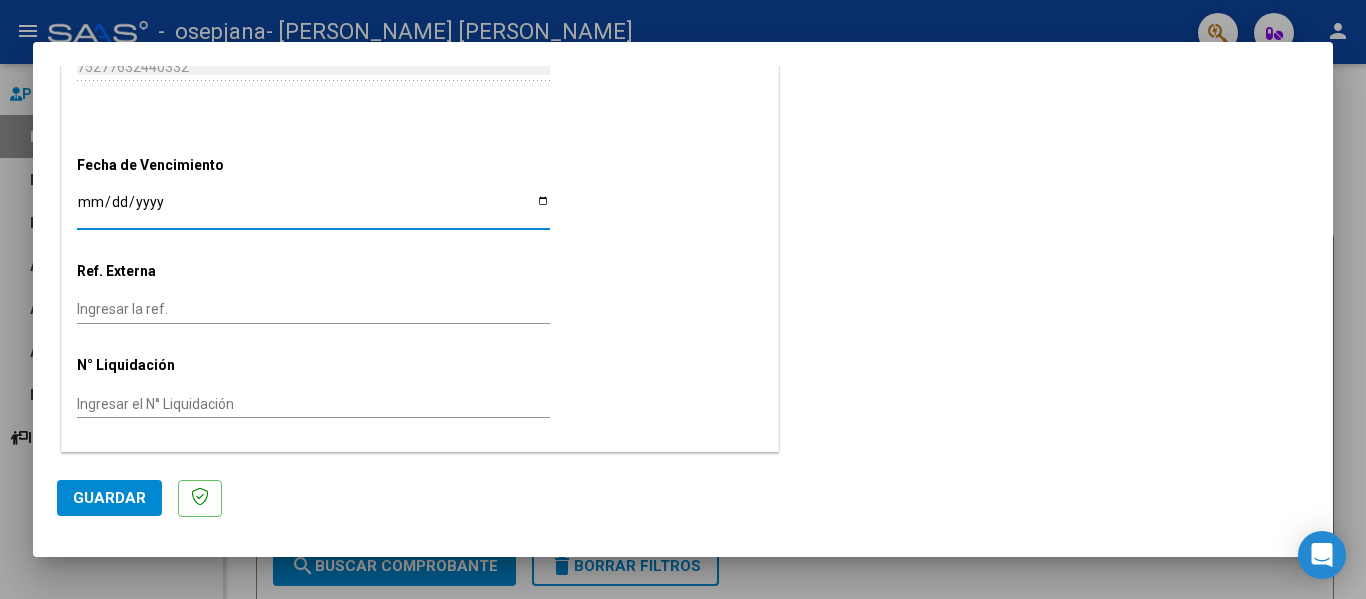 click on "Guardar" 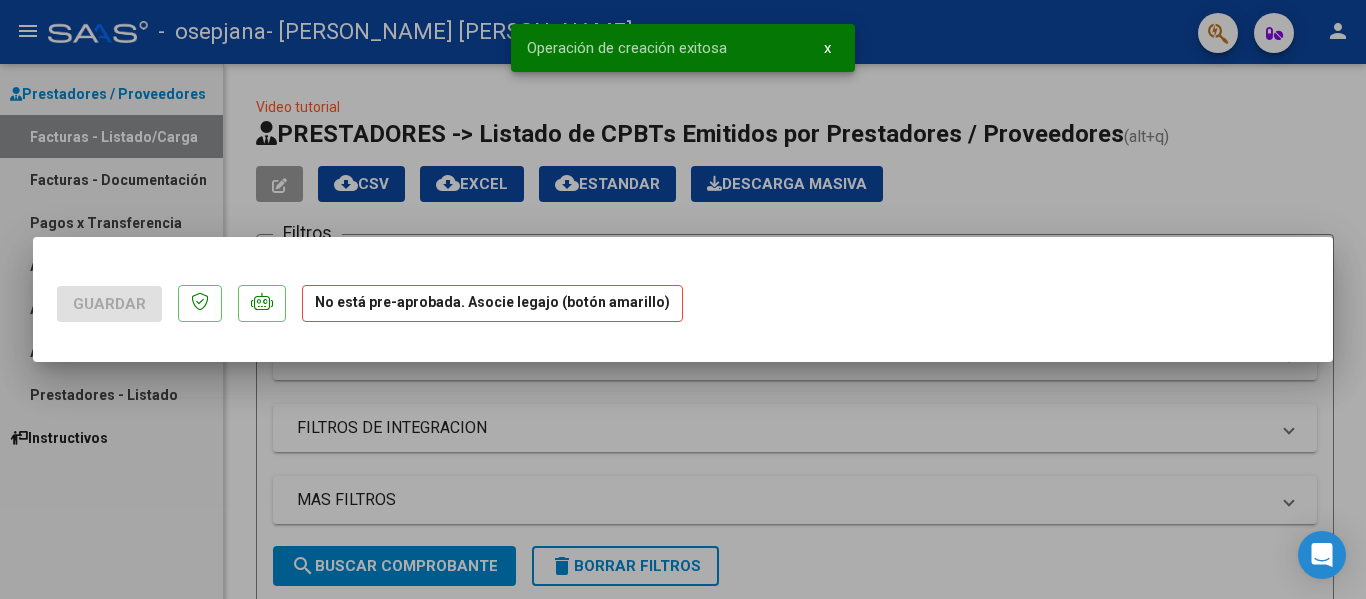 scroll, scrollTop: 0, scrollLeft: 0, axis: both 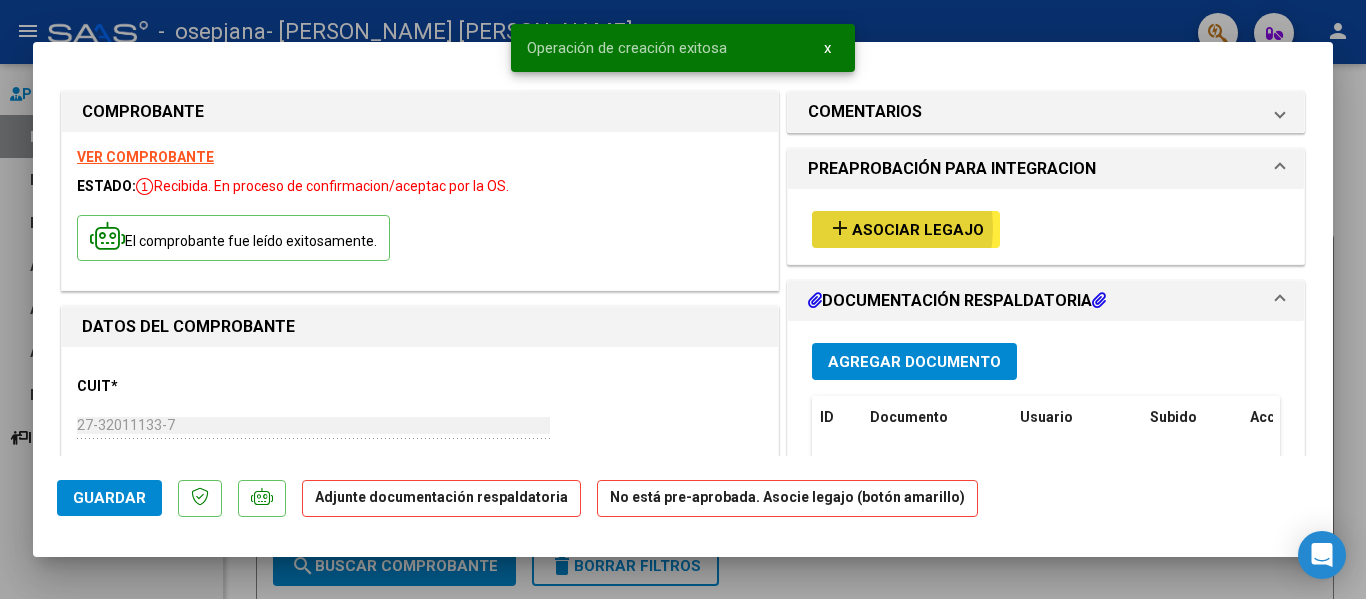 click on "add" at bounding box center (840, 228) 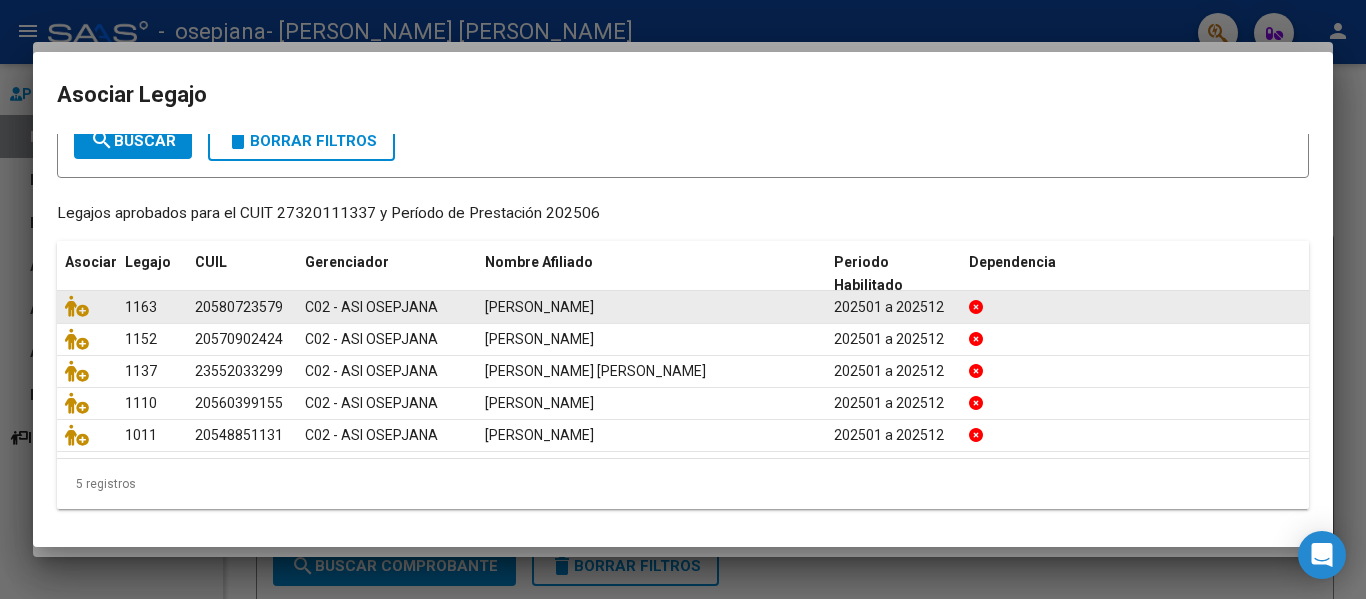 scroll, scrollTop: 131, scrollLeft: 0, axis: vertical 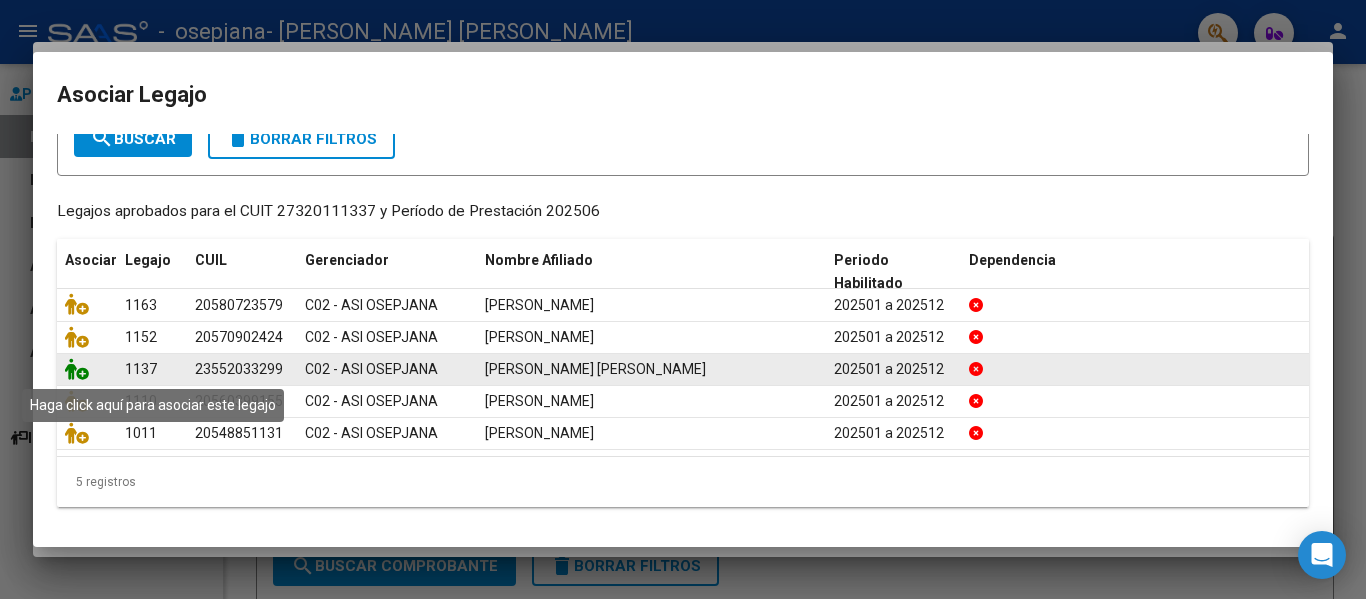 click 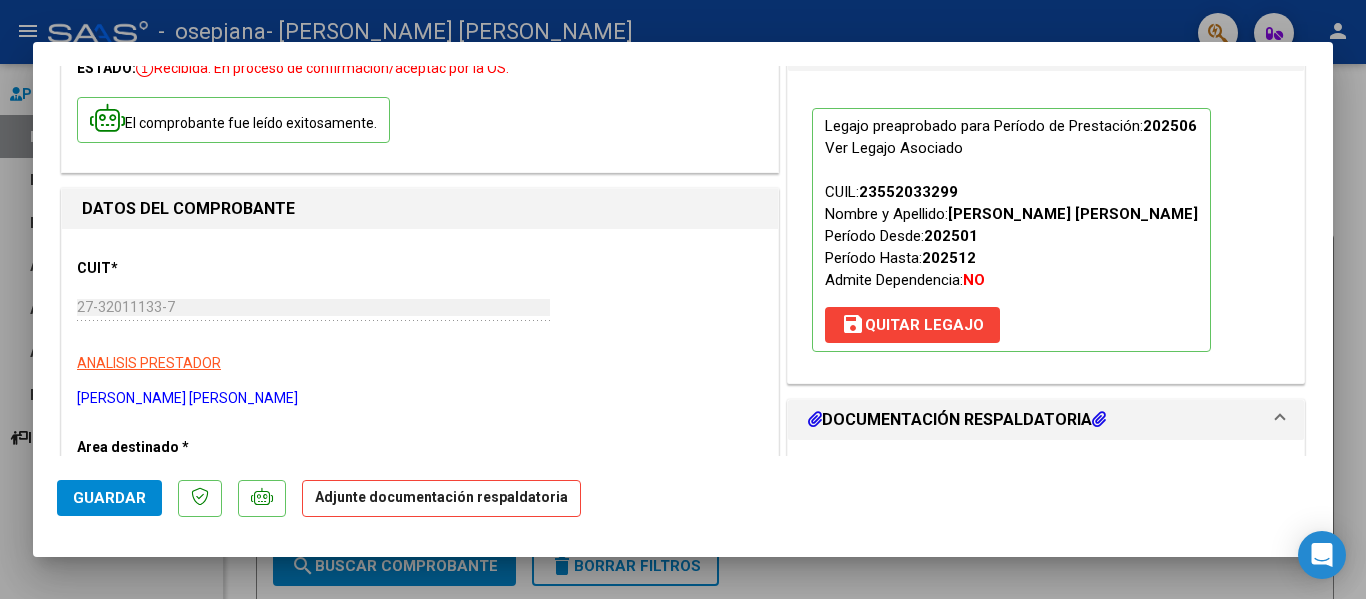 scroll, scrollTop: 300, scrollLeft: 0, axis: vertical 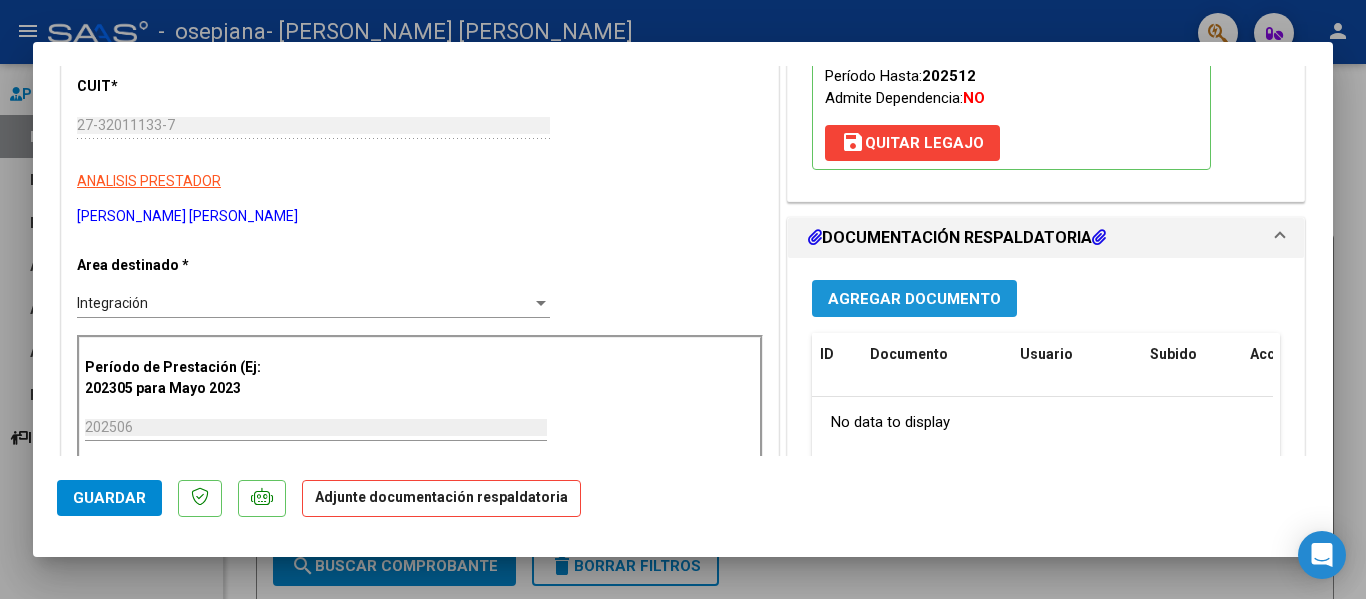 click on "Agregar Documento" at bounding box center [914, 298] 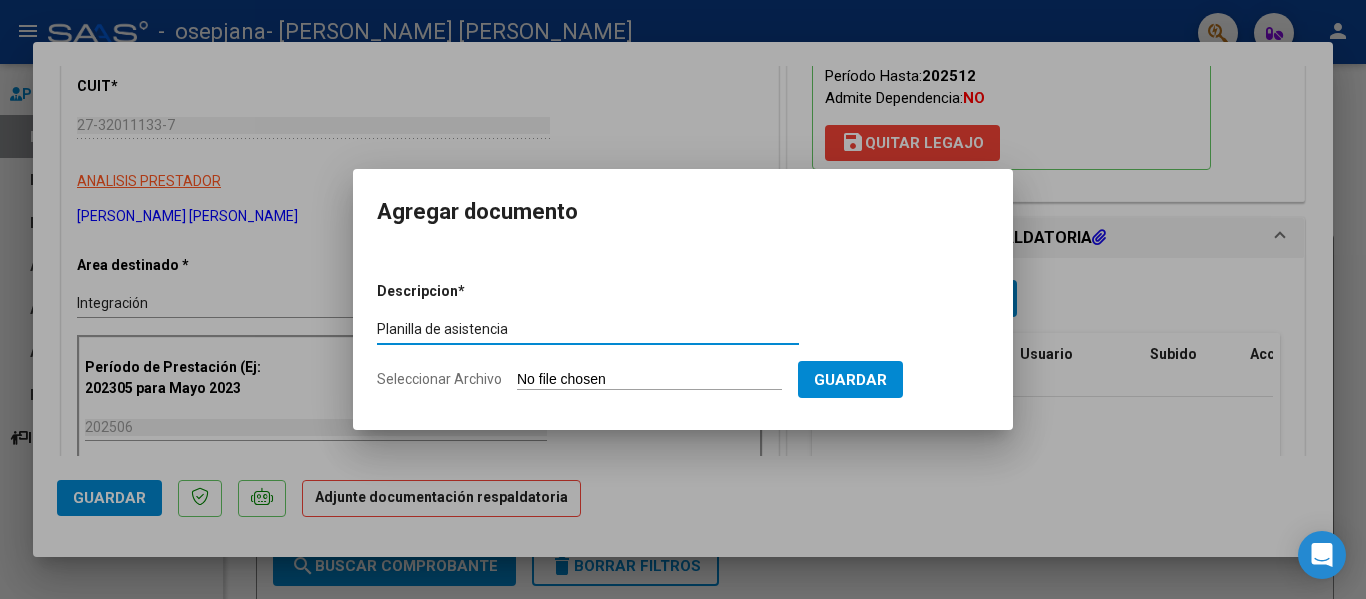 type on "Planilla de asistencia" 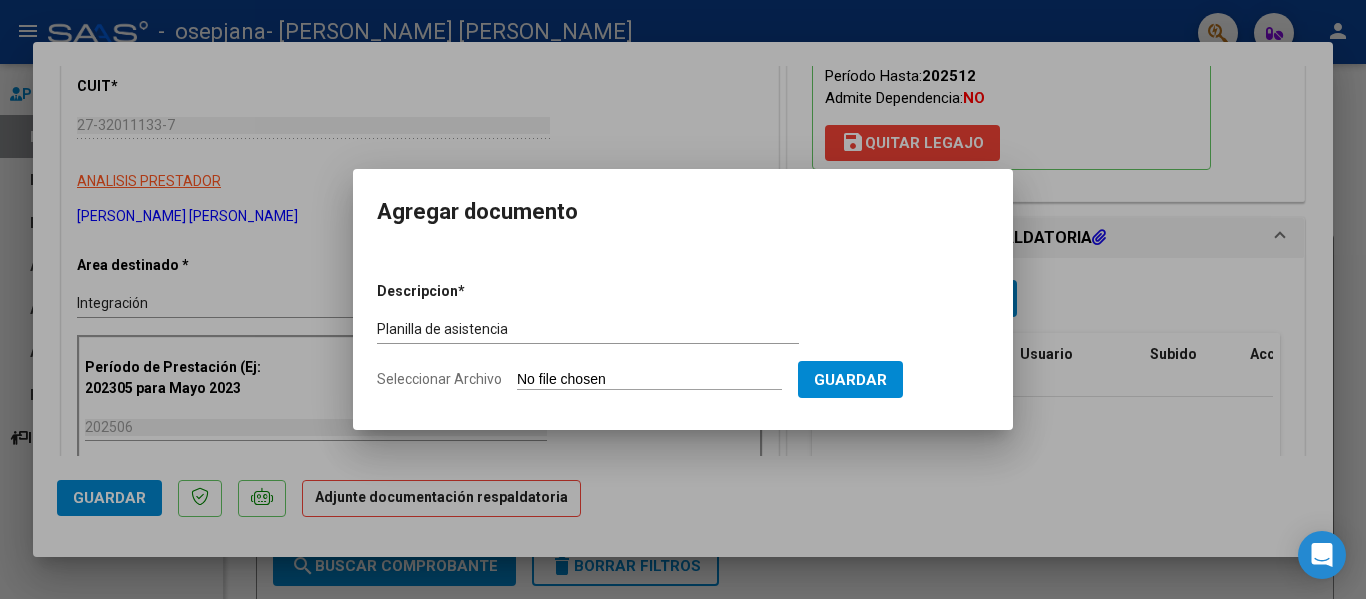 click on "Descripcion  *   Planilla de asistencia Escriba aquí una descripcion  Seleccionar Archivo Guardar" at bounding box center (683, 336) 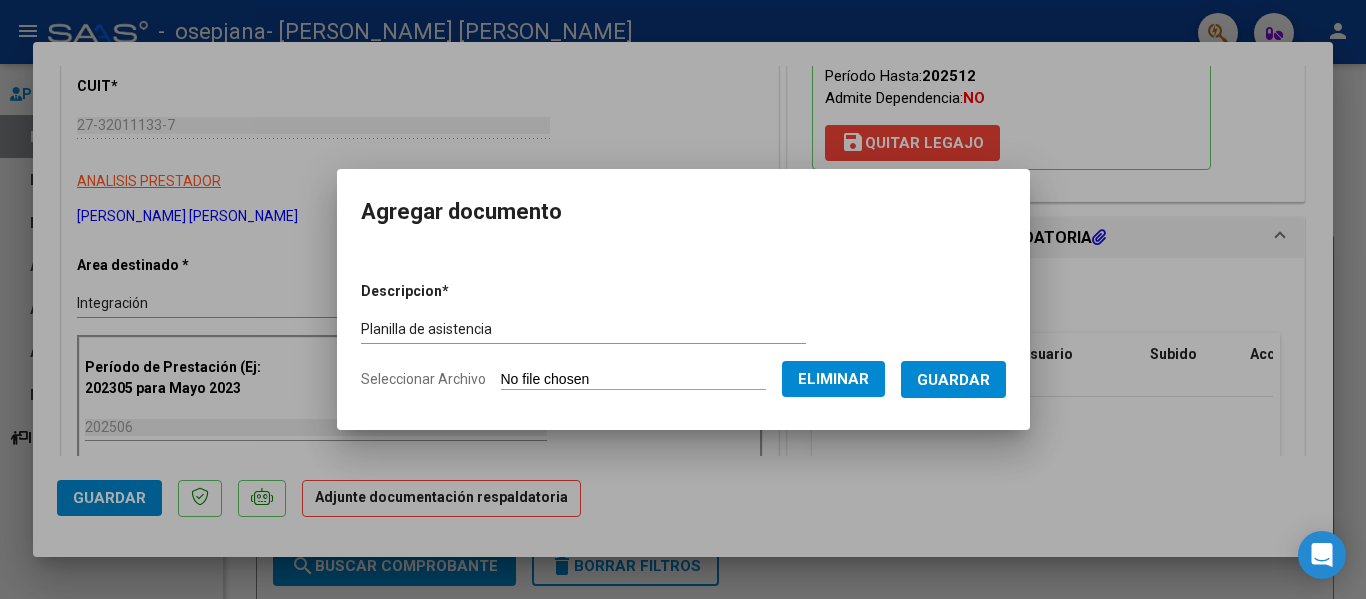 click on "Guardar" at bounding box center [953, 380] 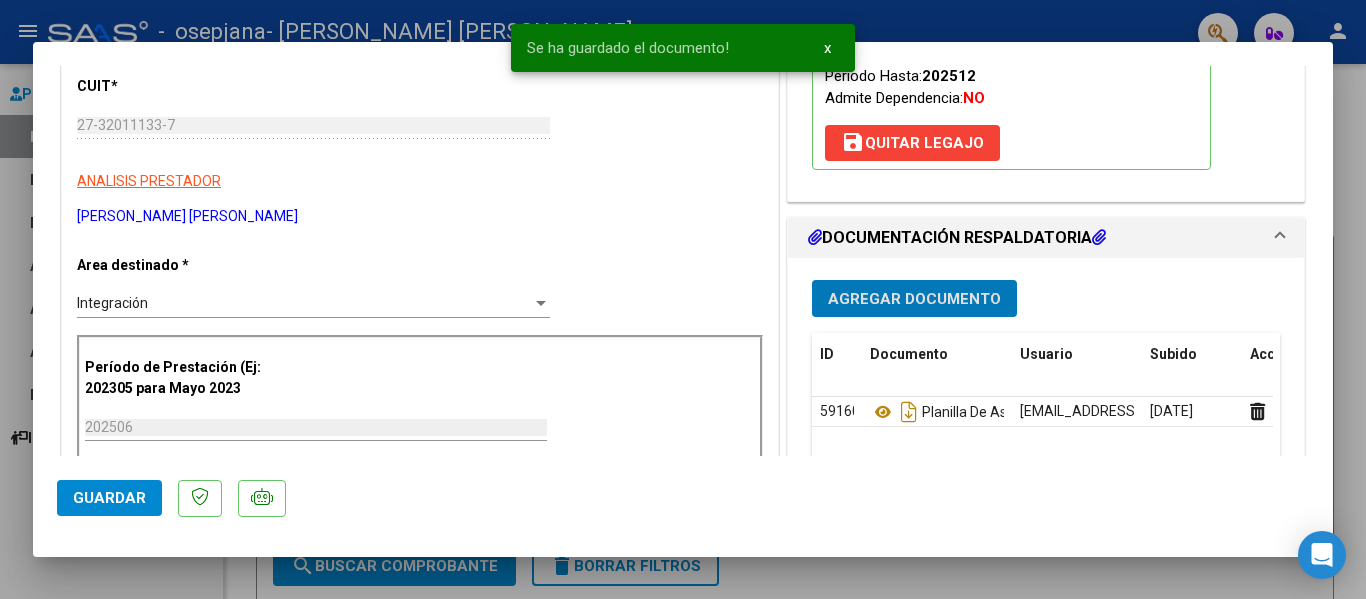 click on "Agregar Documento" at bounding box center [914, 299] 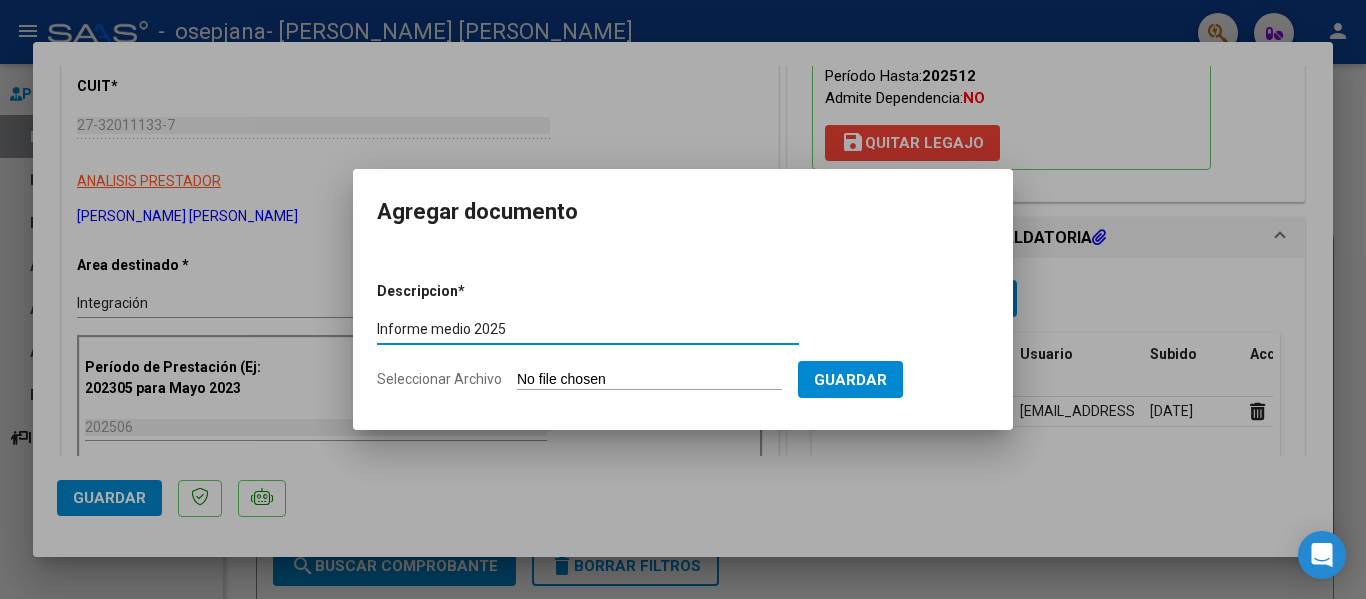 type on "Informe medio 2025" 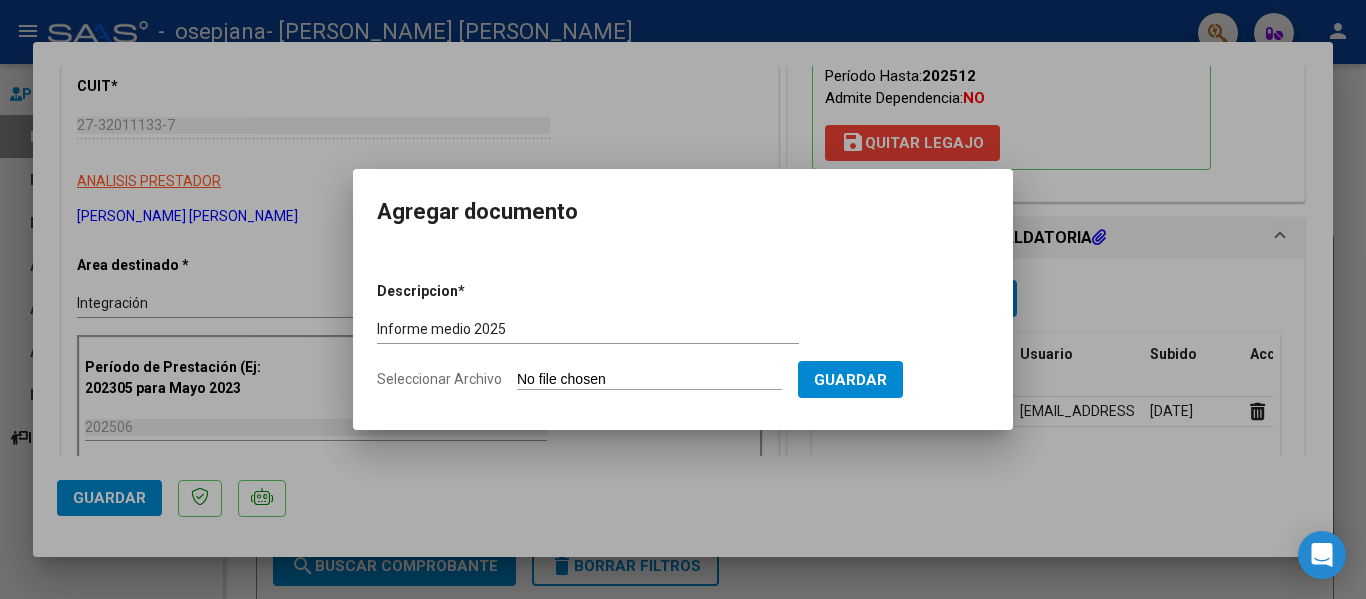 click on "Seleccionar Archivo" at bounding box center [649, 380] 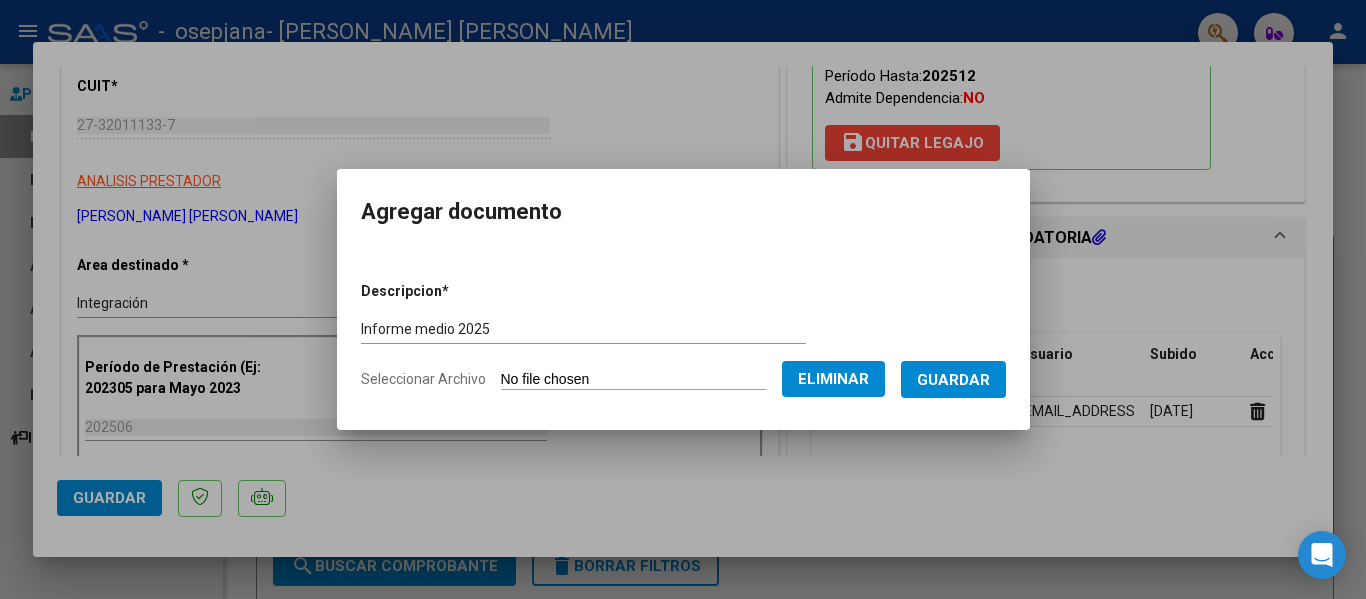 click on "Guardar" at bounding box center [953, 380] 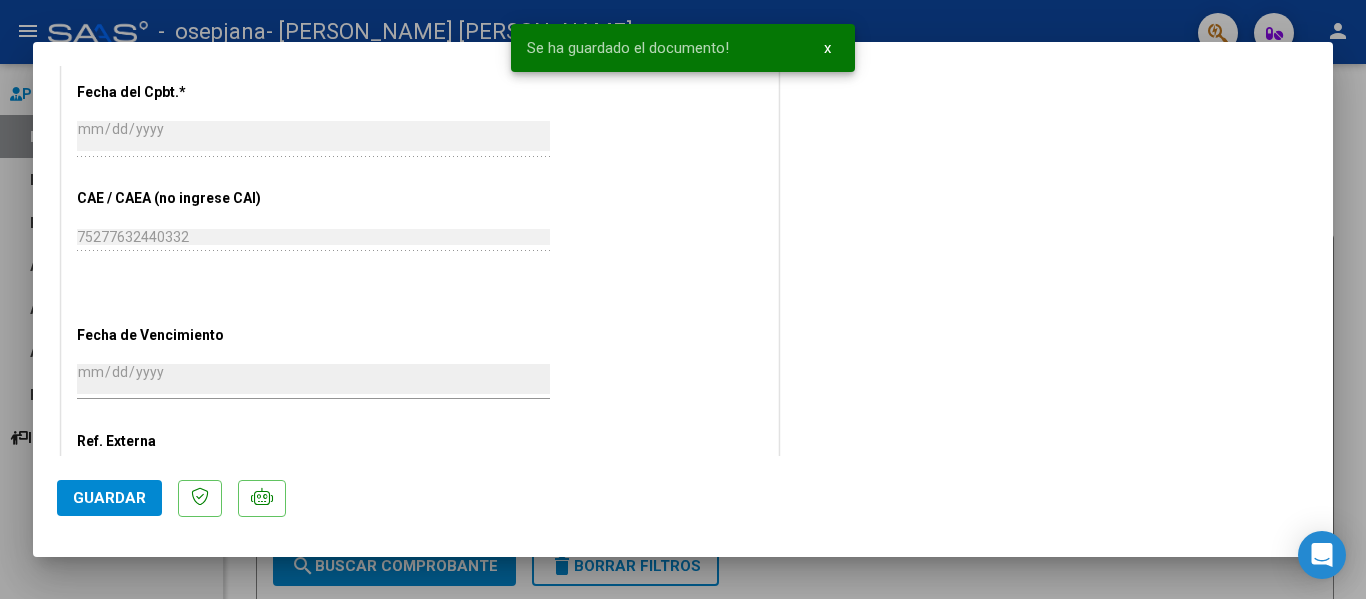 scroll, scrollTop: 1296, scrollLeft: 0, axis: vertical 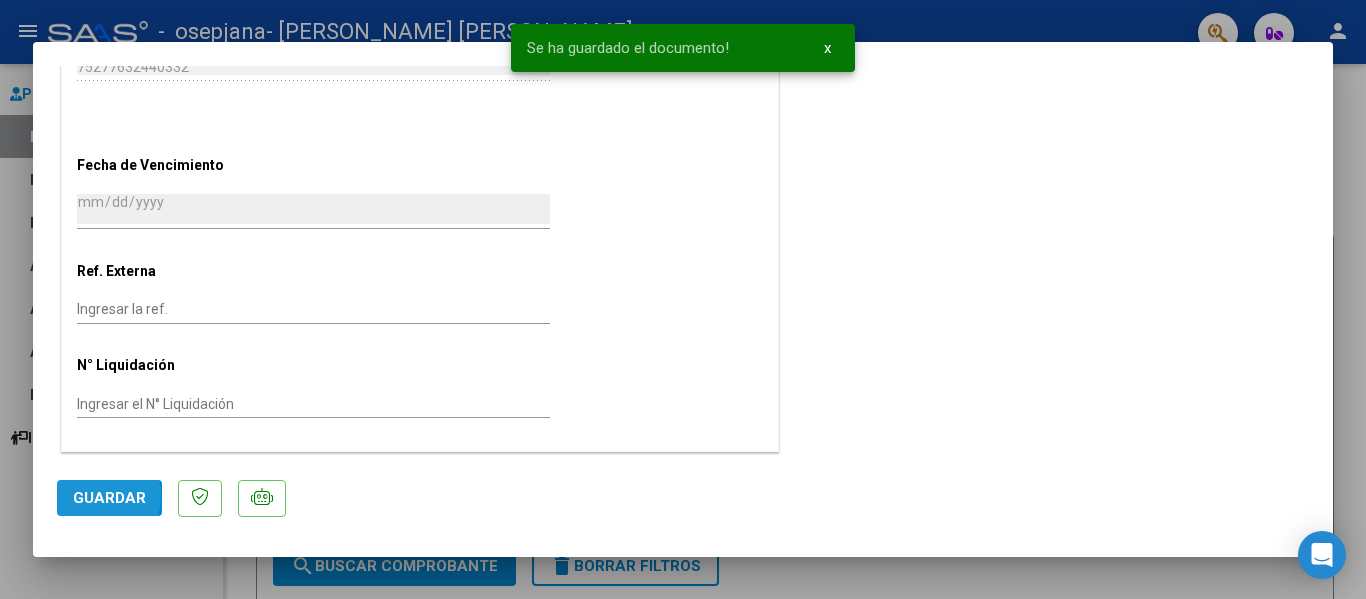 click on "Guardar" 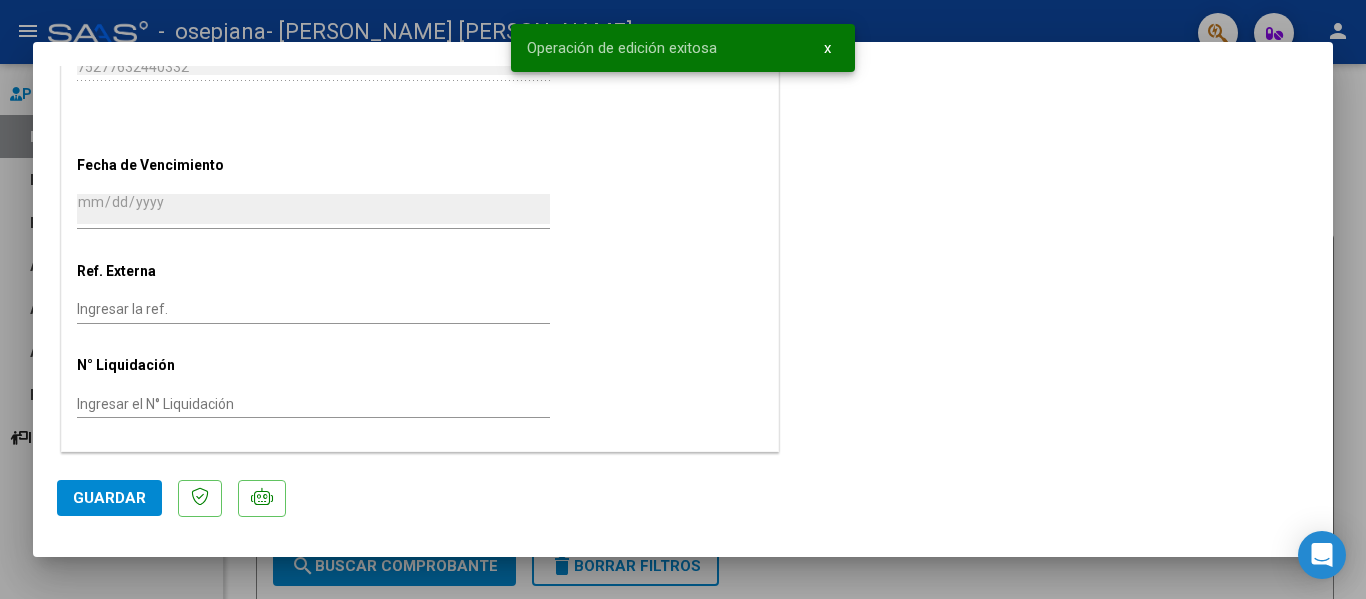click at bounding box center (683, 299) 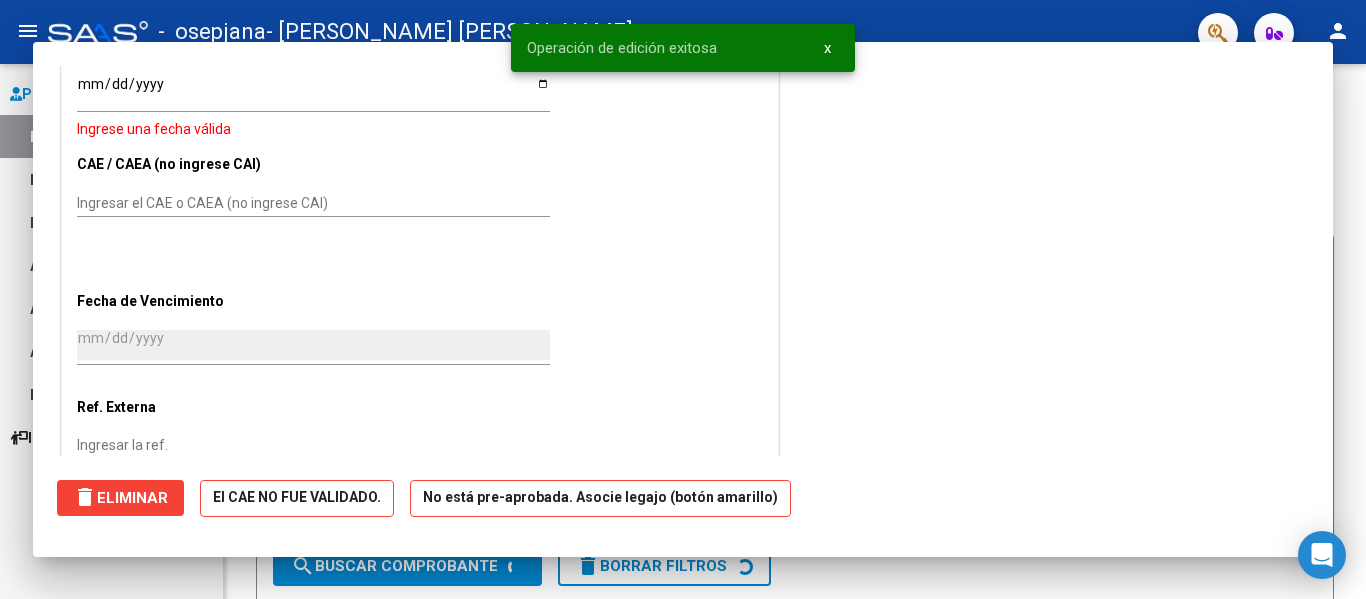 scroll, scrollTop: 0, scrollLeft: 0, axis: both 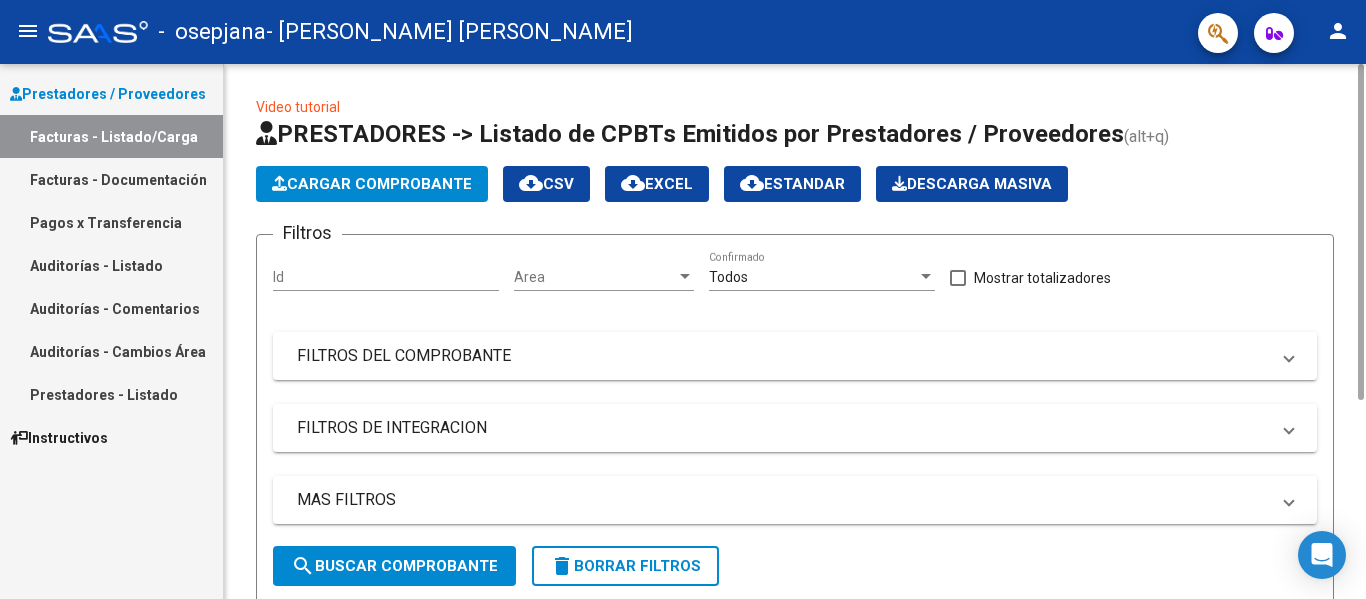 click on "Cargar Comprobante" 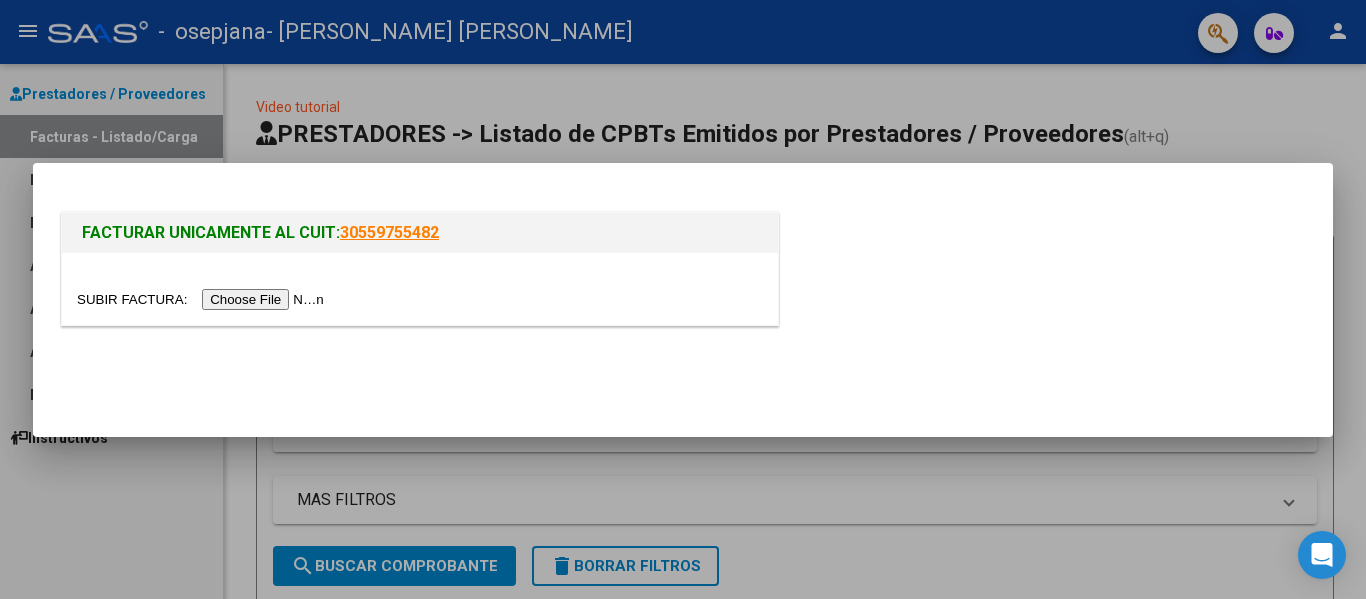 click at bounding box center (203, 299) 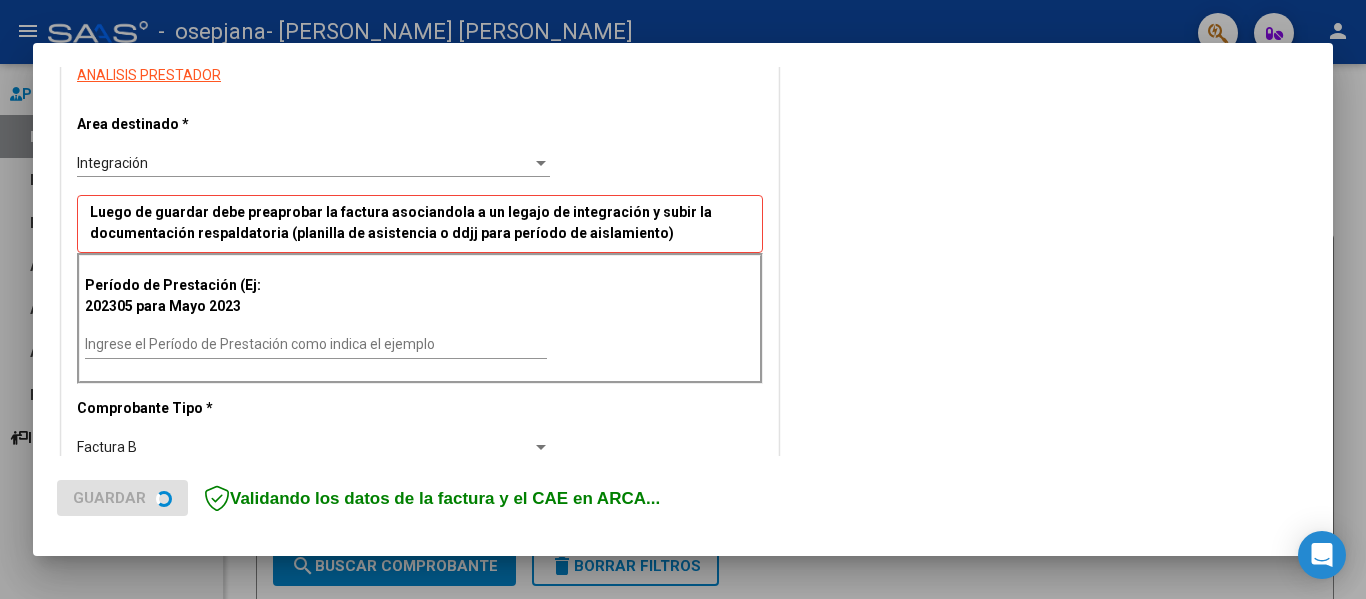 scroll, scrollTop: 400, scrollLeft: 0, axis: vertical 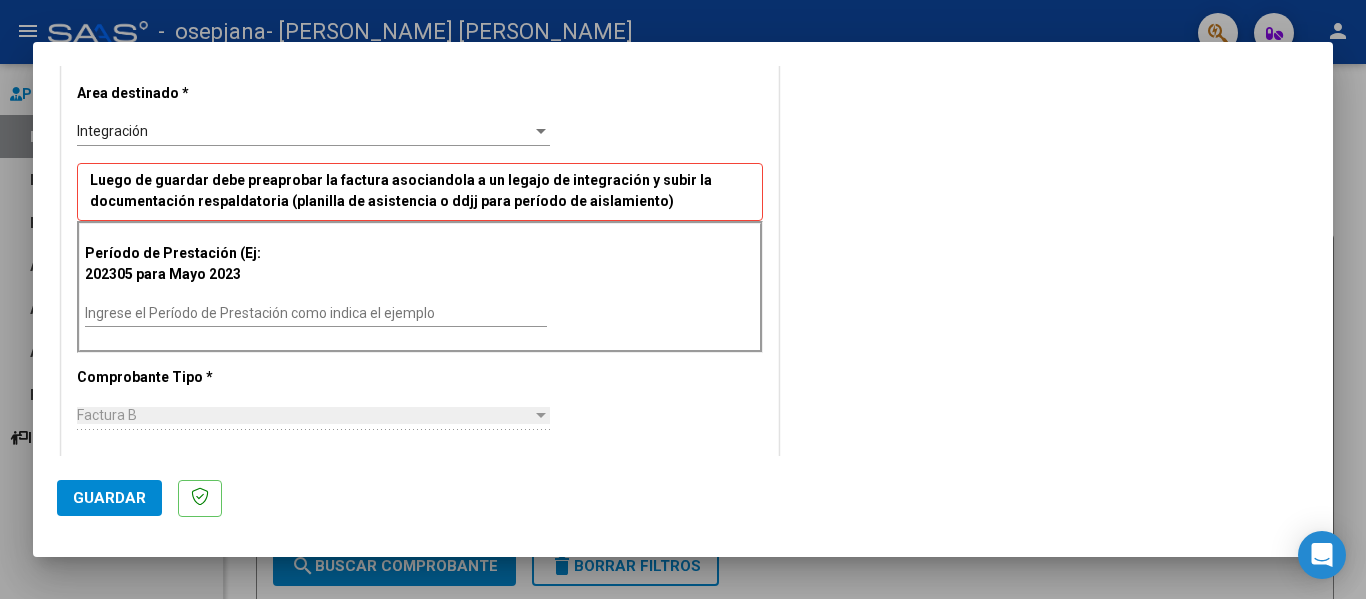 click on "Ingrese el Período de Prestación como indica el ejemplo" at bounding box center (316, 313) 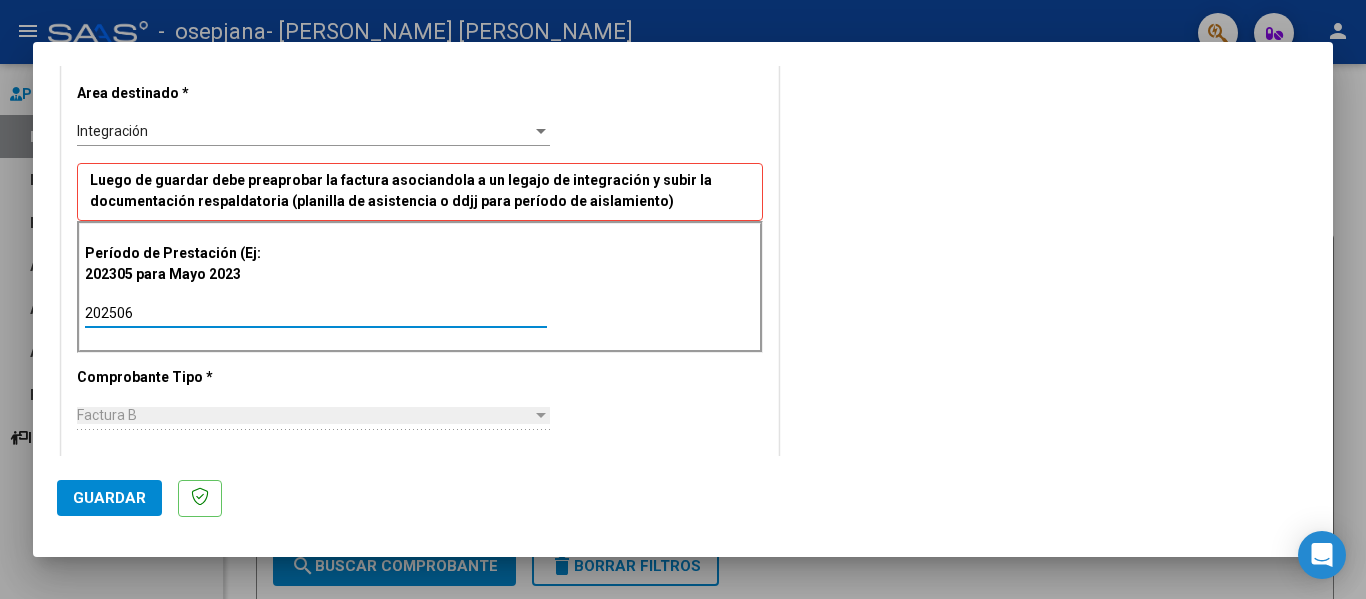 type on "202506" 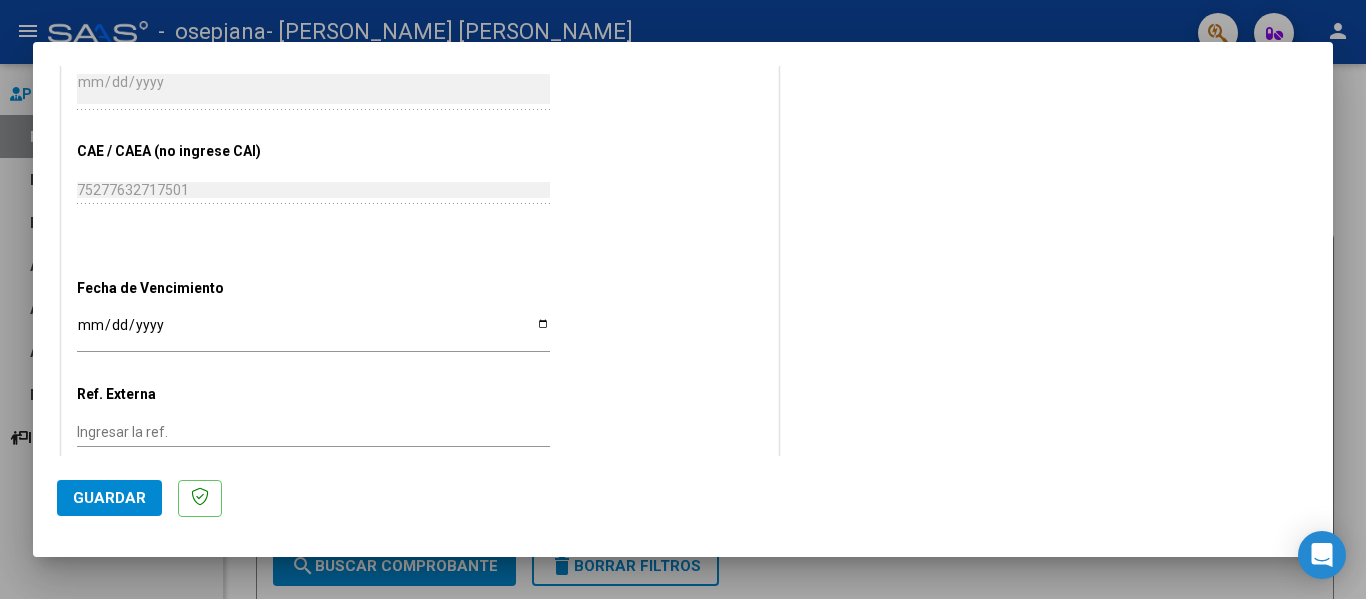 scroll, scrollTop: 1200, scrollLeft: 0, axis: vertical 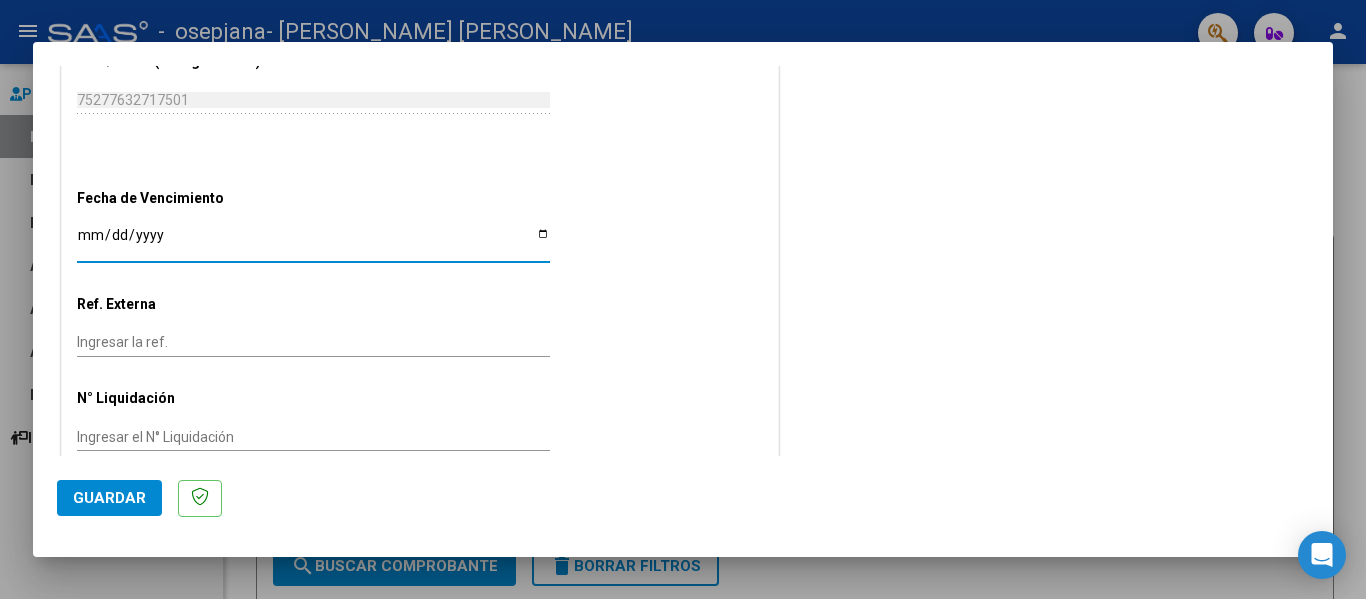 click on "Ingresar la fecha" at bounding box center [313, 242] 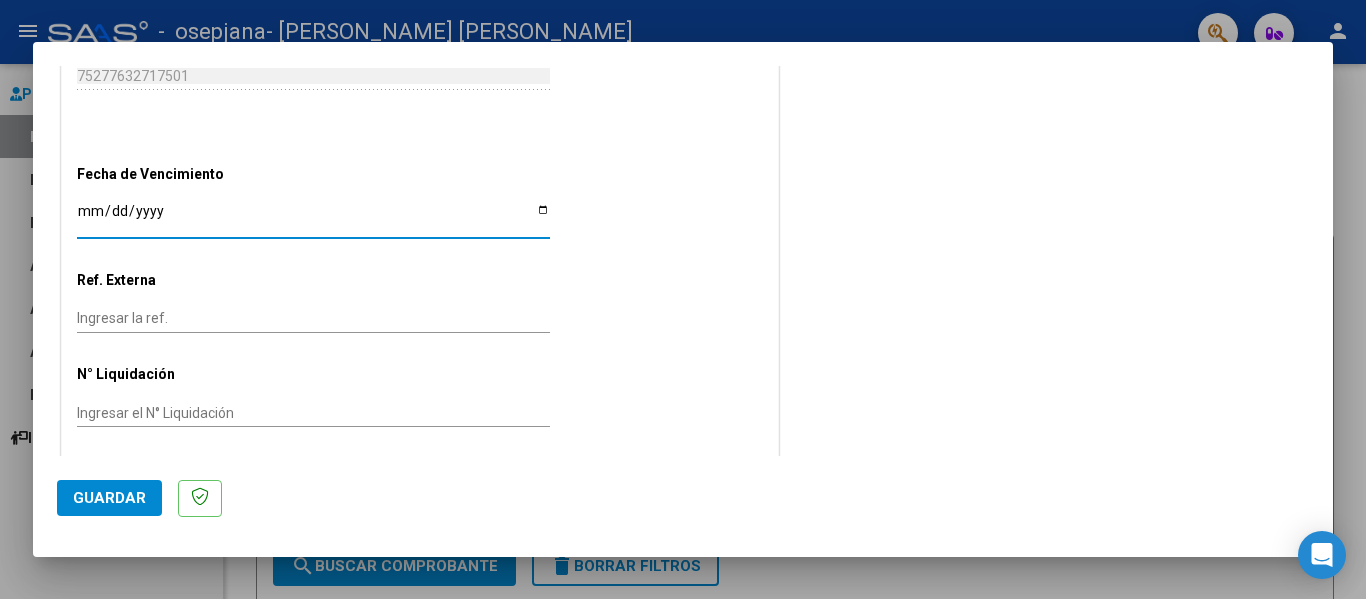 scroll, scrollTop: 1233, scrollLeft: 0, axis: vertical 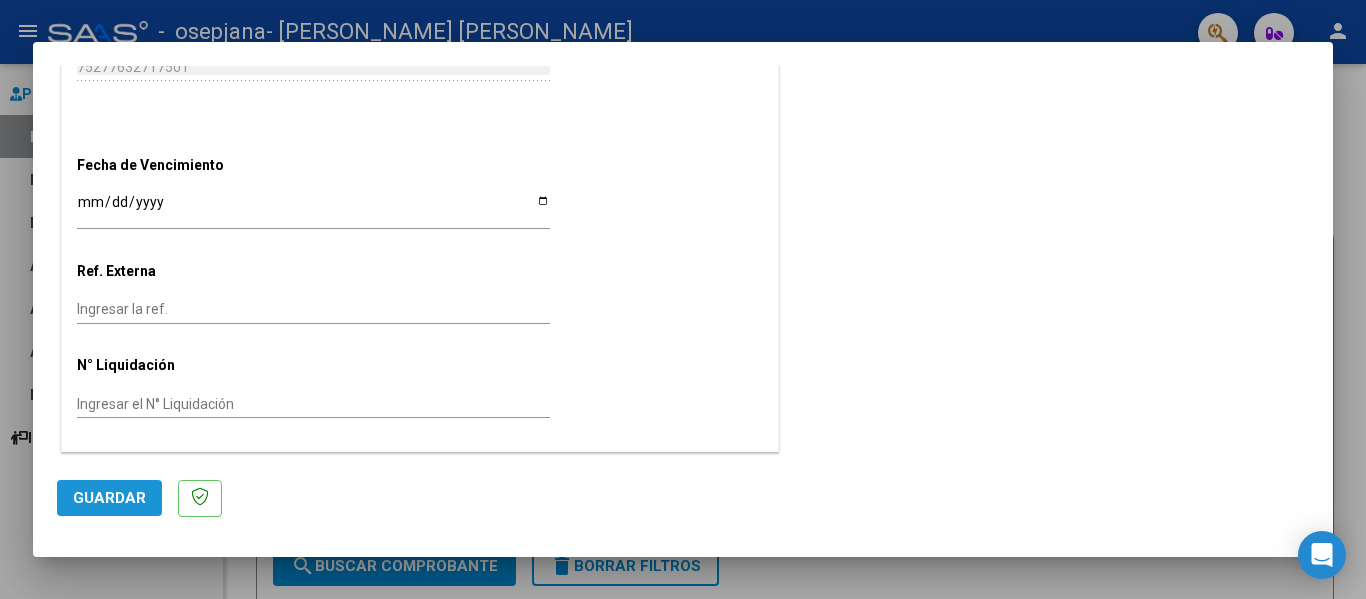 click on "Guardar" 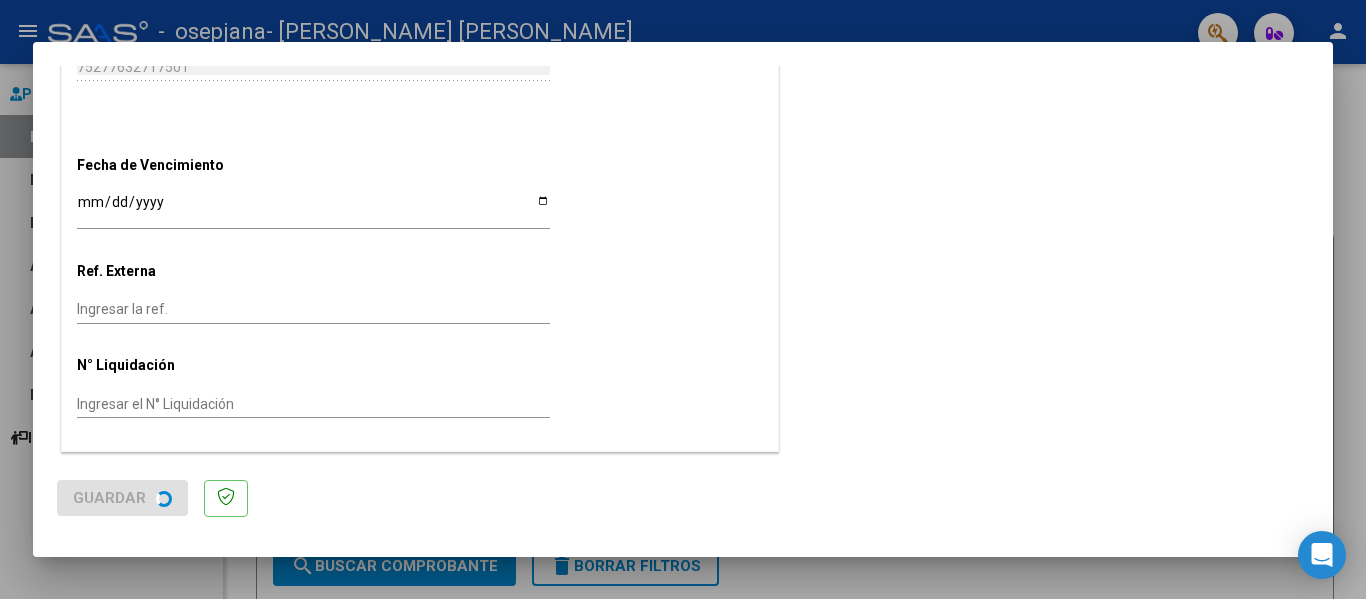 scroll, scrollTop: 0, scrollLeft: 0, axis: both 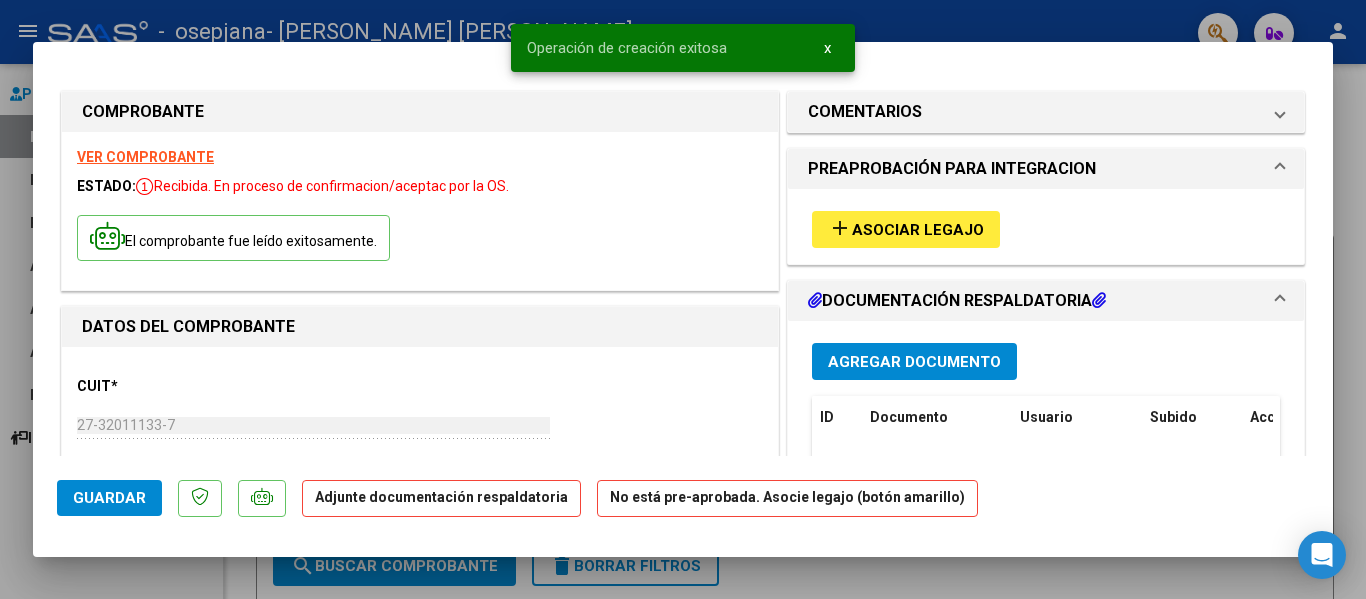 click on "Asociar Legajo" at bounding box center [918, 230] 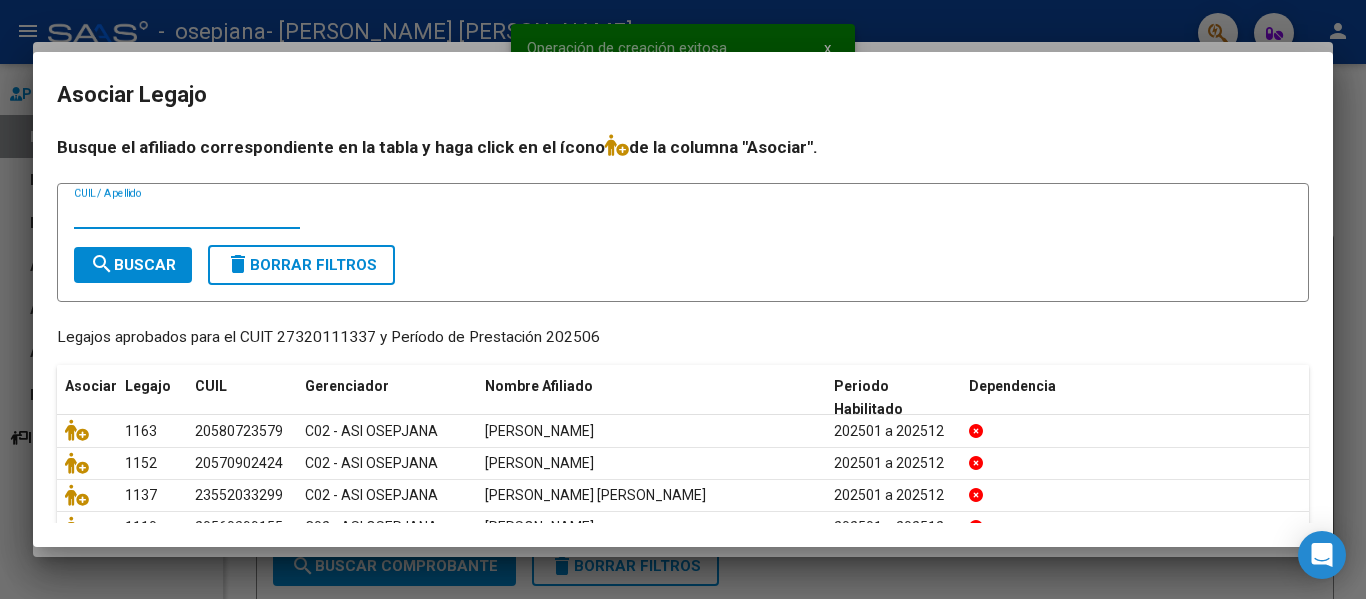 scroll, scrollTop: 131, scrollLeft: 0, axis: vertical 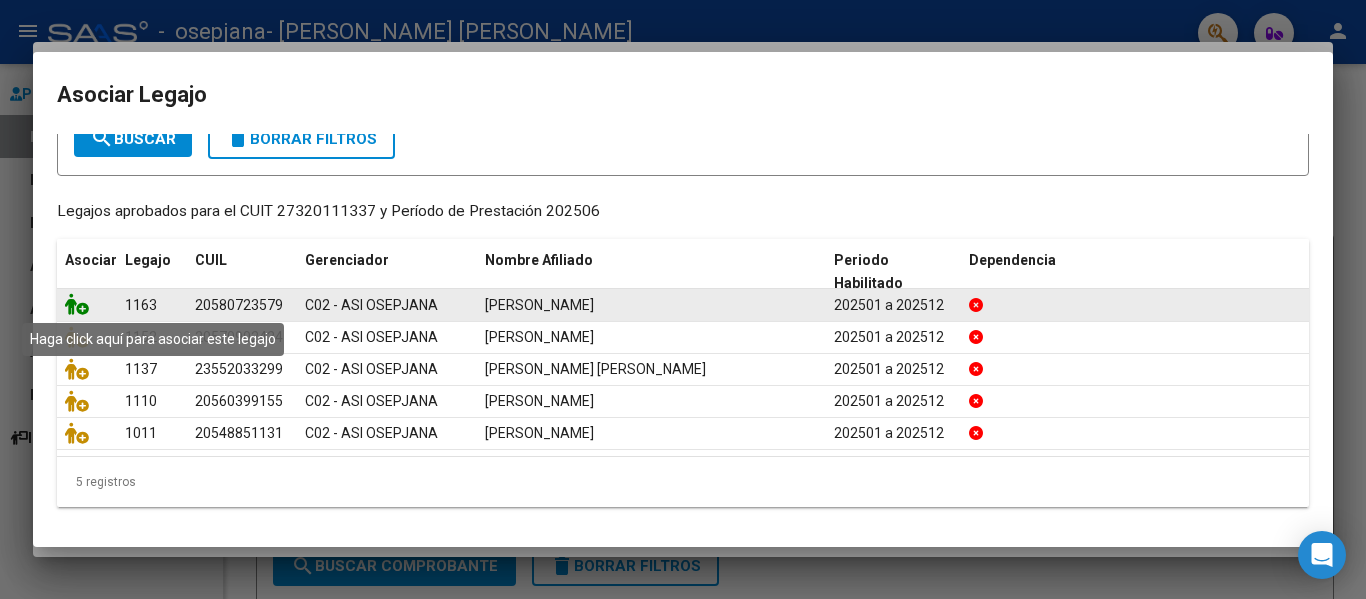 click 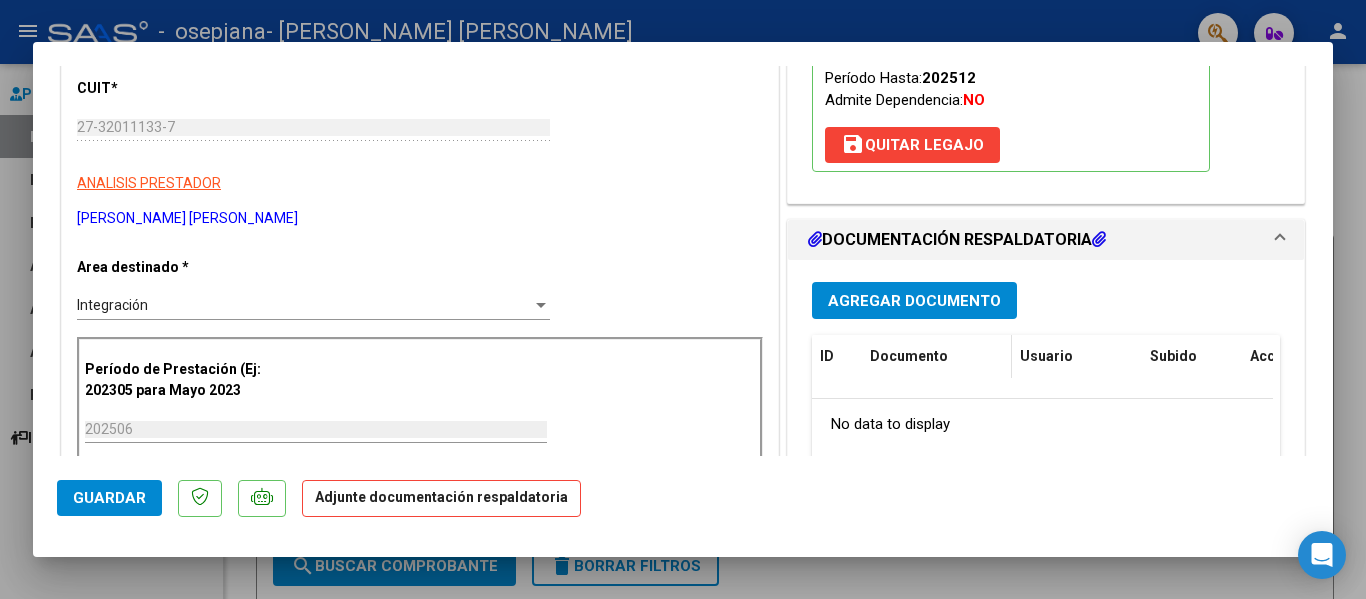 scroll, scrollTop: 300, scrollLeft: 0, axis: vertical 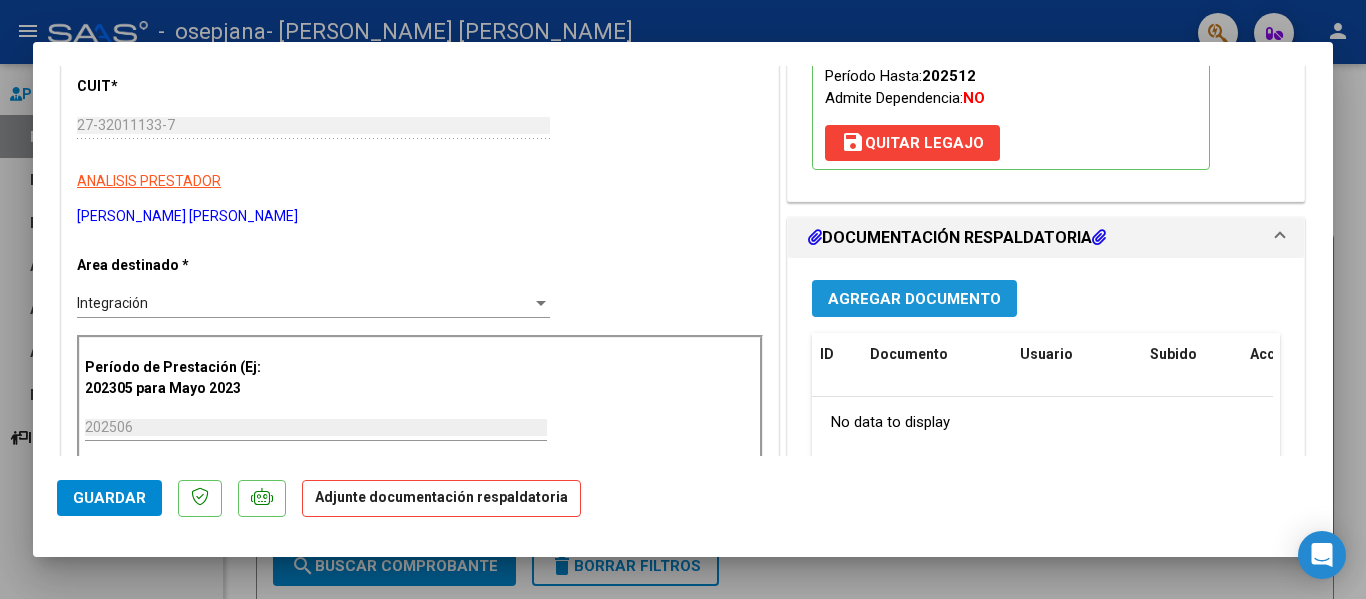 click on "Agregar Documento" at bounding box center (914, 299) 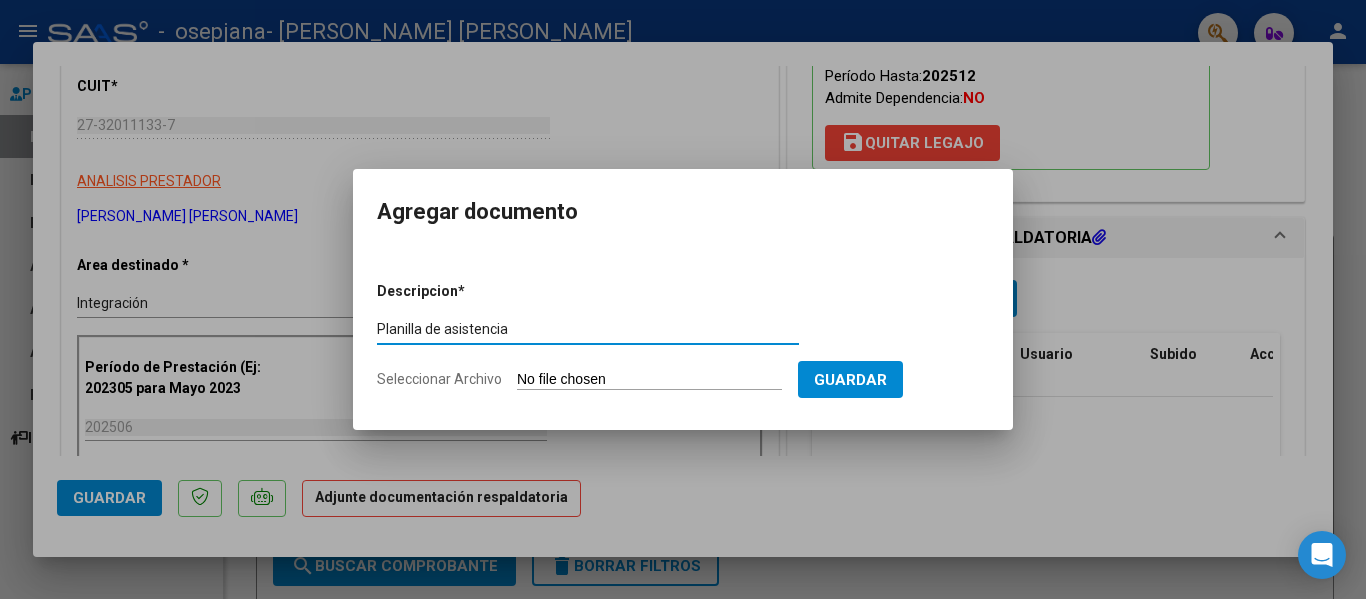 type on "Planilla de asistencia" 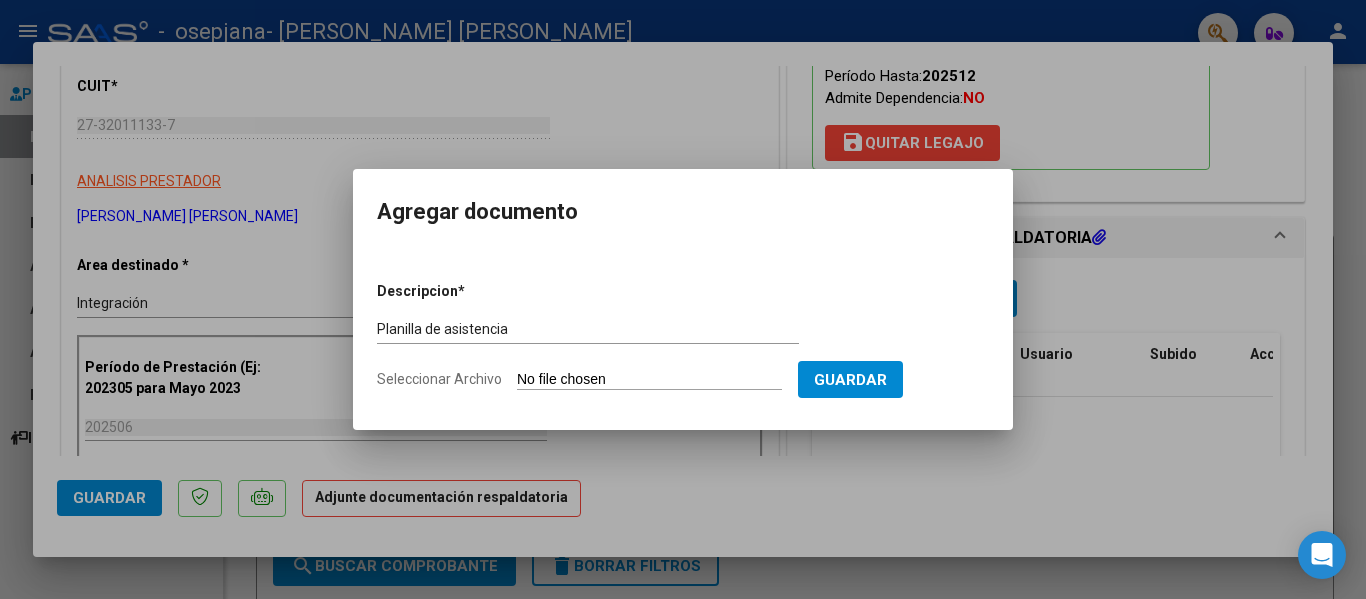 type on "C:\fakepath\[PERSON_NAME].pdf" 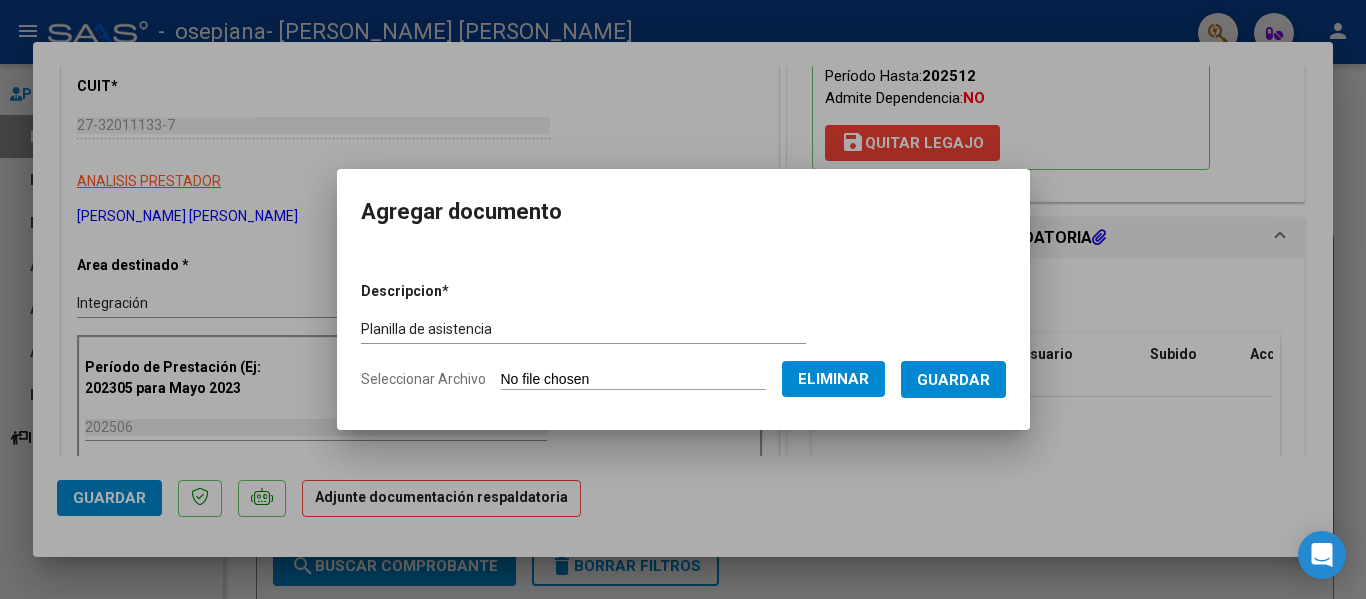 click on "Guardar" at bounding box center (953, 379) 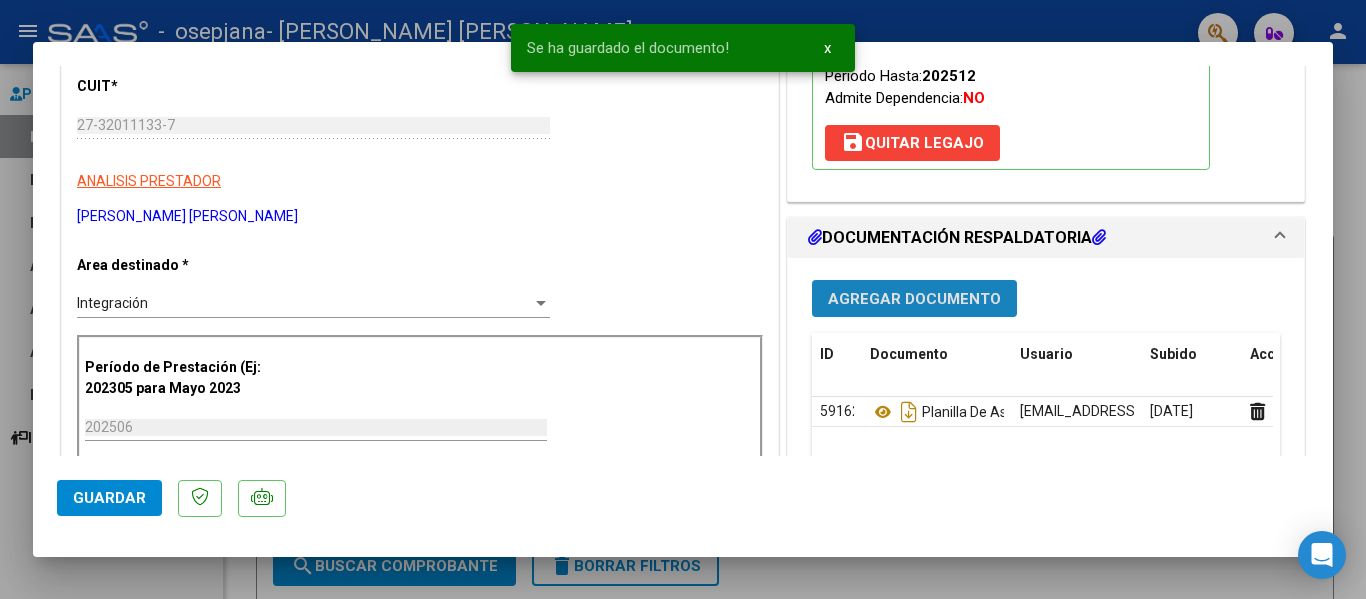 click on "Agregar Documento" at bounding box center (914, 299) 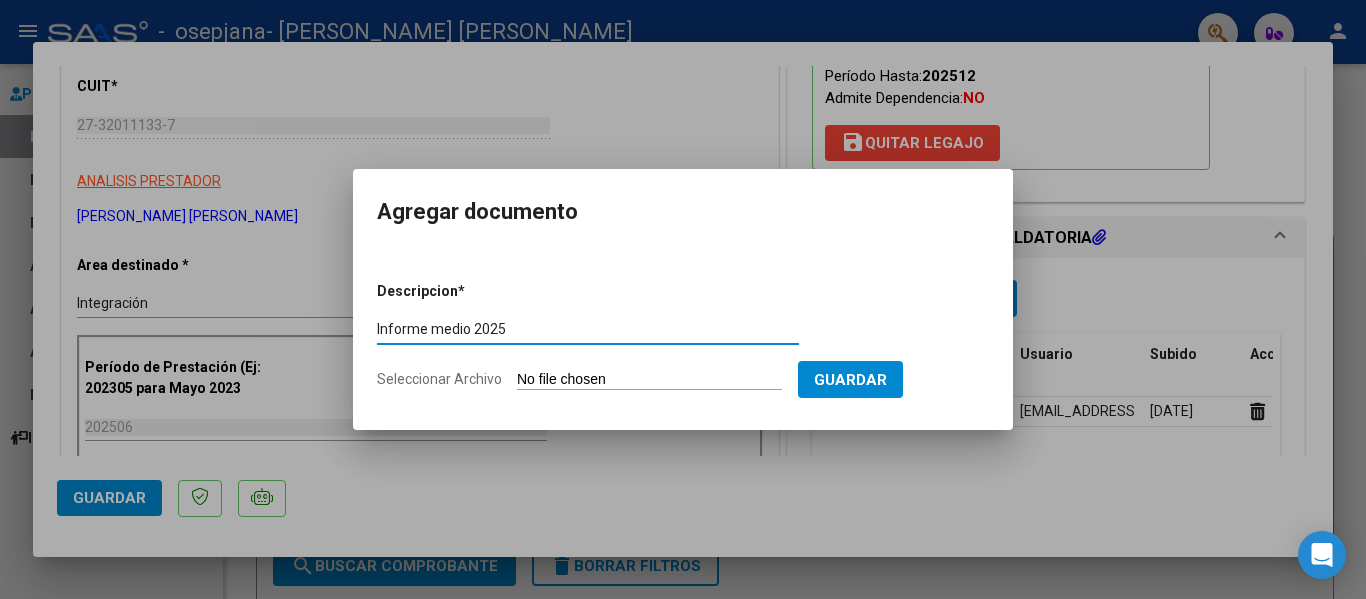 type on "Informe medio 2025" 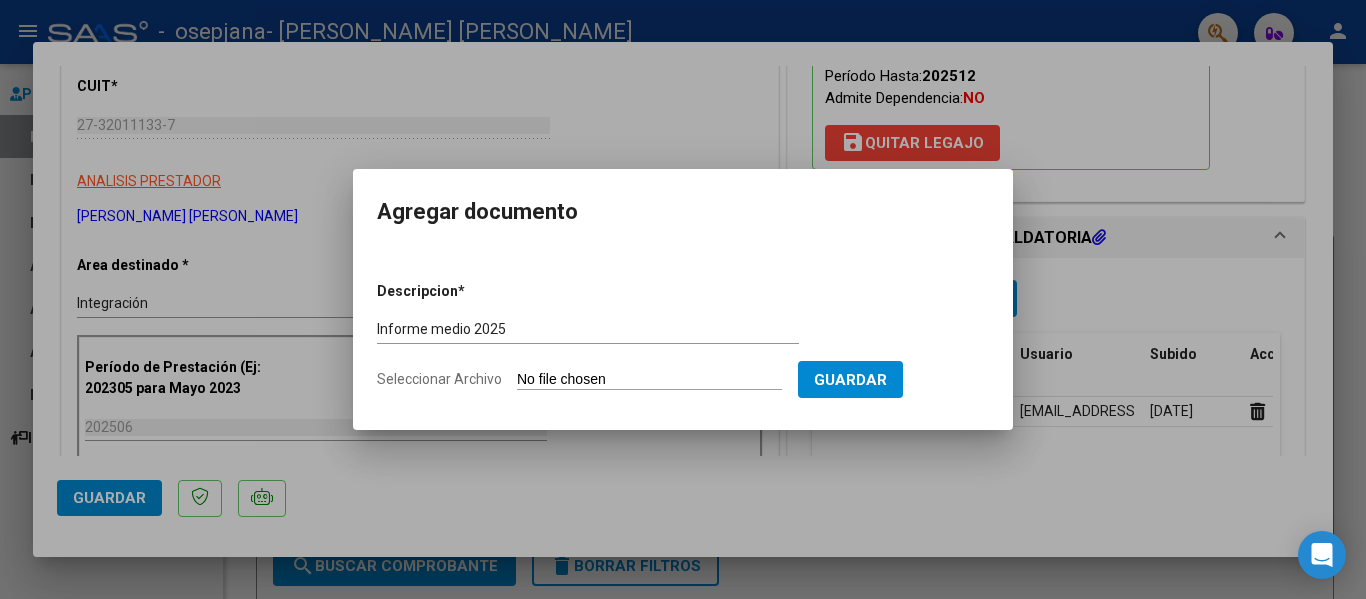 click on "Seleccionar Archivo" at bounding box center (649, 380) 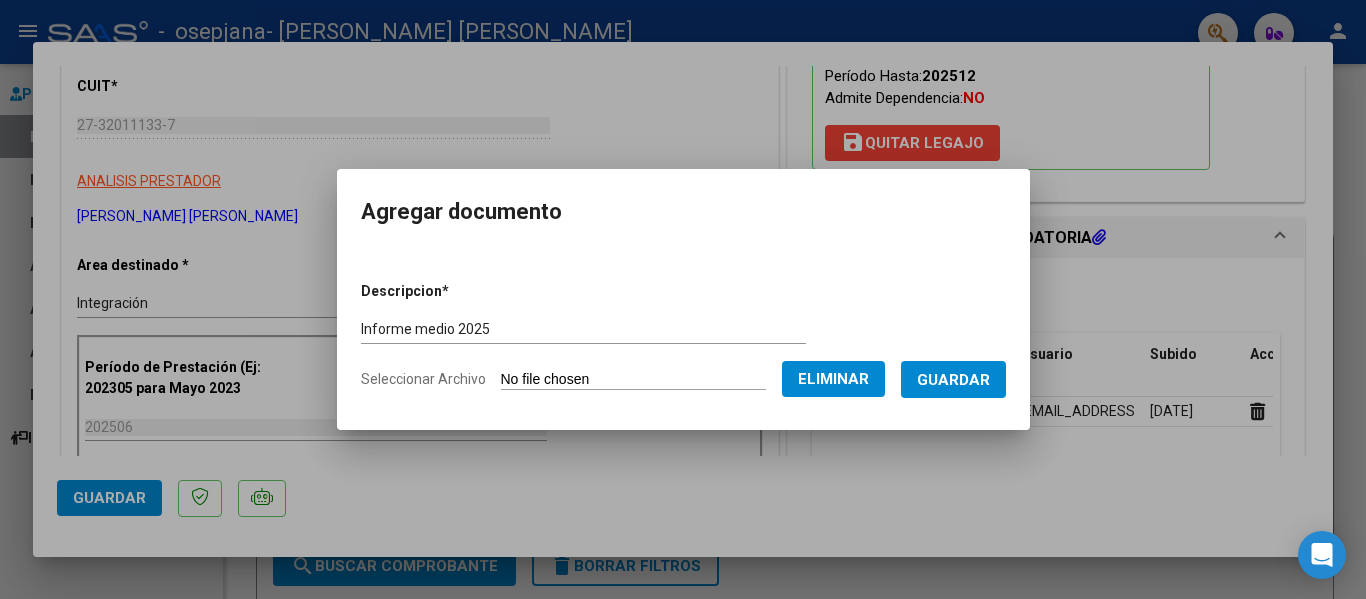 click on "Descripcion  *   Informe medio 2025 Escriba aquí una descripcion  Seleccionar Archivo Eliminar Guardar" at bounding box center [683, 336] 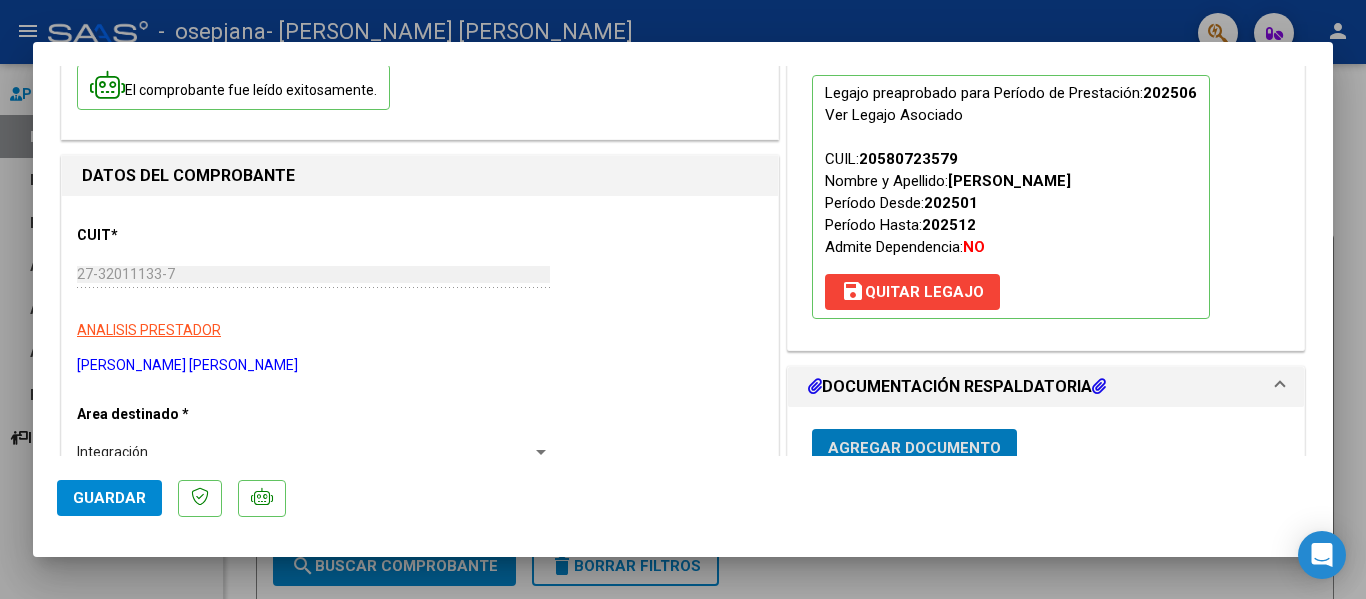 scroll, scrollTop: 0, scrollLeft: 0, axis: both 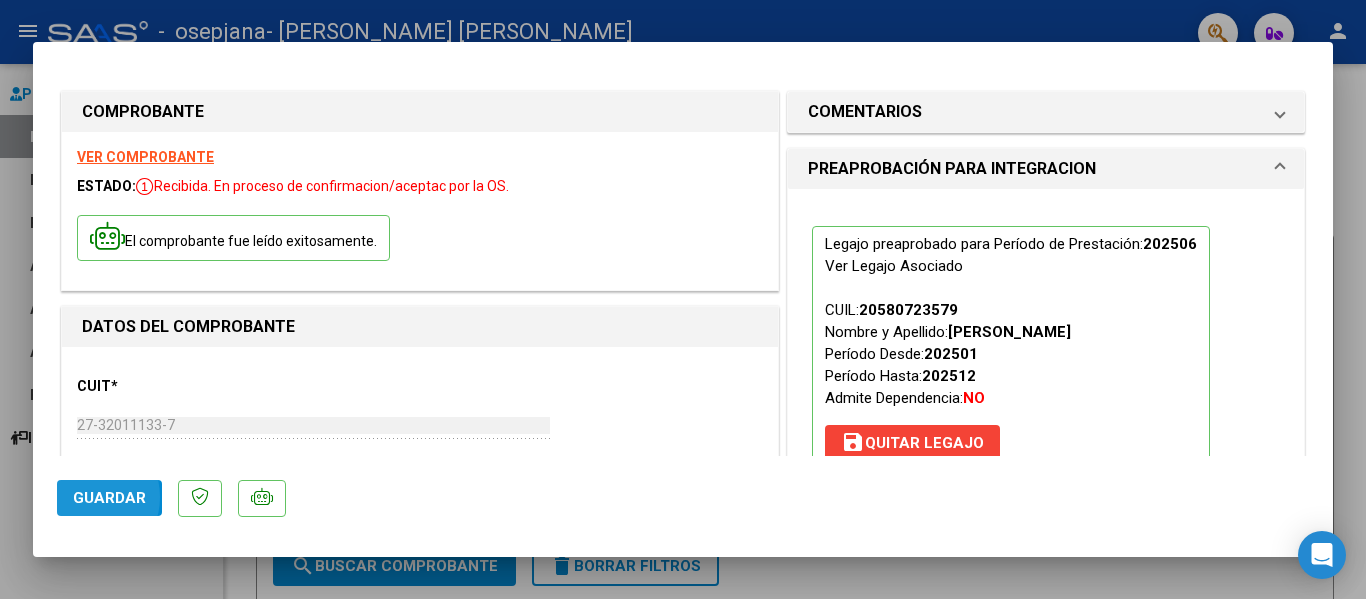 click on "Guardar" 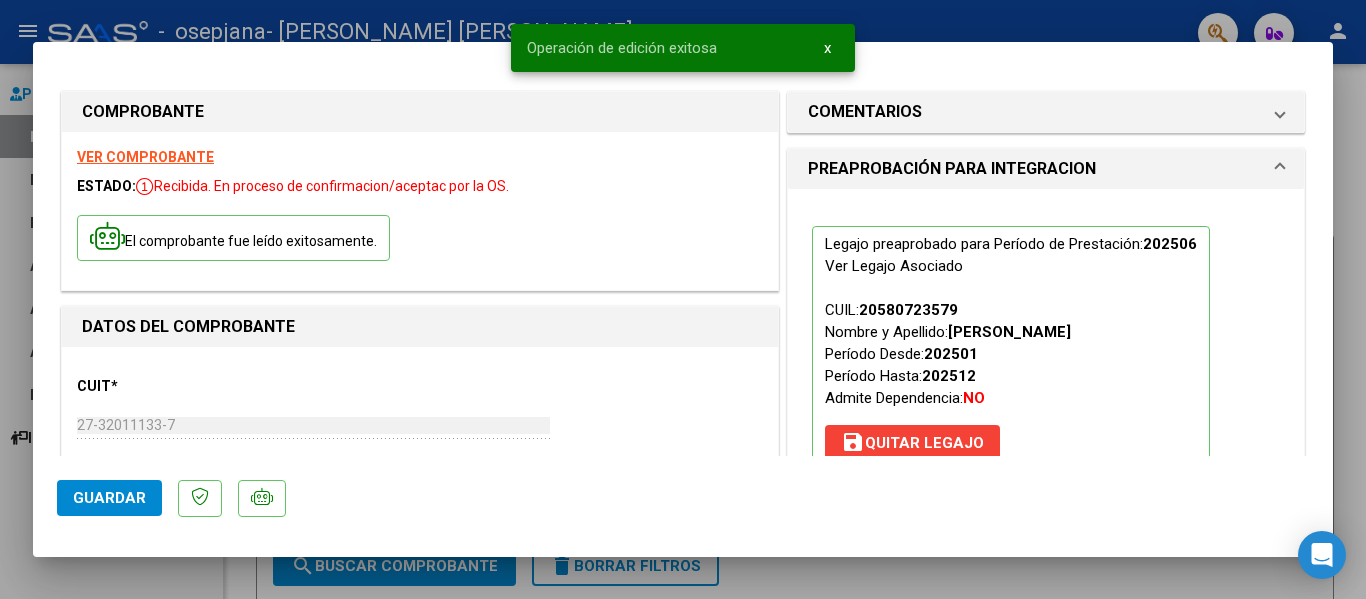 click at bounding box center (683, 299) 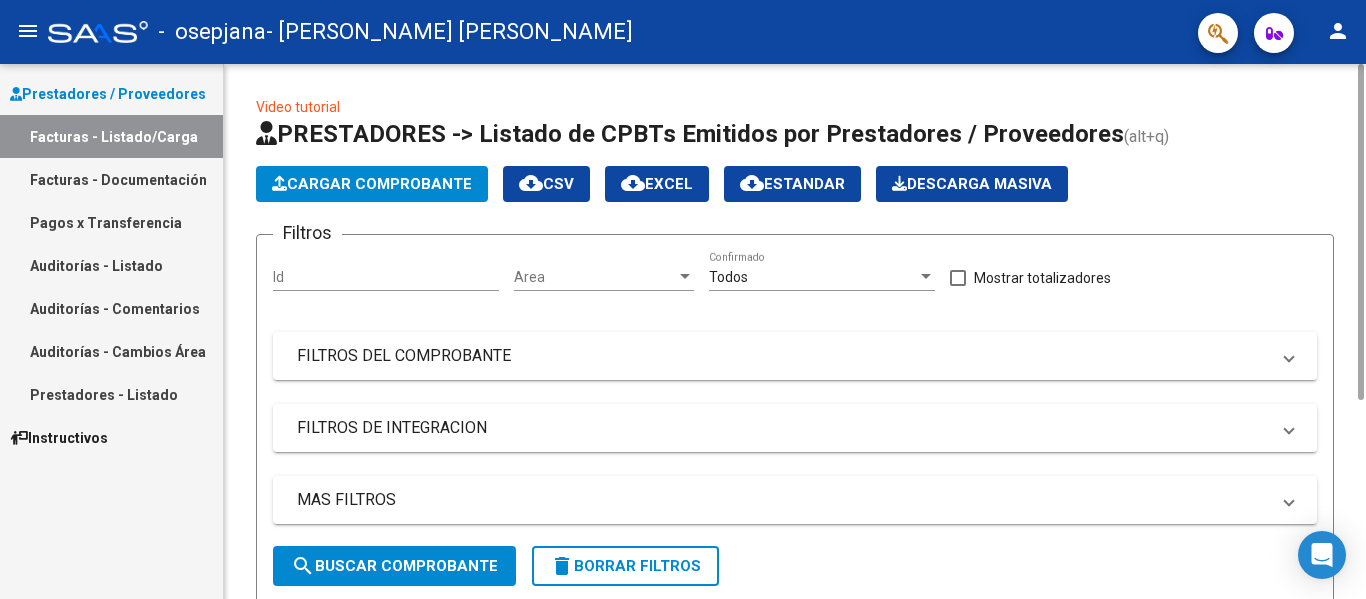 click on "Cargar Comprobante" 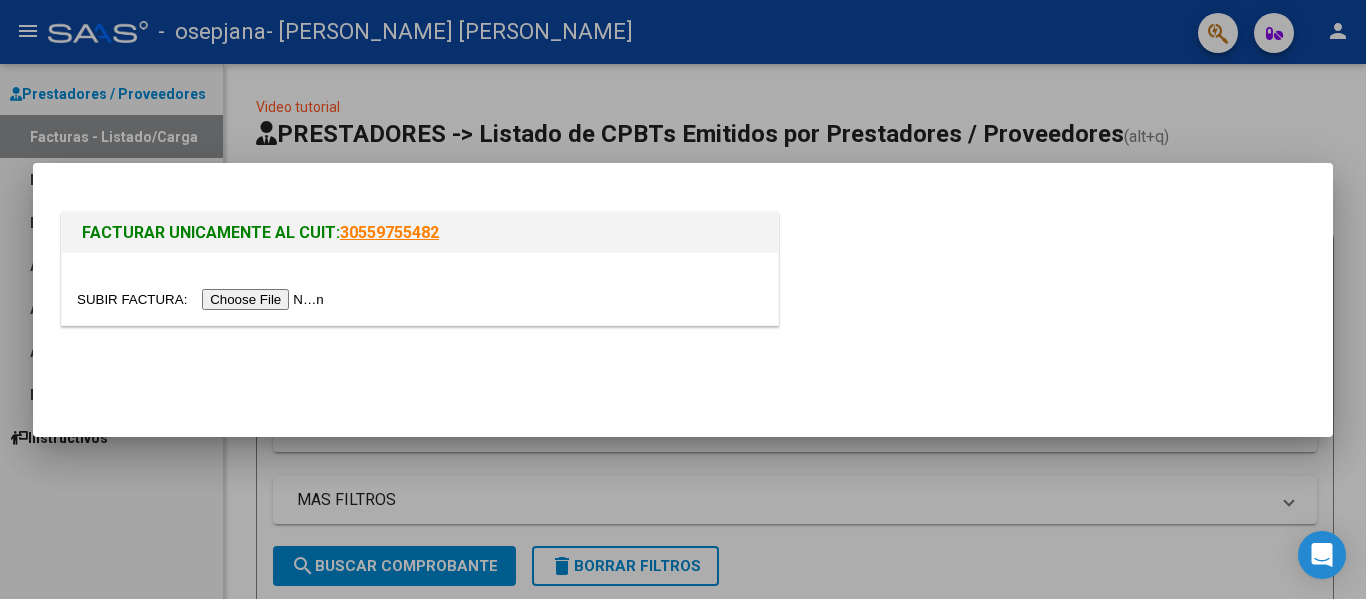 click at bounding box center [203, 299] 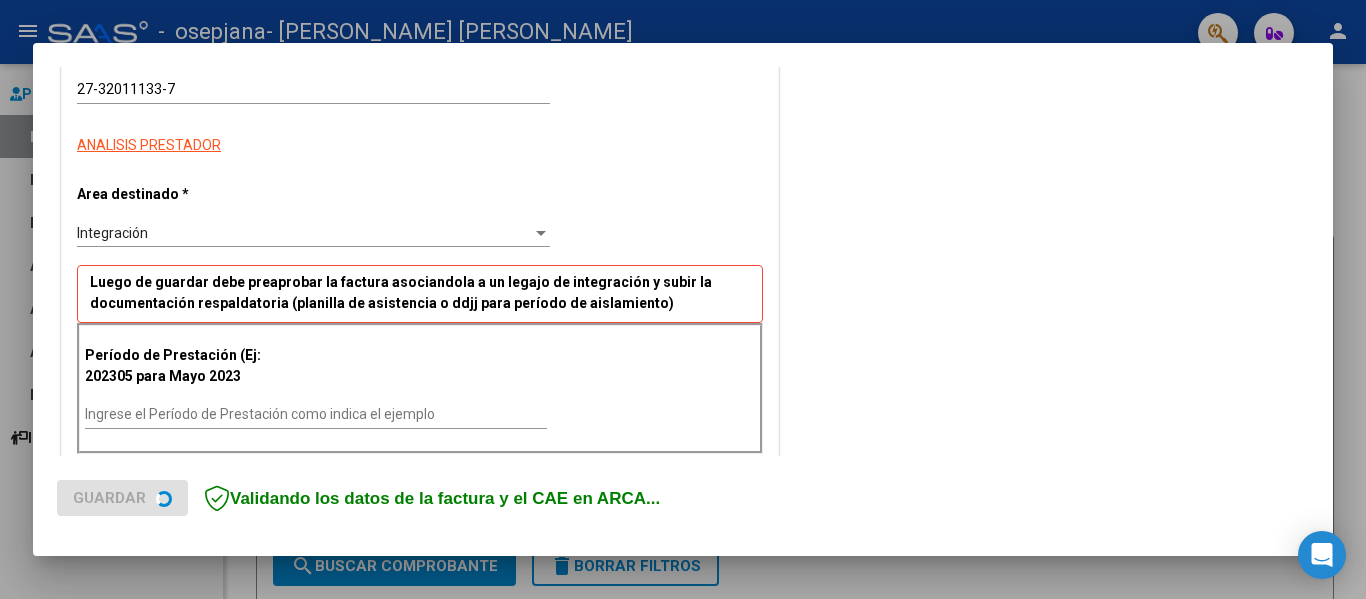scroll, scrollTop: 300, scrollLeft: 0, axis: vertical 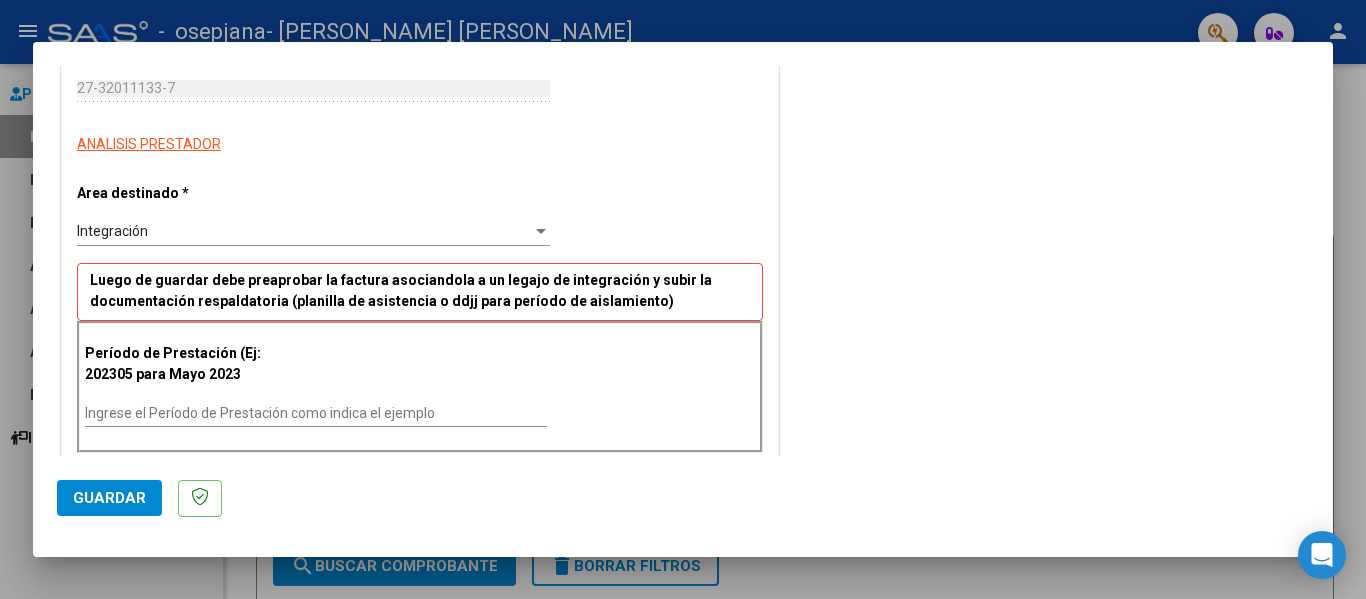 click on "Ingrese el Período de Prestación como indica el ejemplo" at bounding box center [316, 413] 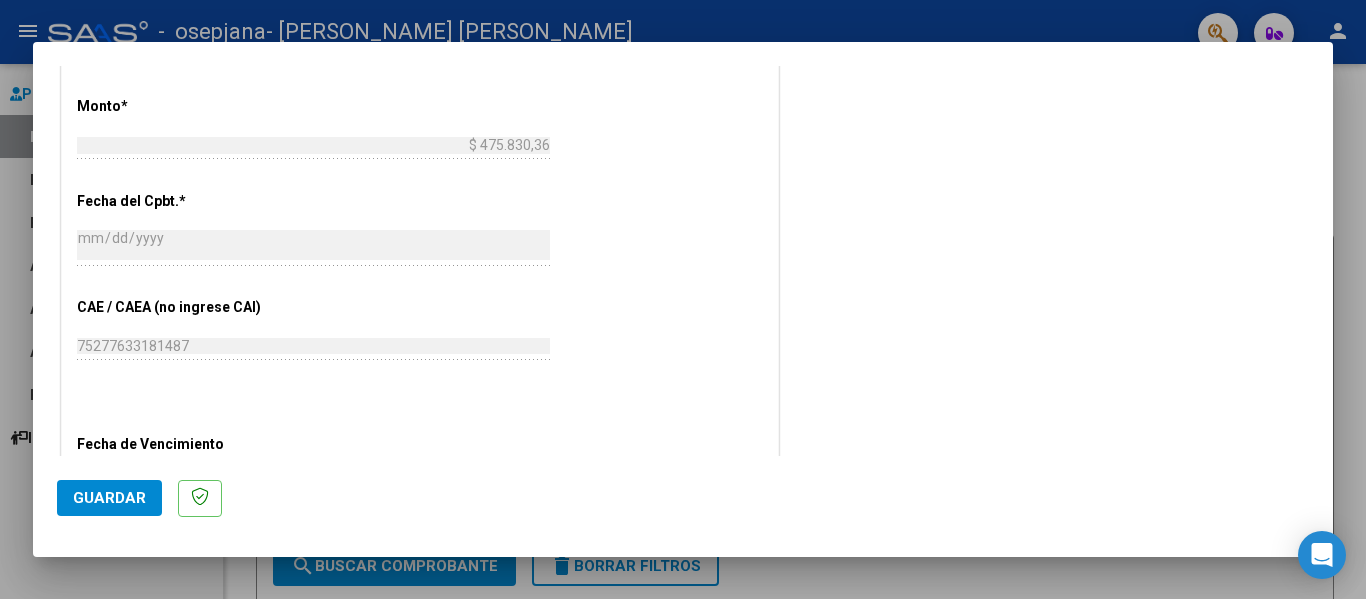 scroll, scrollTop: 1000, scrollLeft: 0, axis: vertical 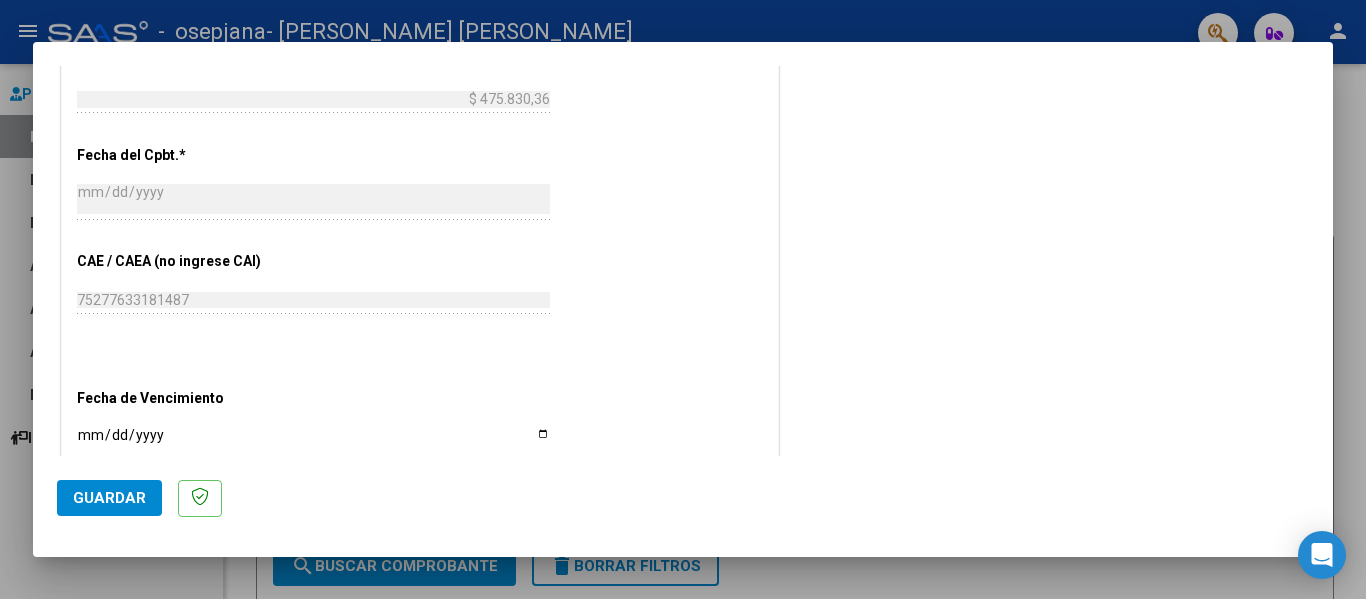 type on "202506" 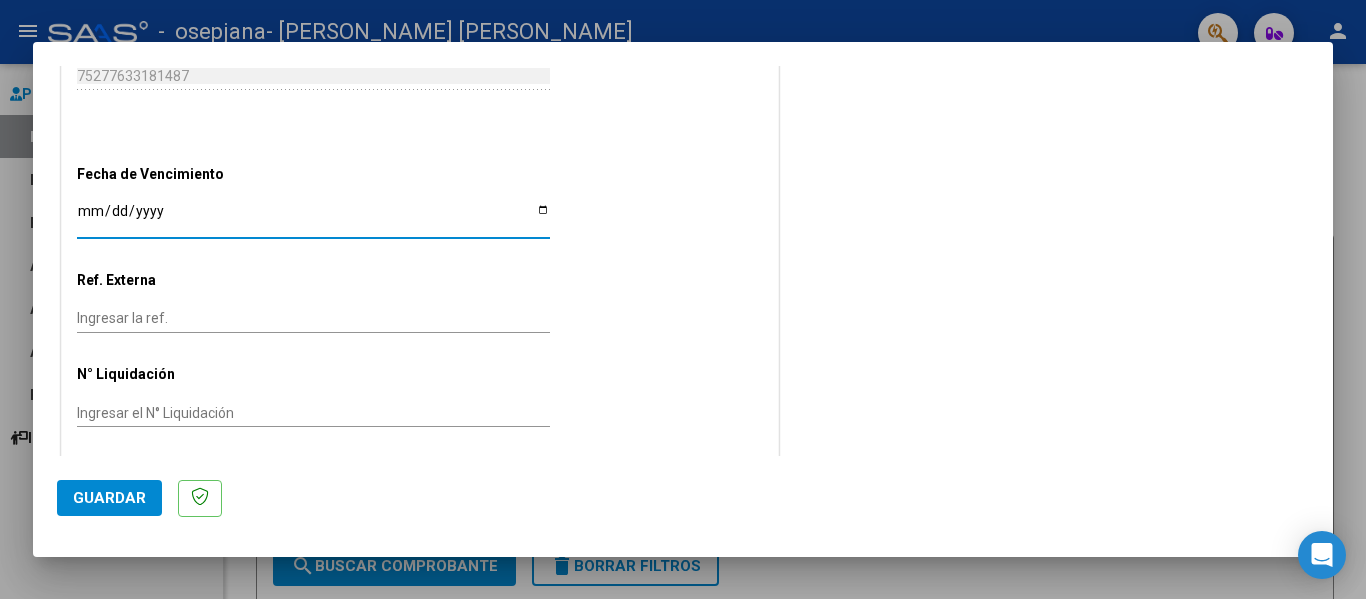 scroll, scrollTop: 1233, scrollLeft: 0, axis: vertical 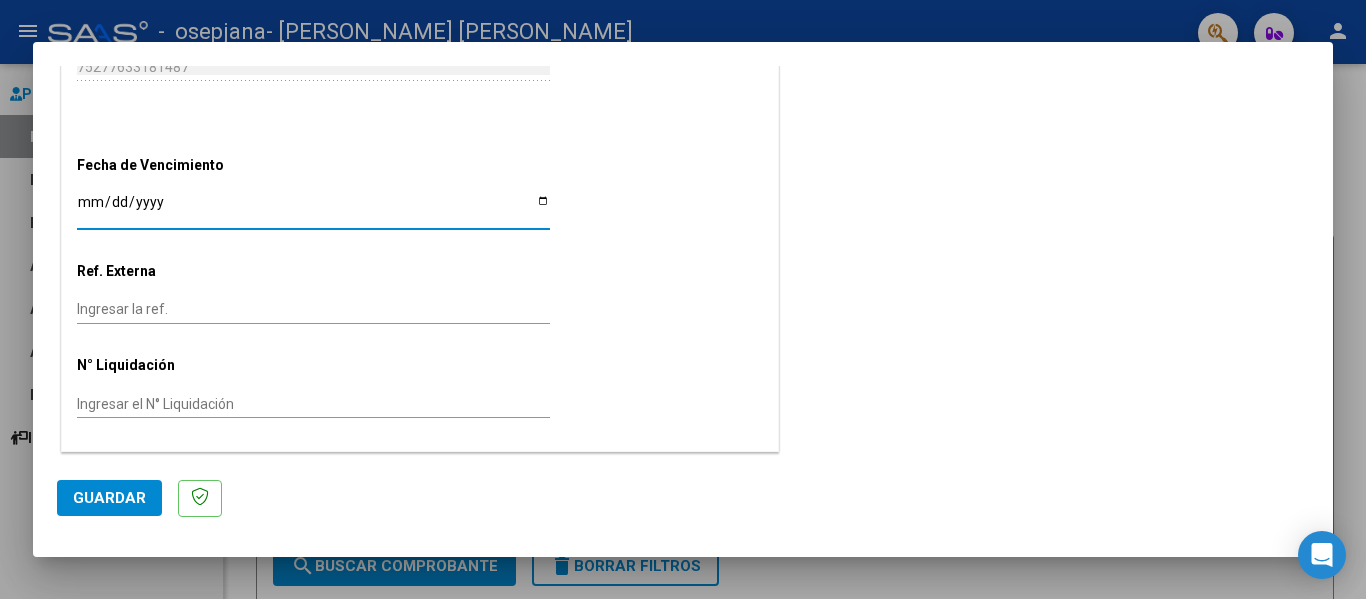 click on "Guardar" 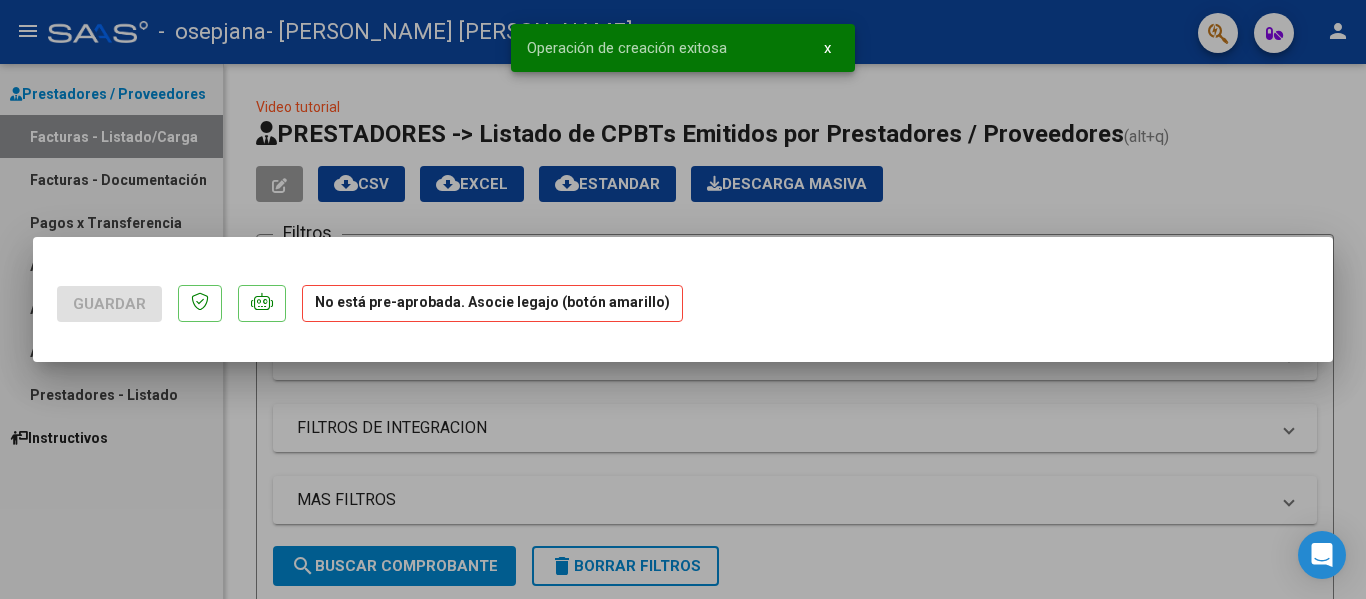 scroll, scrollTop: 0, scrollLeft: 0, axis: both 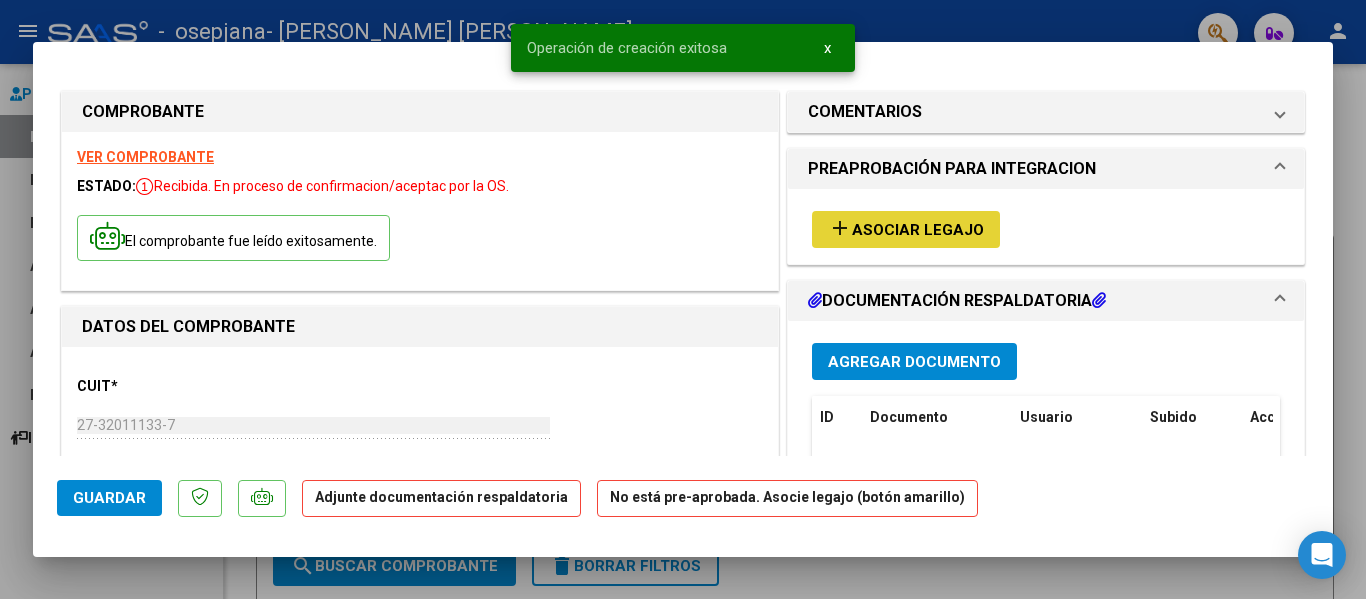 click on "Asociar Legajo" at bounding box center (918, 230) 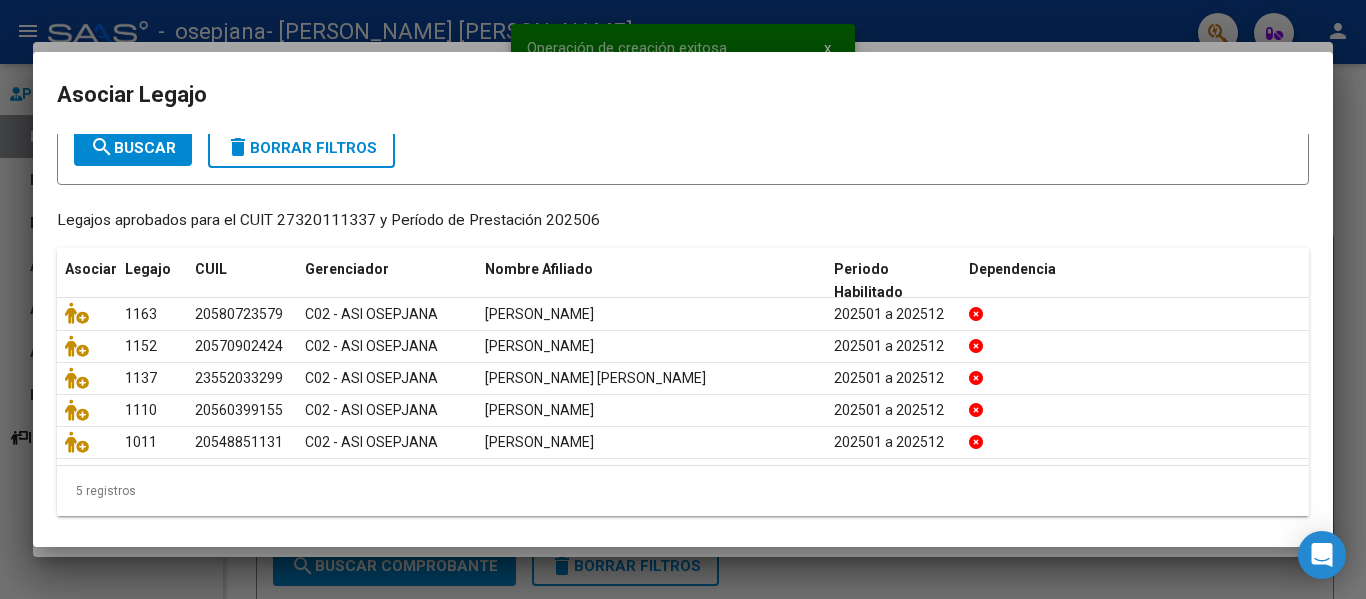 scroll, scrollTop: 131, scrollLeft: 0, axis: vertical 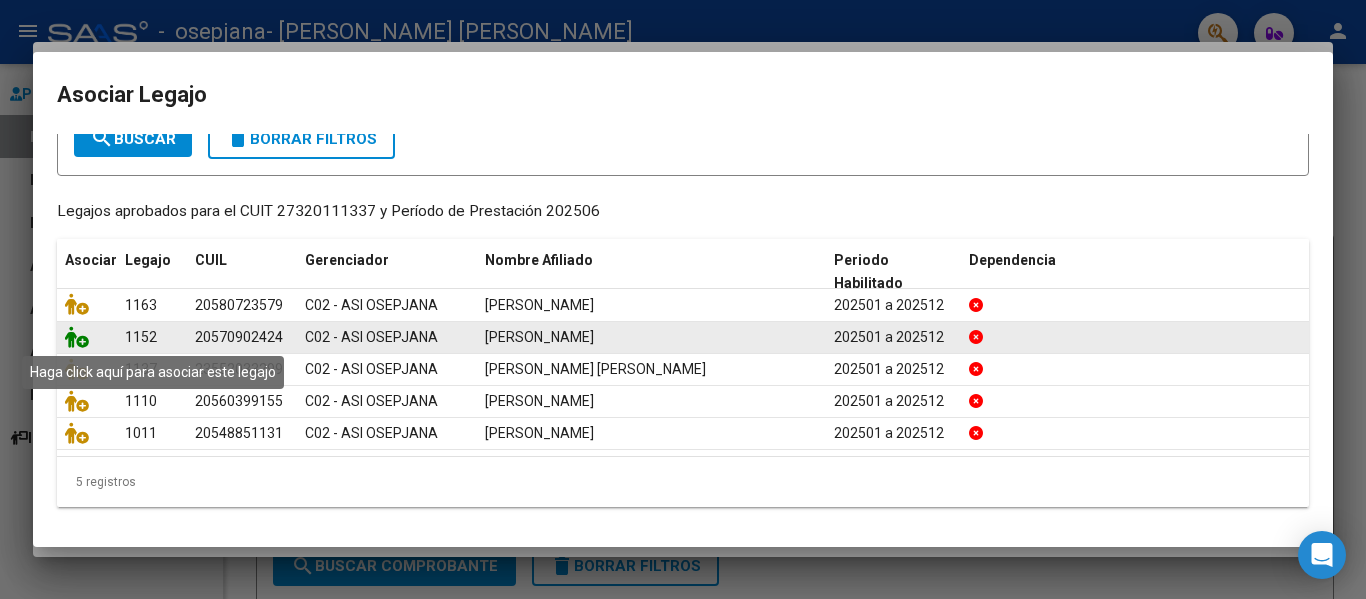 click 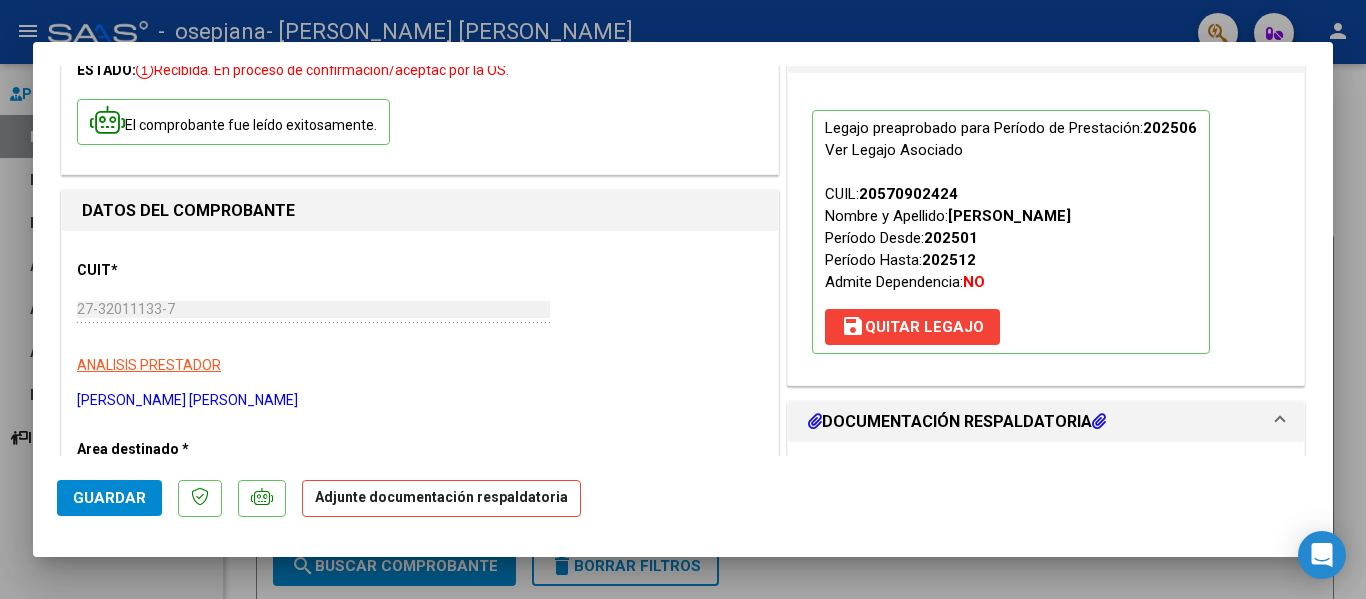 scroll, scrollTop: 200, scrollLeft: 0, axis: vertical 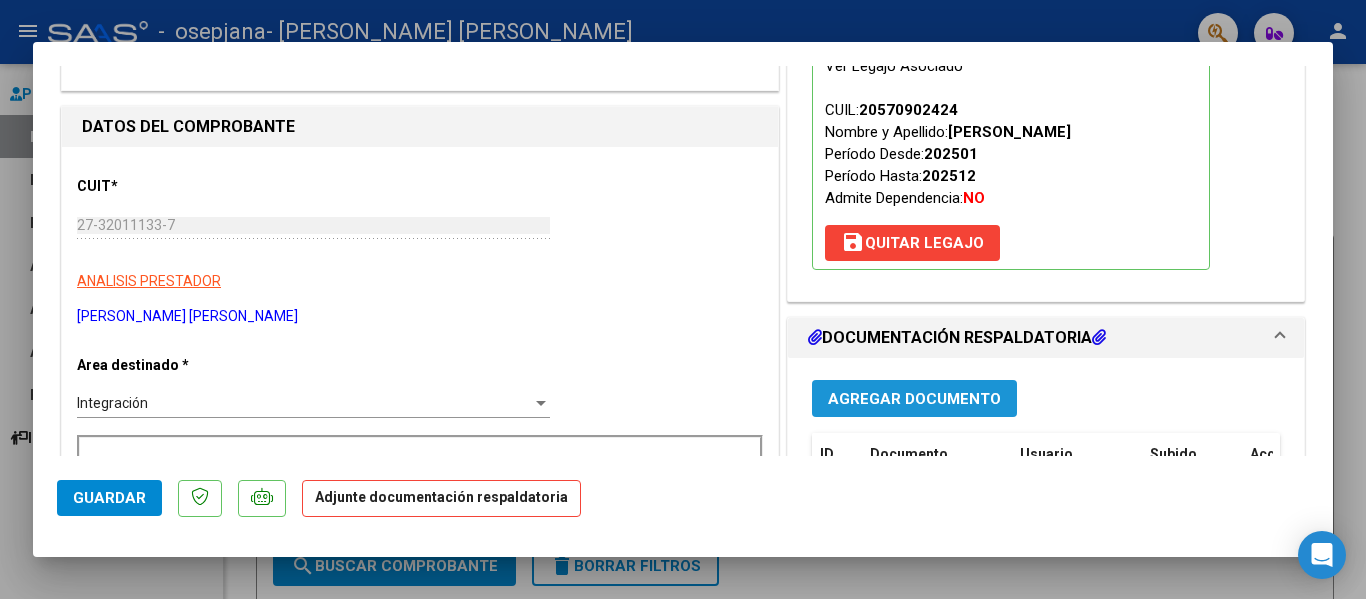 click on "Agregar Documento" at bounding box center [914, 398] 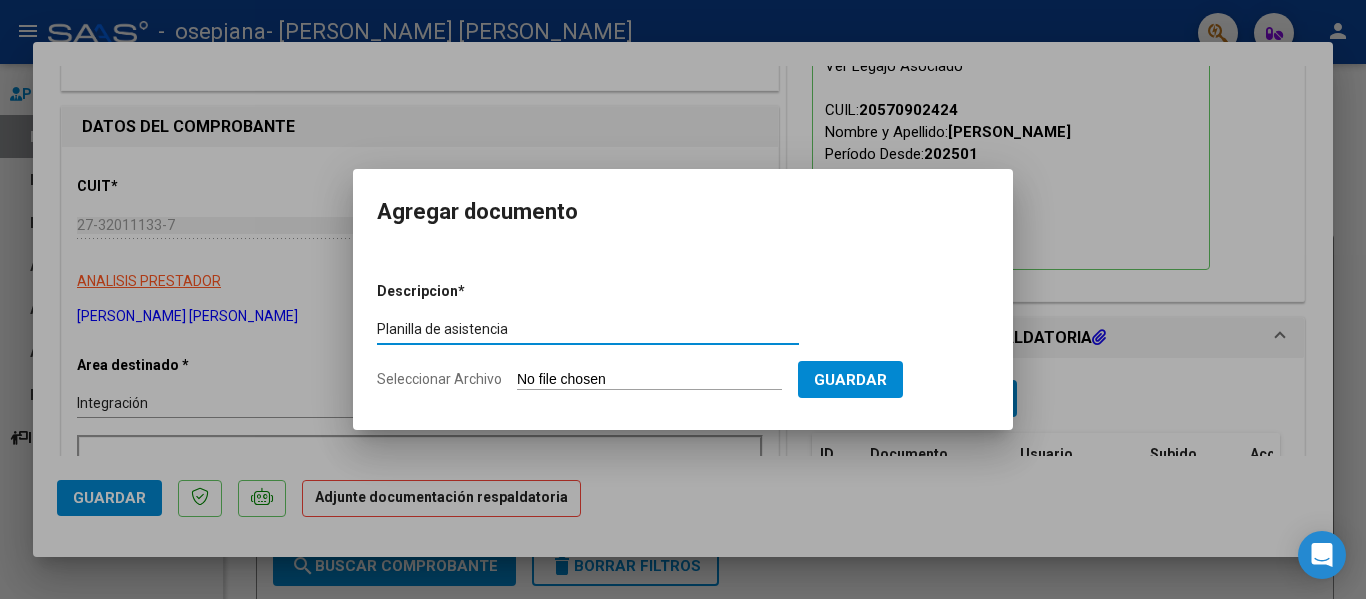 type on "Planilla de asistencia" 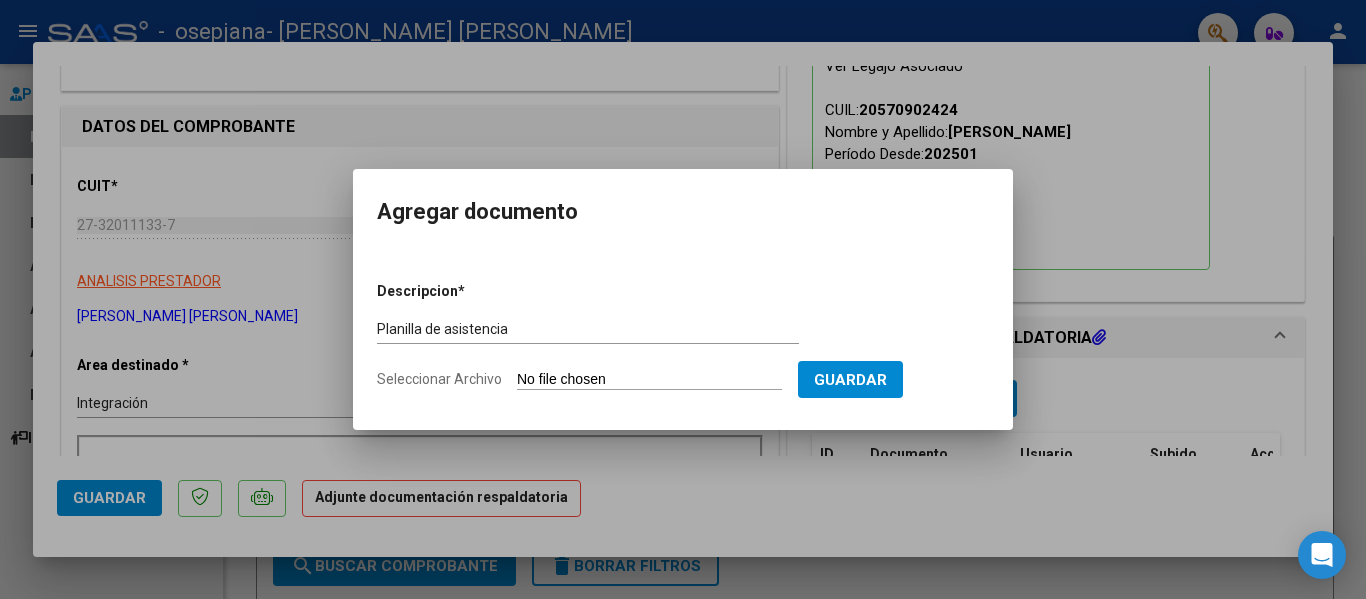 type on "C:\fakepath\[PERSON_NAME].pdf" 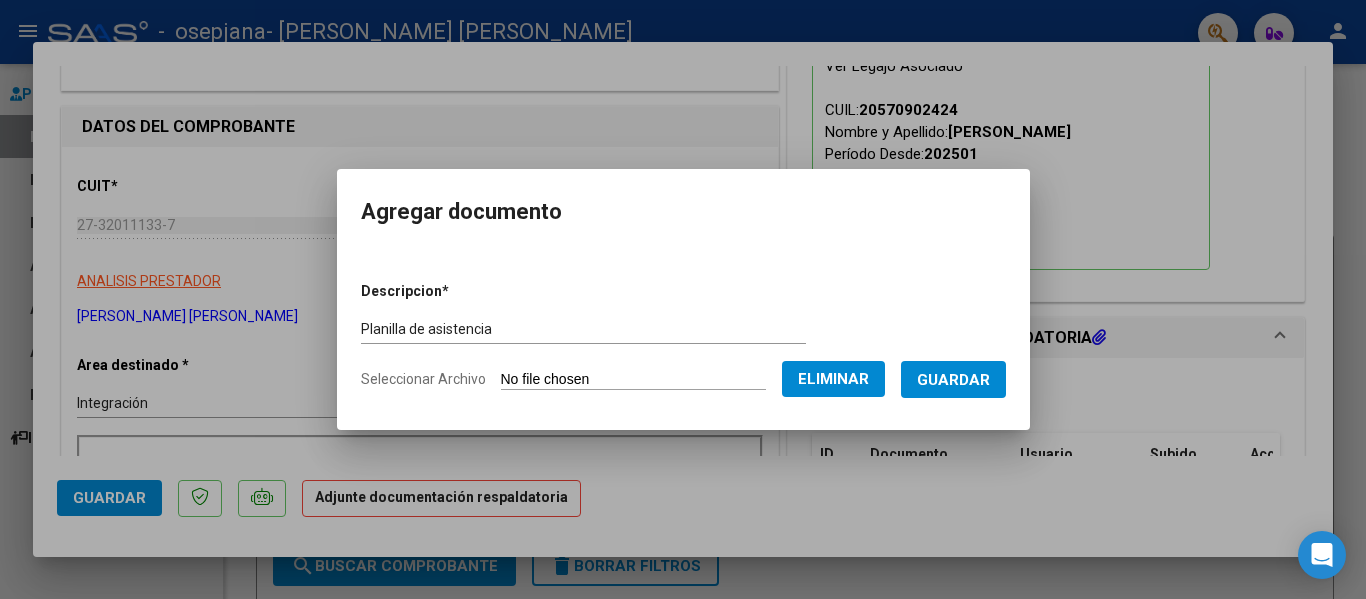 click on "Guardar" at bounding box center [953, 380] 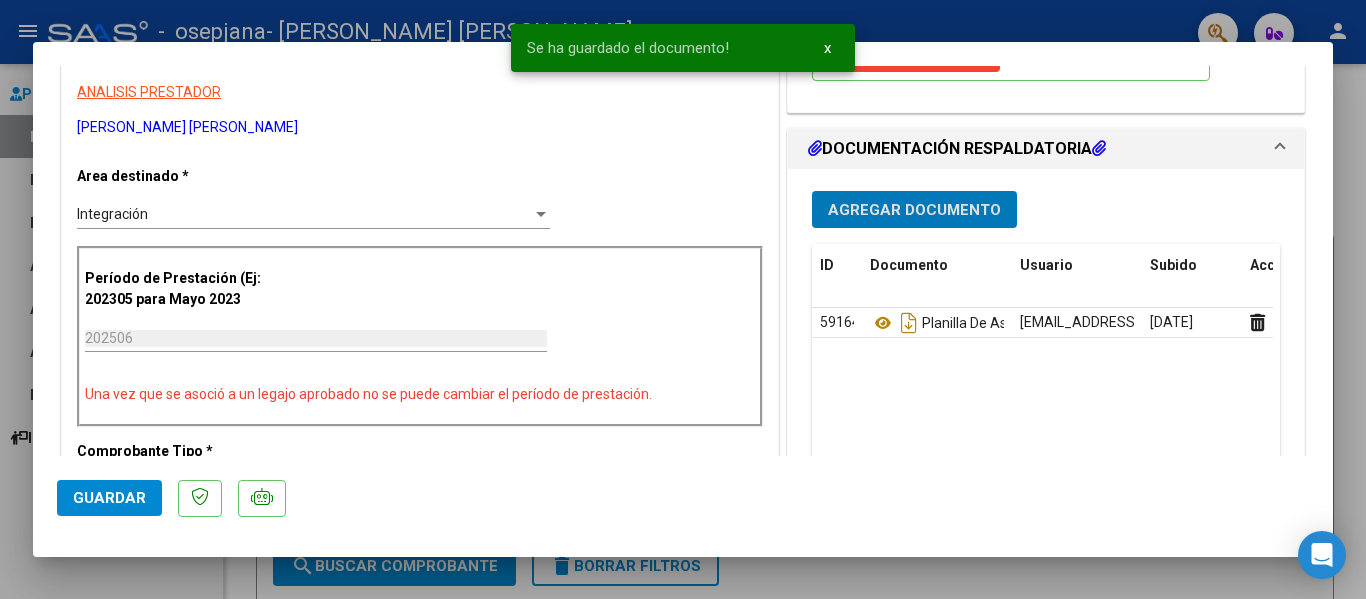 scroll, scrollTop: 400, scrollLeft: 0, axis: vertical 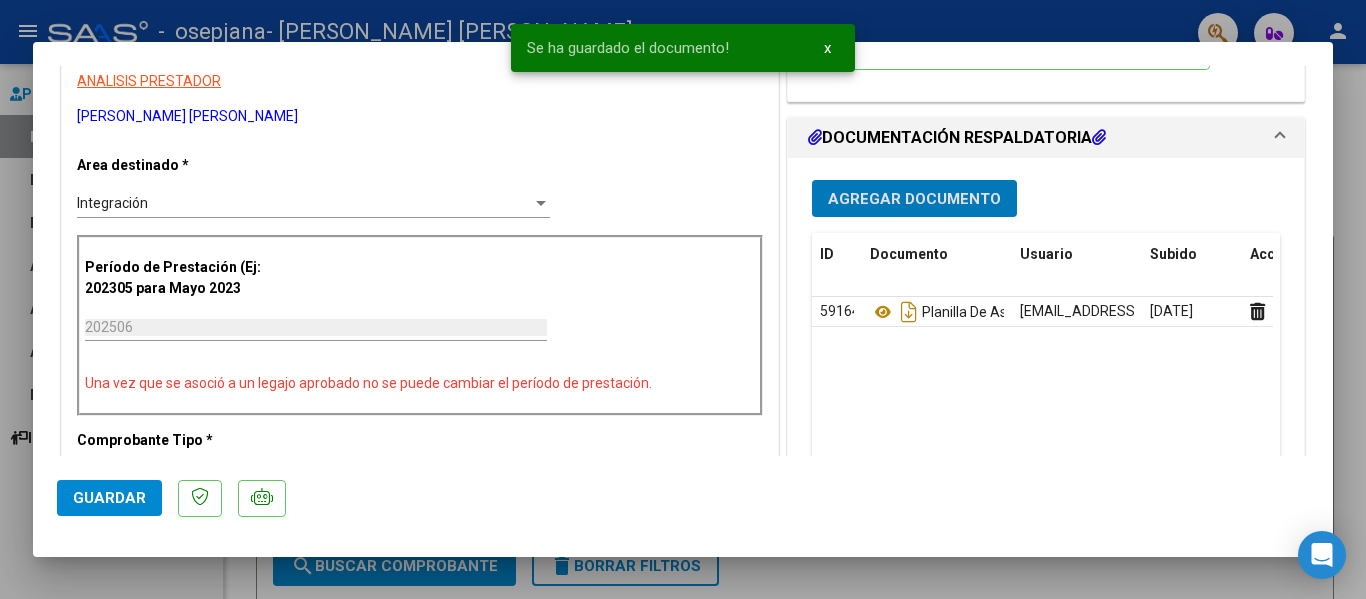 click on "Agregar Documento" at bounding box center (914, 199) 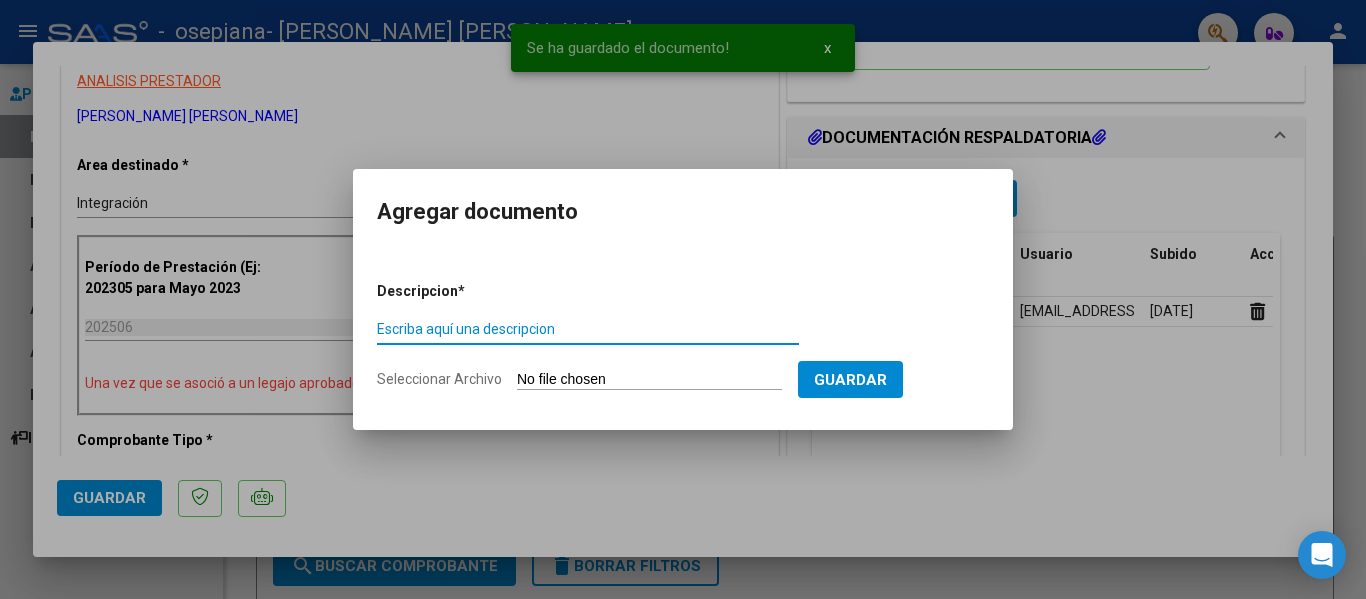 type on "i" 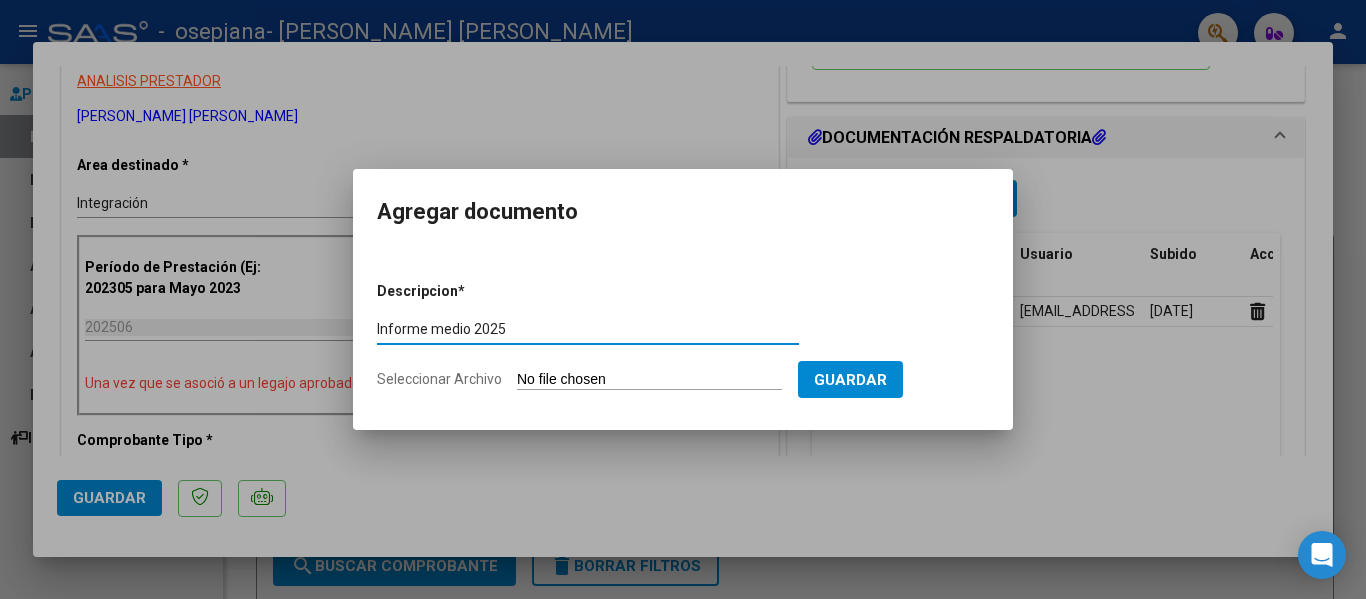 type on "Informe medio 2025" 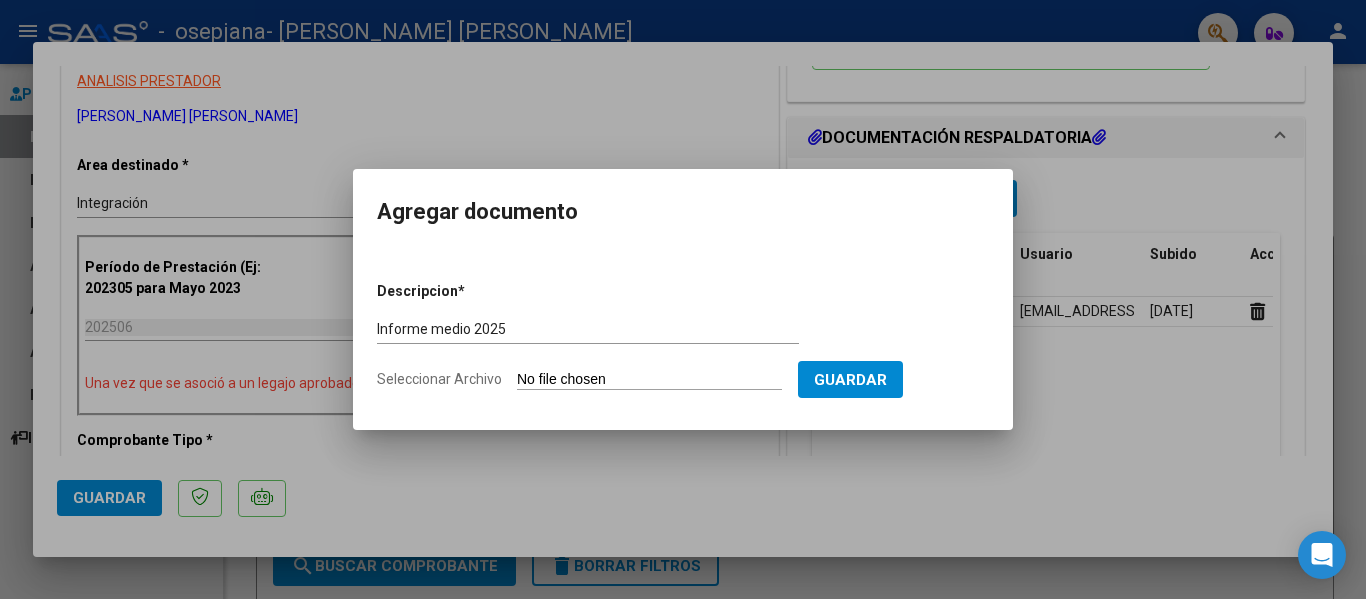 type on "C:\fakepath\[PERSON_NAME] - Informe Medio 2025.pdf" 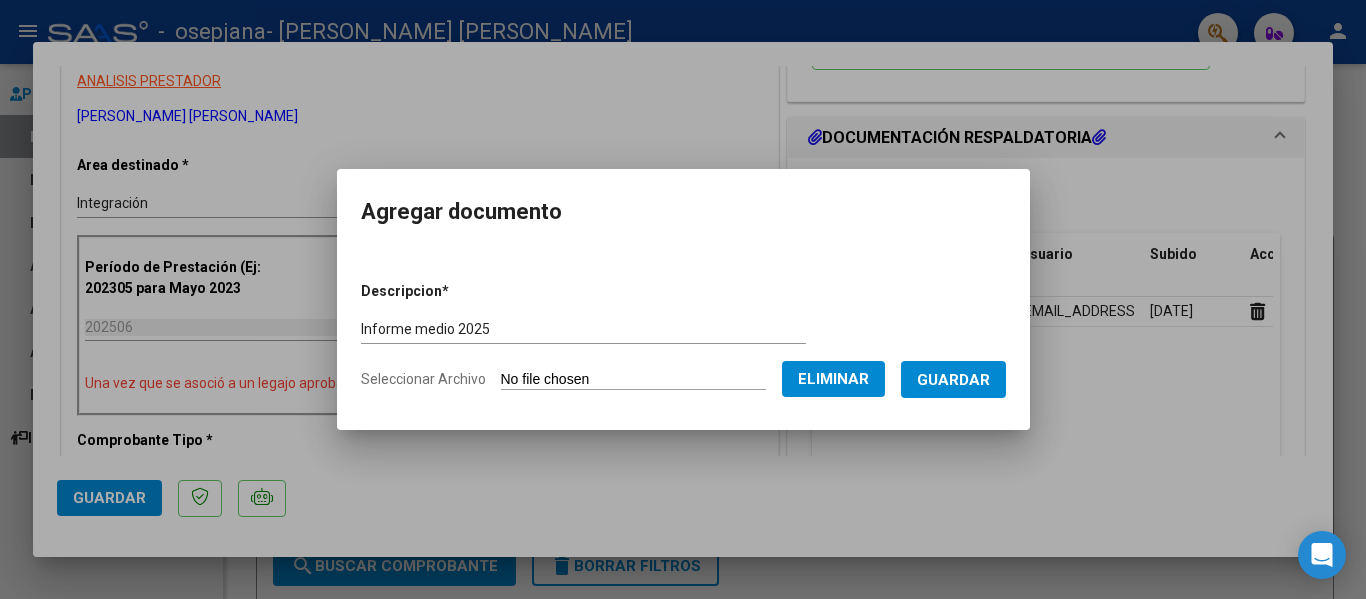 click on "Guardar" at bounding box center [953, 380] 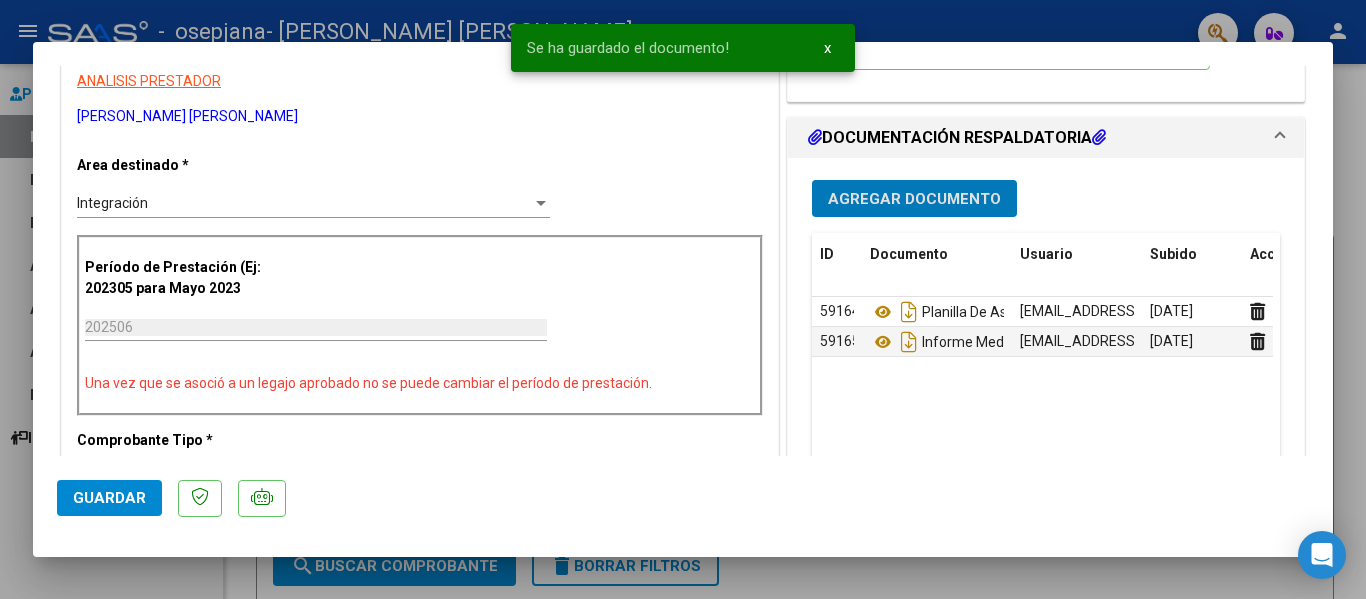 click on "Guardar" 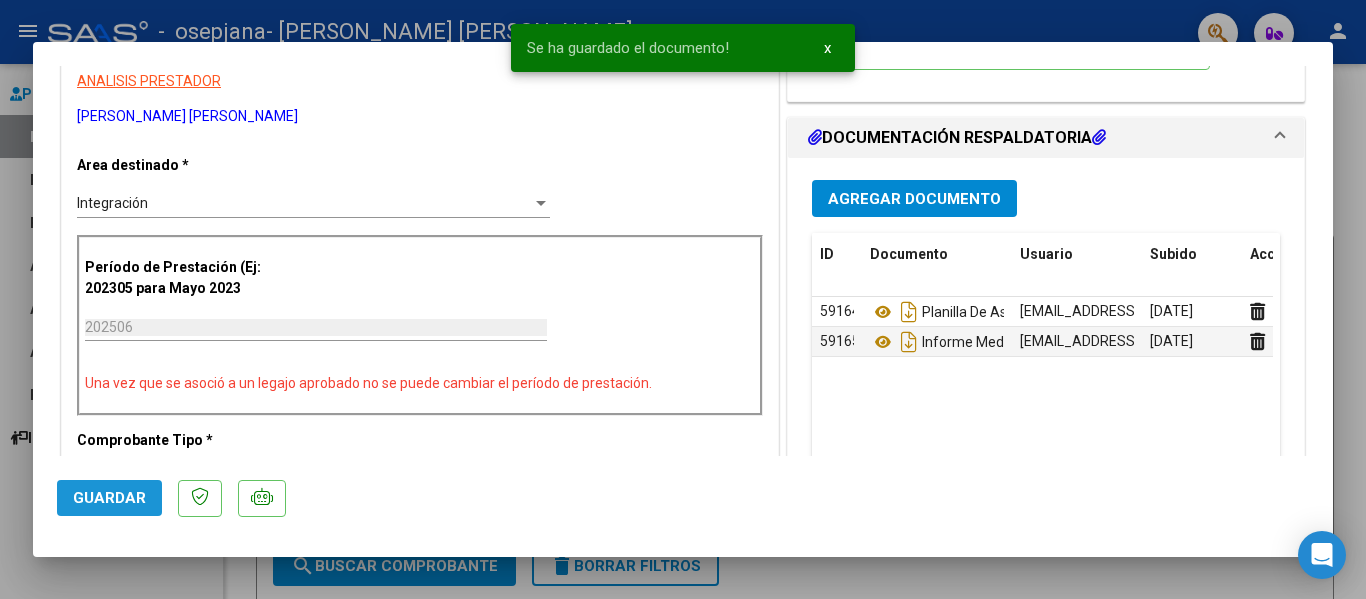 click on "Guardar" 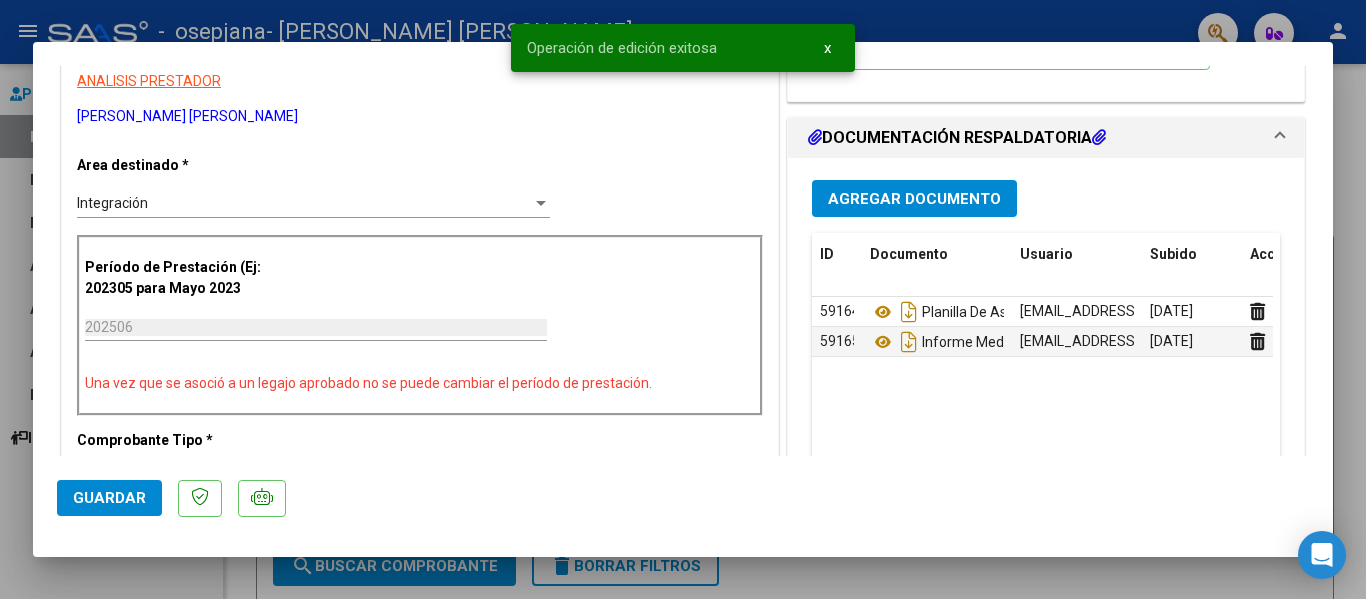 click at bounding box center (683, 299) 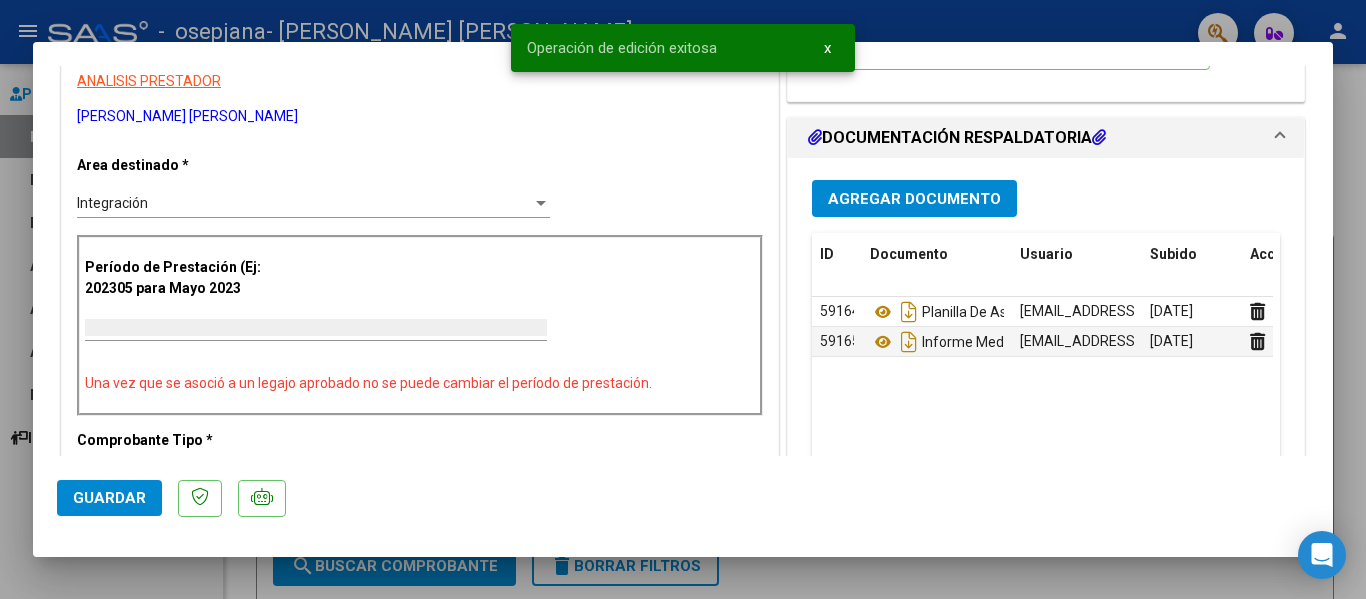 scroll, scrollTop: 0, scrollLeft: 0, axis: both 